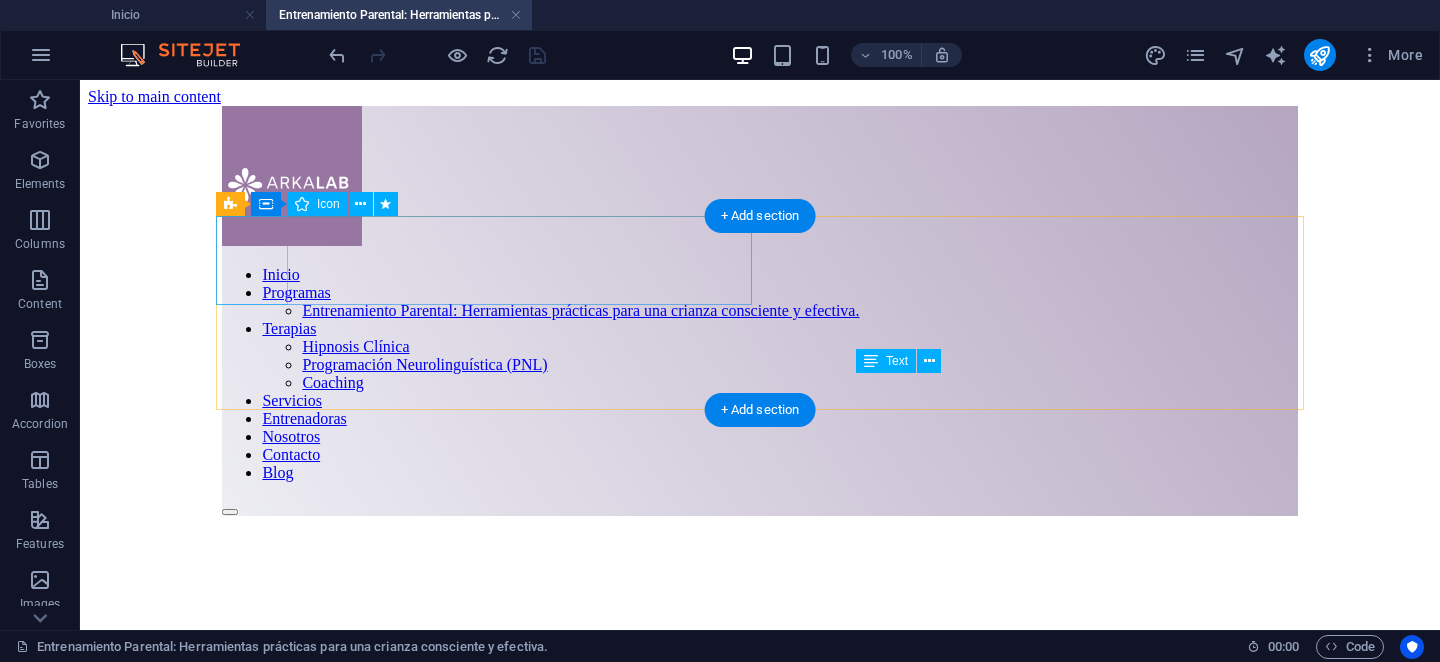 scroll, scrollTop: 940, scrollLeft: 0, axis: vertical 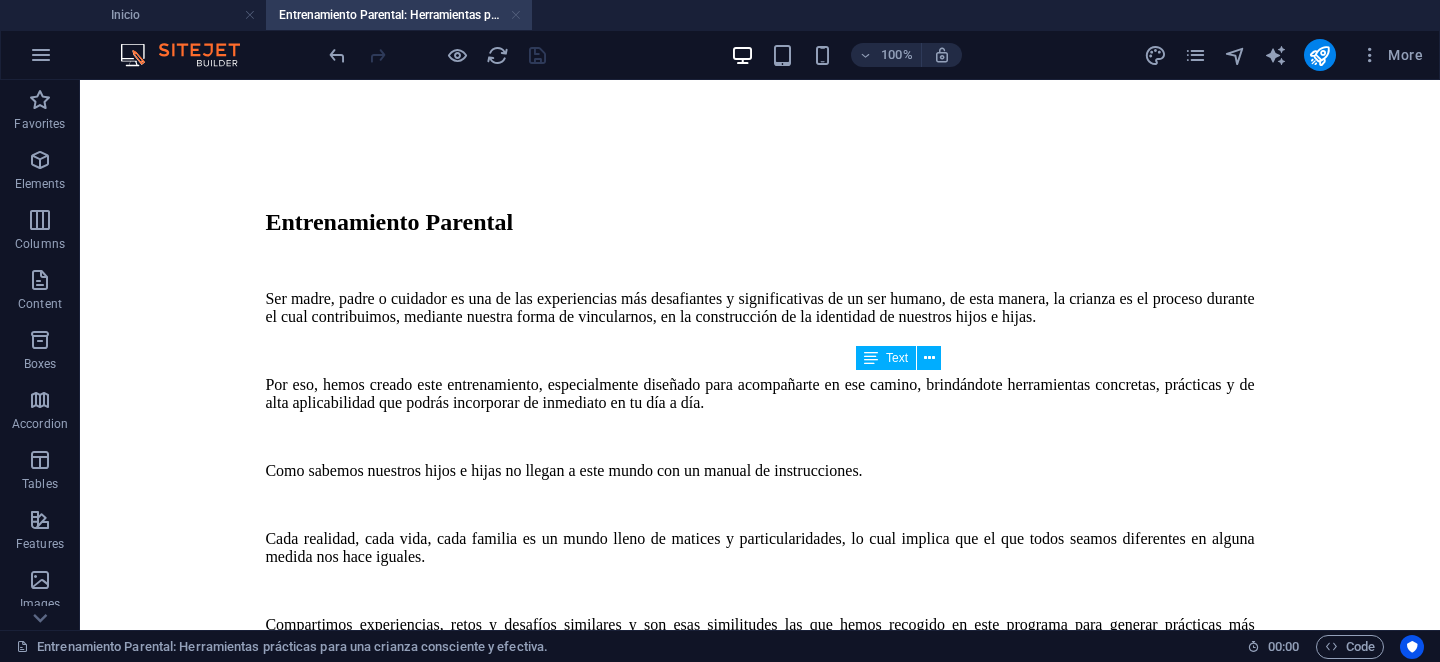 click at bounding box center (516, 15) 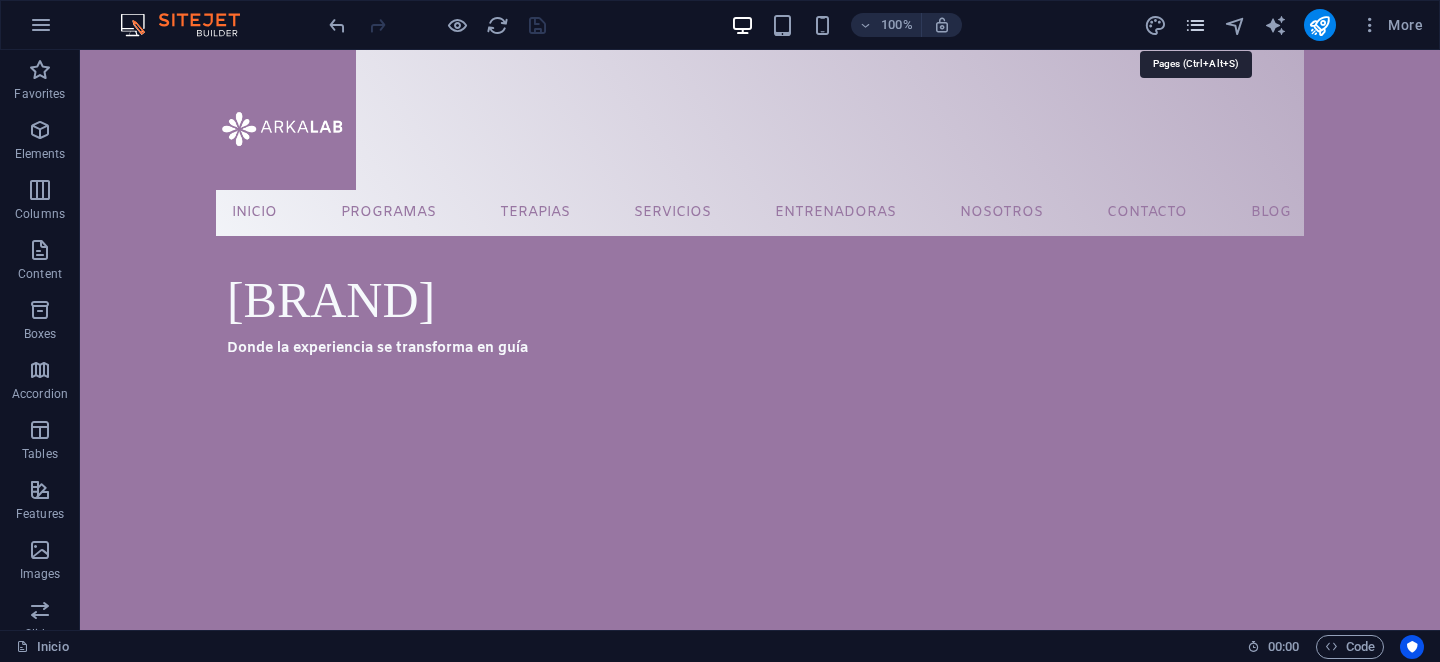 click at bounding box center (1195, 25) 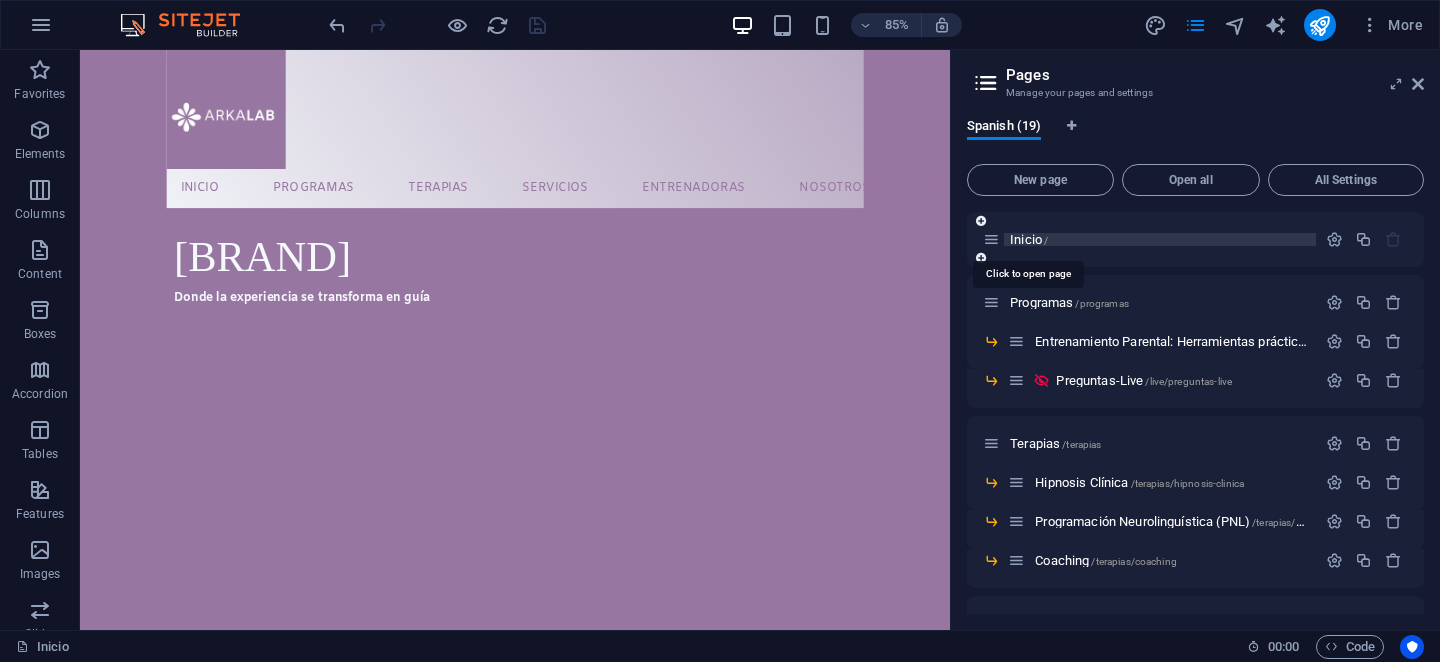 click on "Inicio /" at bounding box center [1029, 239] 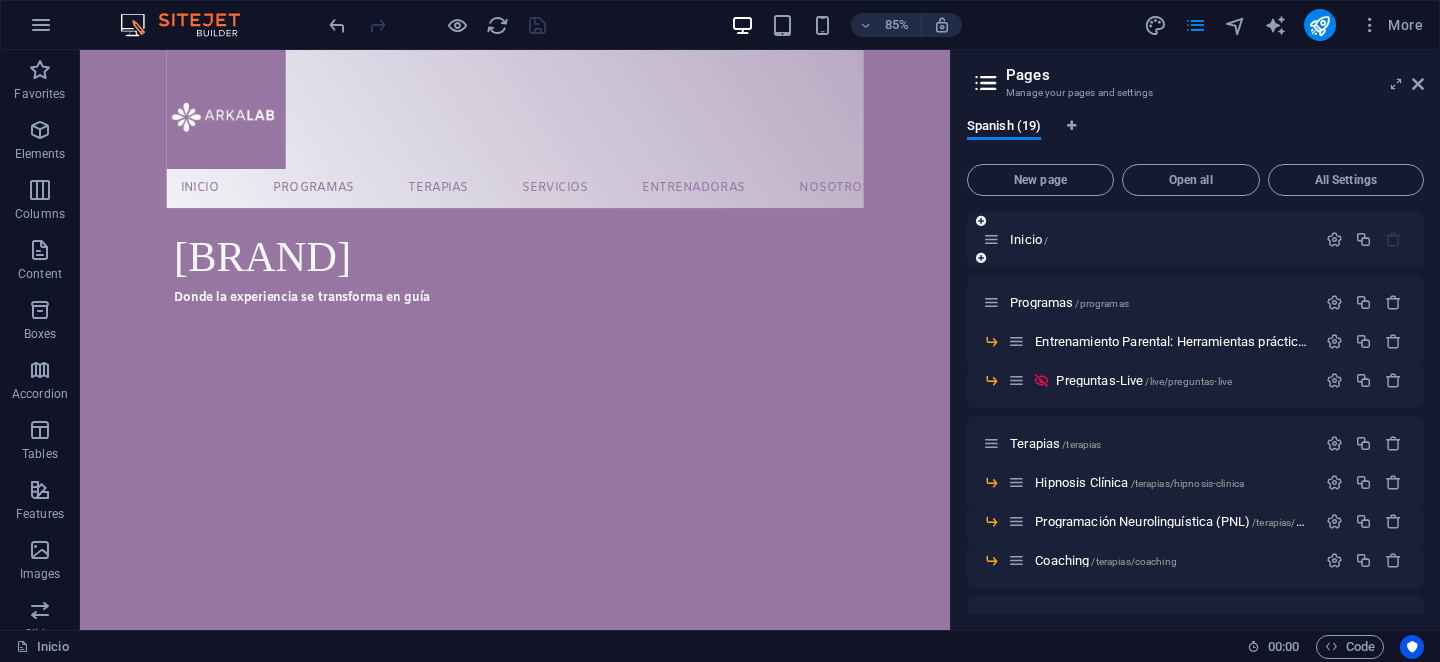 click on "Inicio /" at bounding box center (1149, 239) 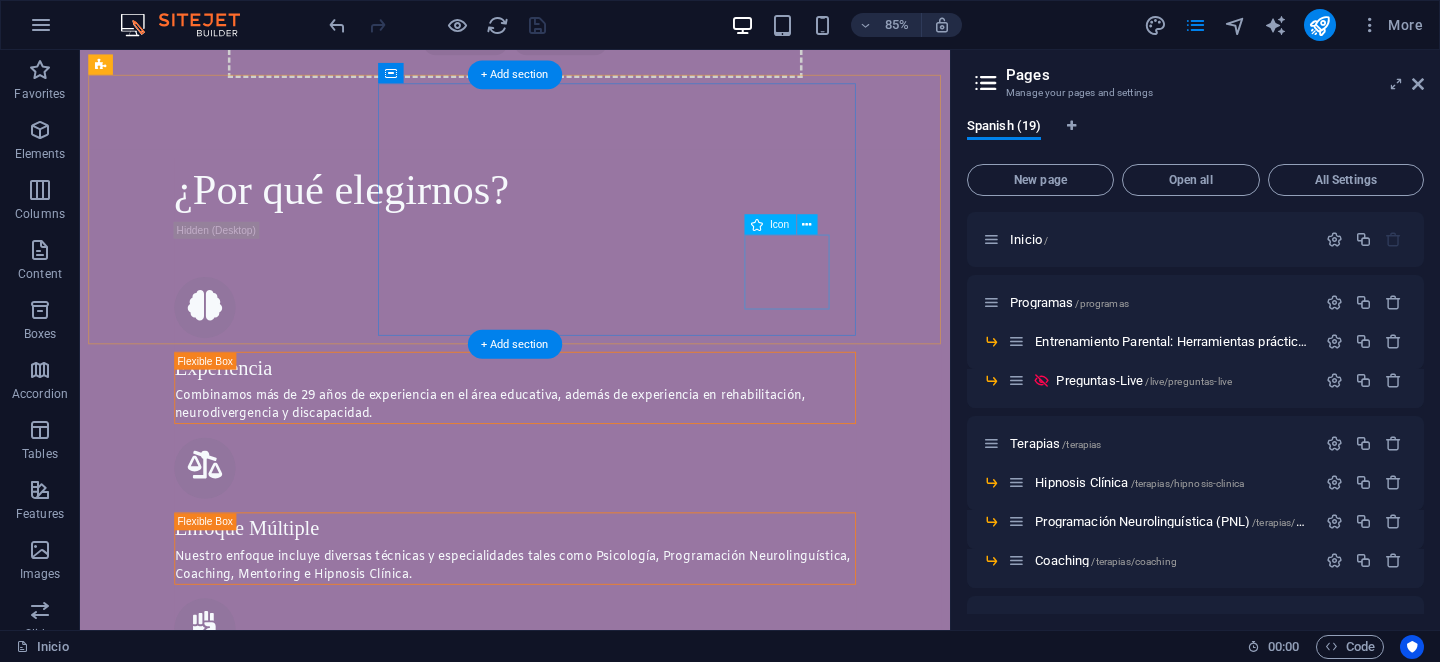 scroll, scrollTop: 1595, scrollLeft: 0, axis: vertical 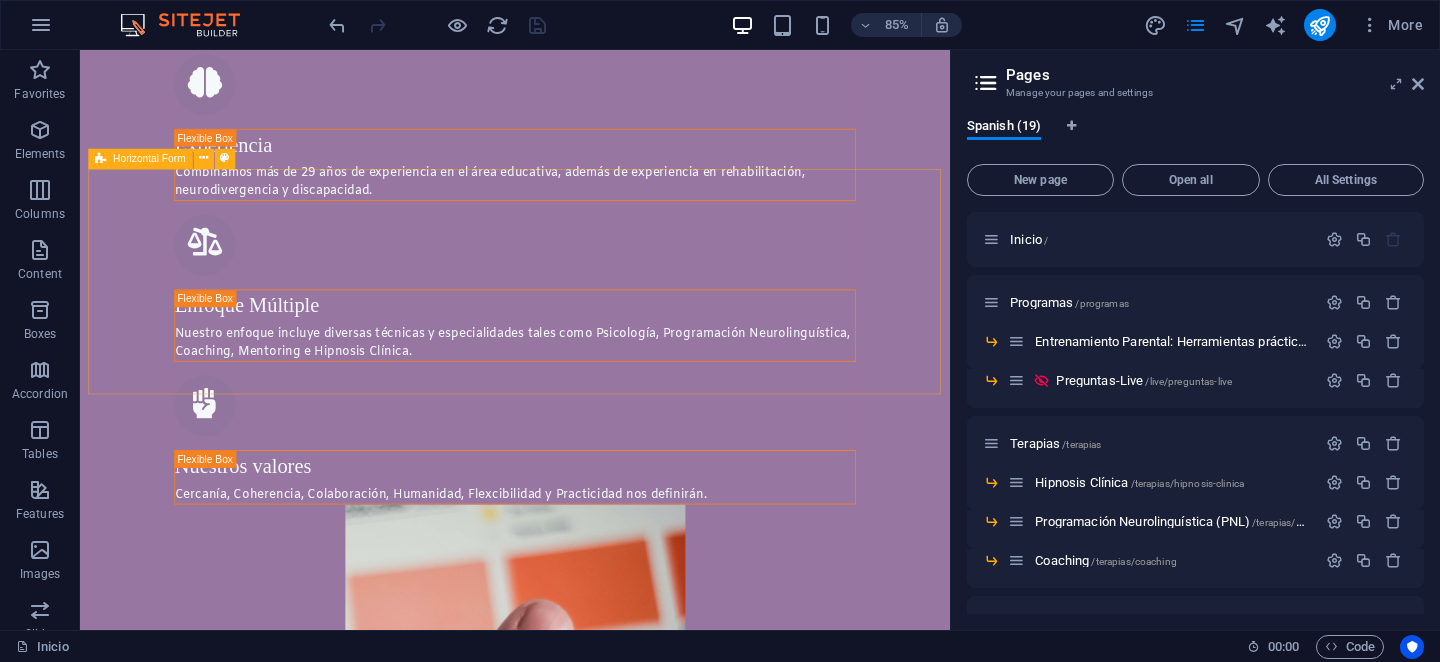 click on "Horizontal Form" at bounding box center [149, 159] 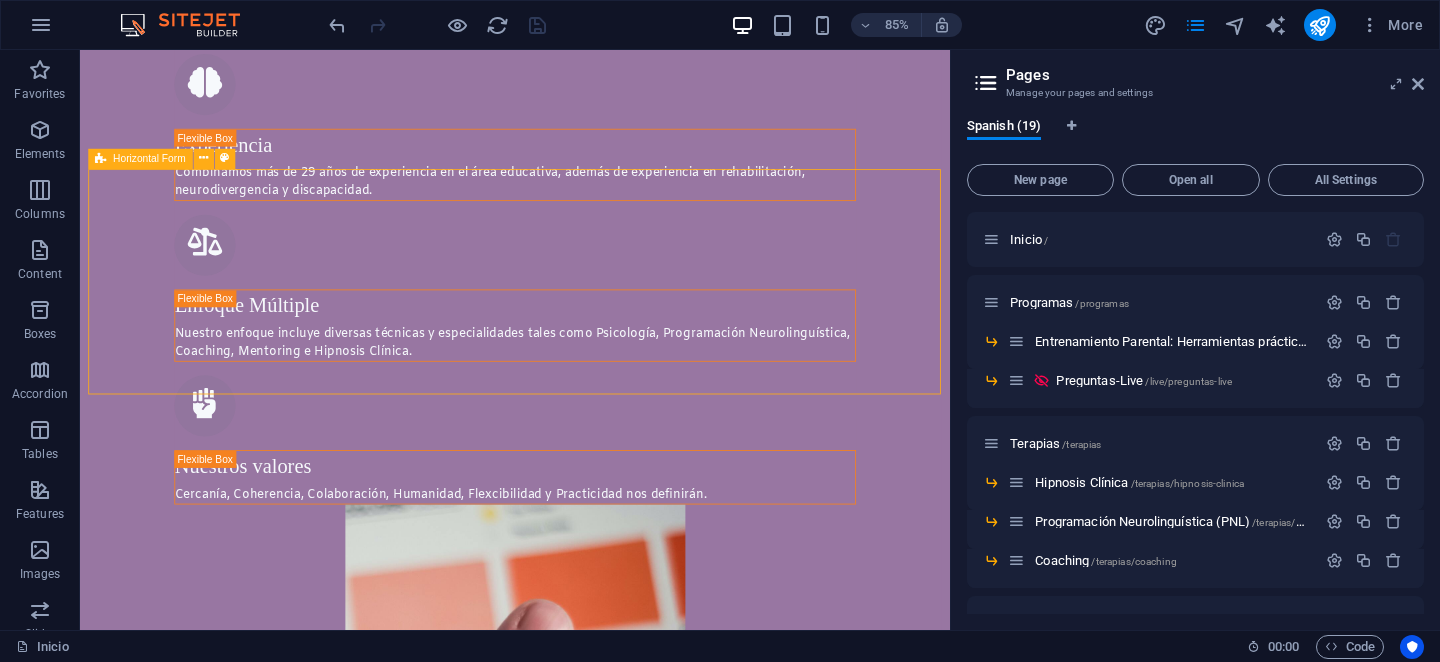 click on "Horizontal Form" at bounding box center [149, 159] 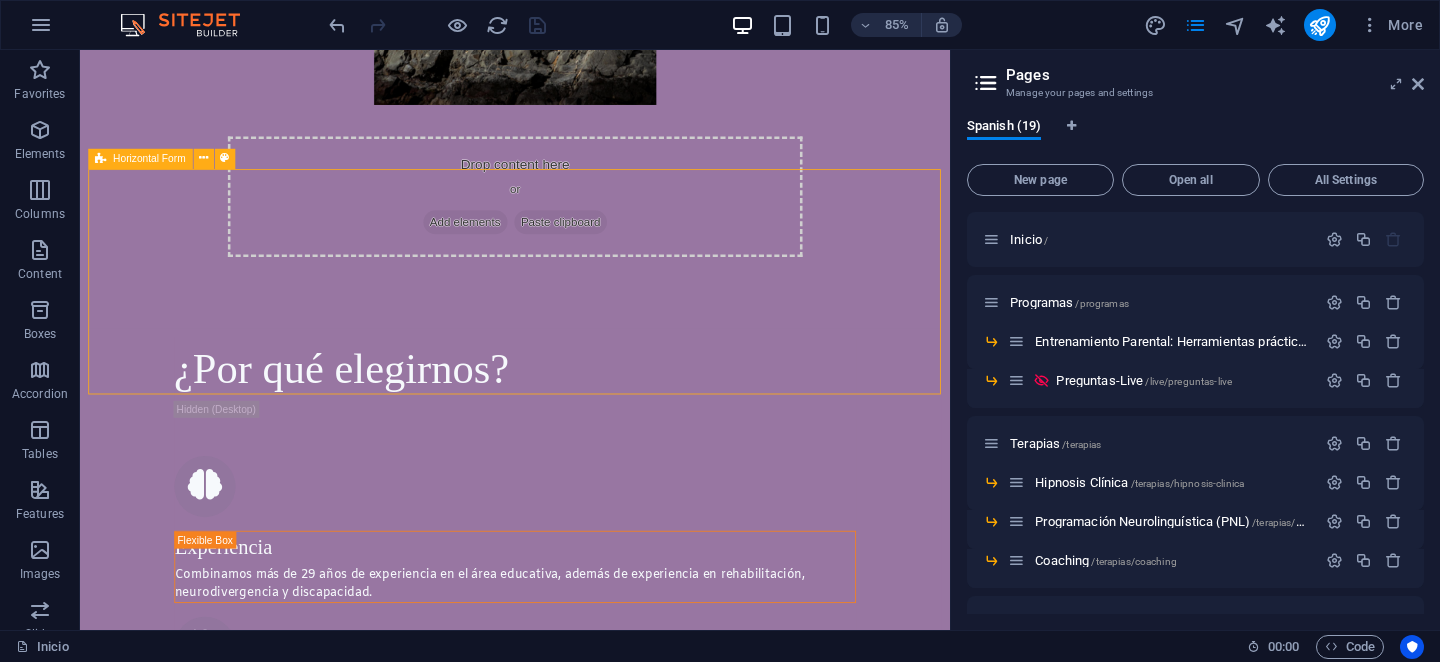 select on "%" 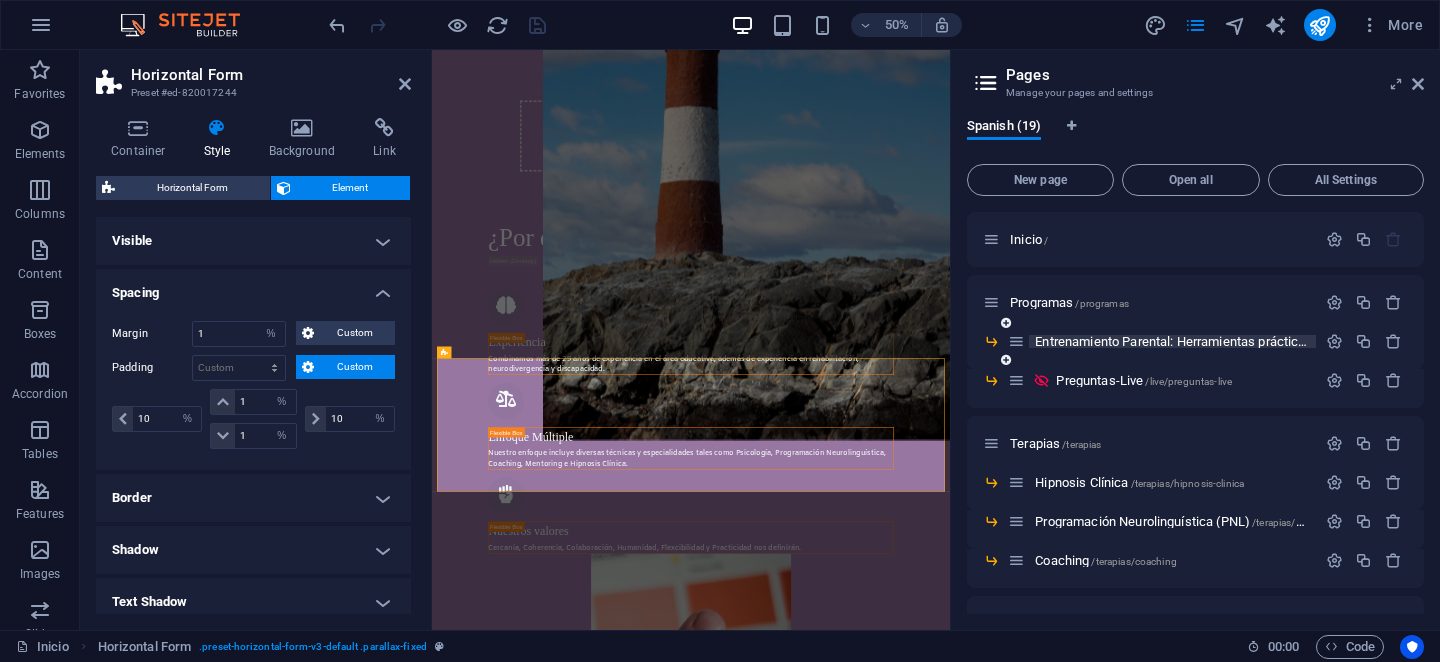 click on "Entrenamiento Parental: Herramientas prácticas para una crianza consciente y efectiva. /programas/entrenamiento-parental-herramientas-practicas-para-una-crianza-consciente-y-efectiva" at bounding box center (1511, 341) 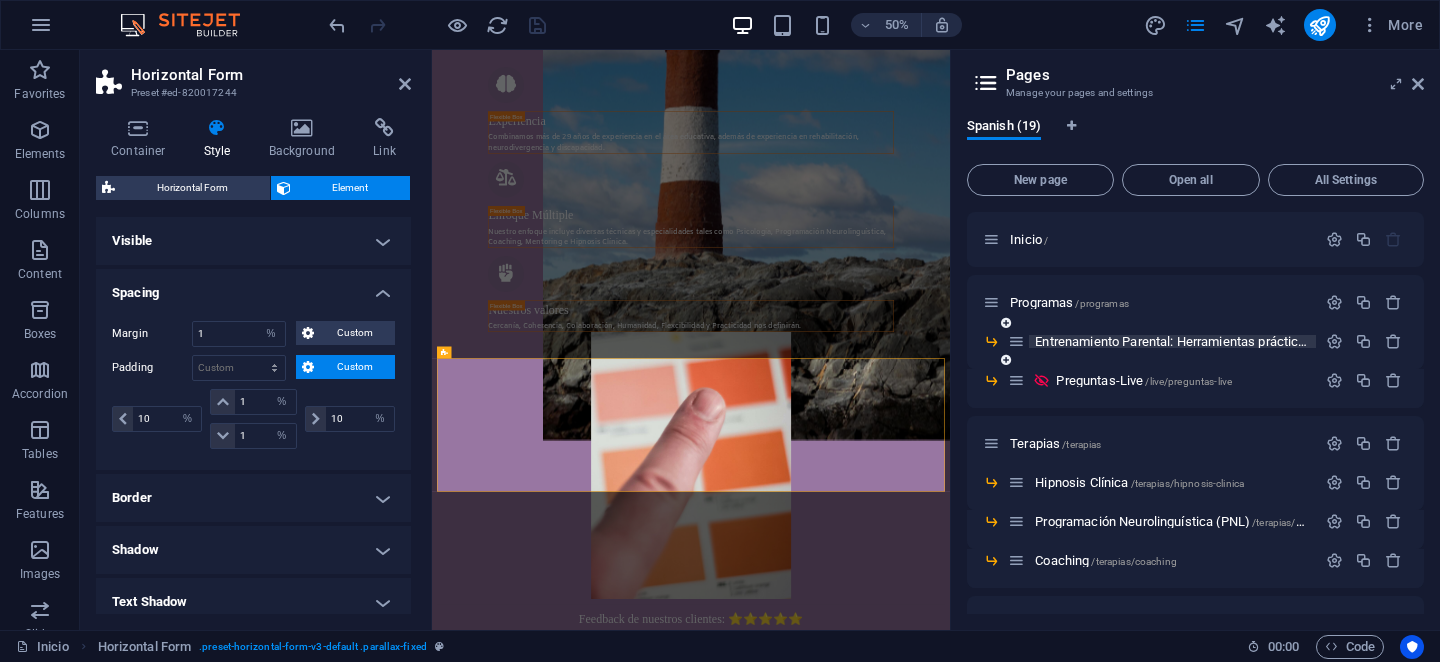 scroll, scrollTop: 0, scrollLeft: 0, axis: both 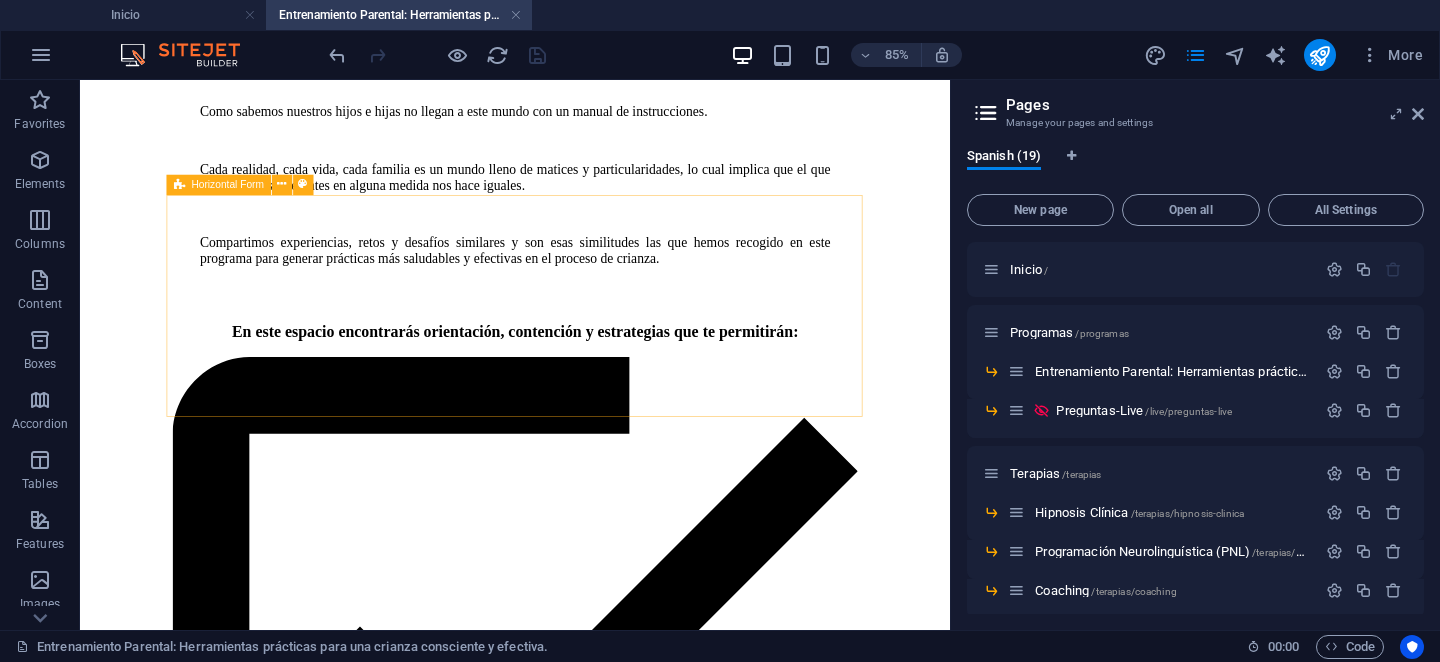 click on "Horizontal Form" at bounding box center (219, 185) 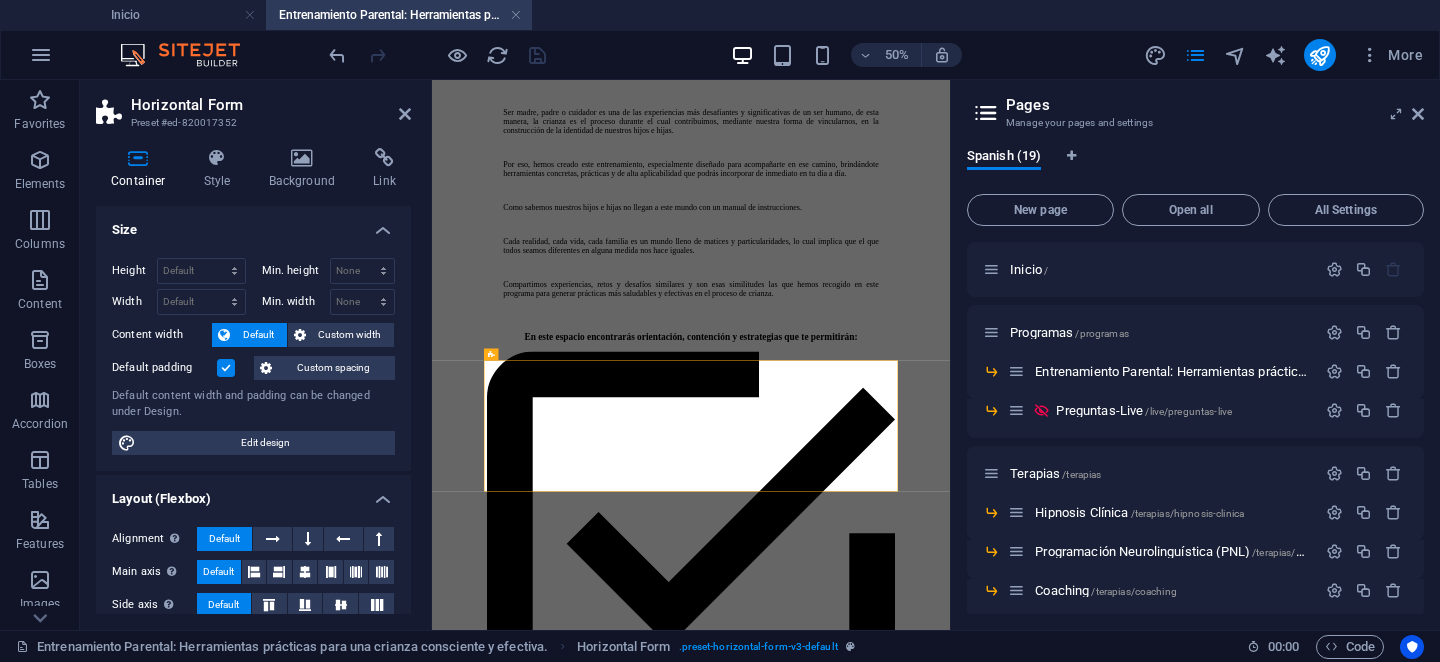 scroll, scrollTop: 969, scrollLeft: 0, axis: vertical 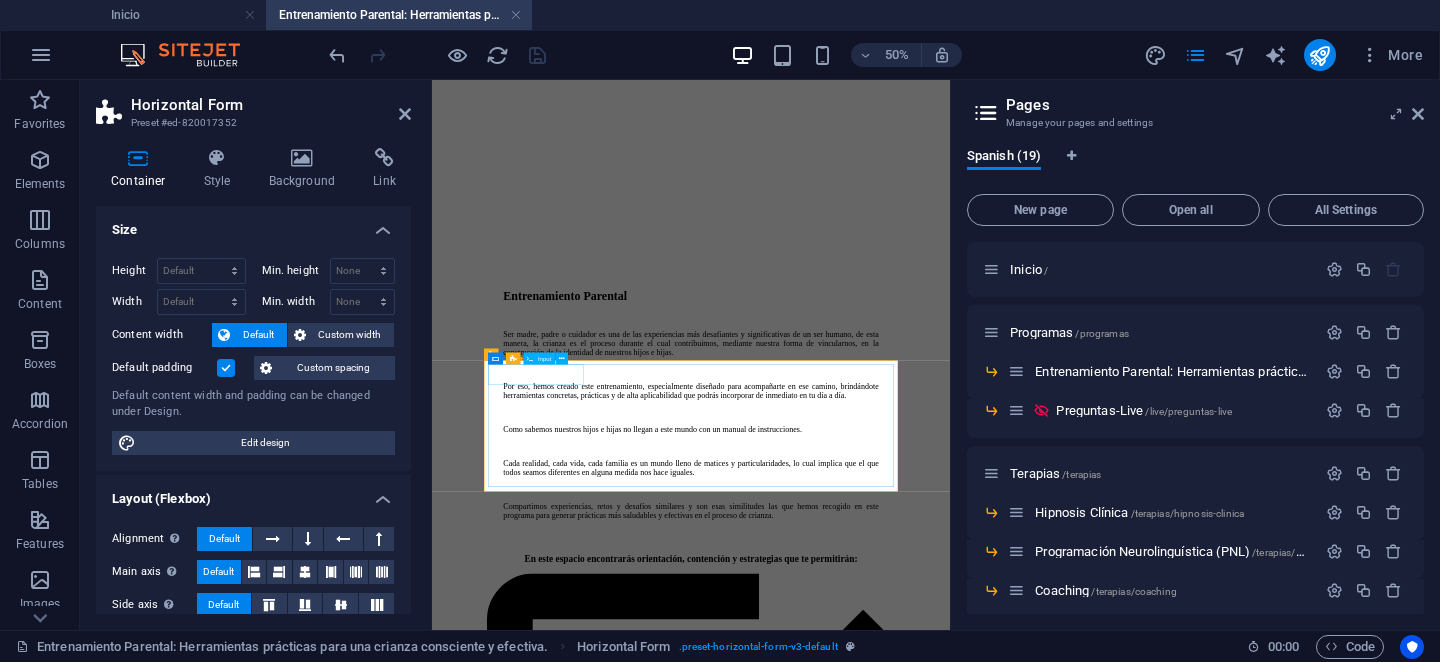 click at bounding box center [638, 9515] 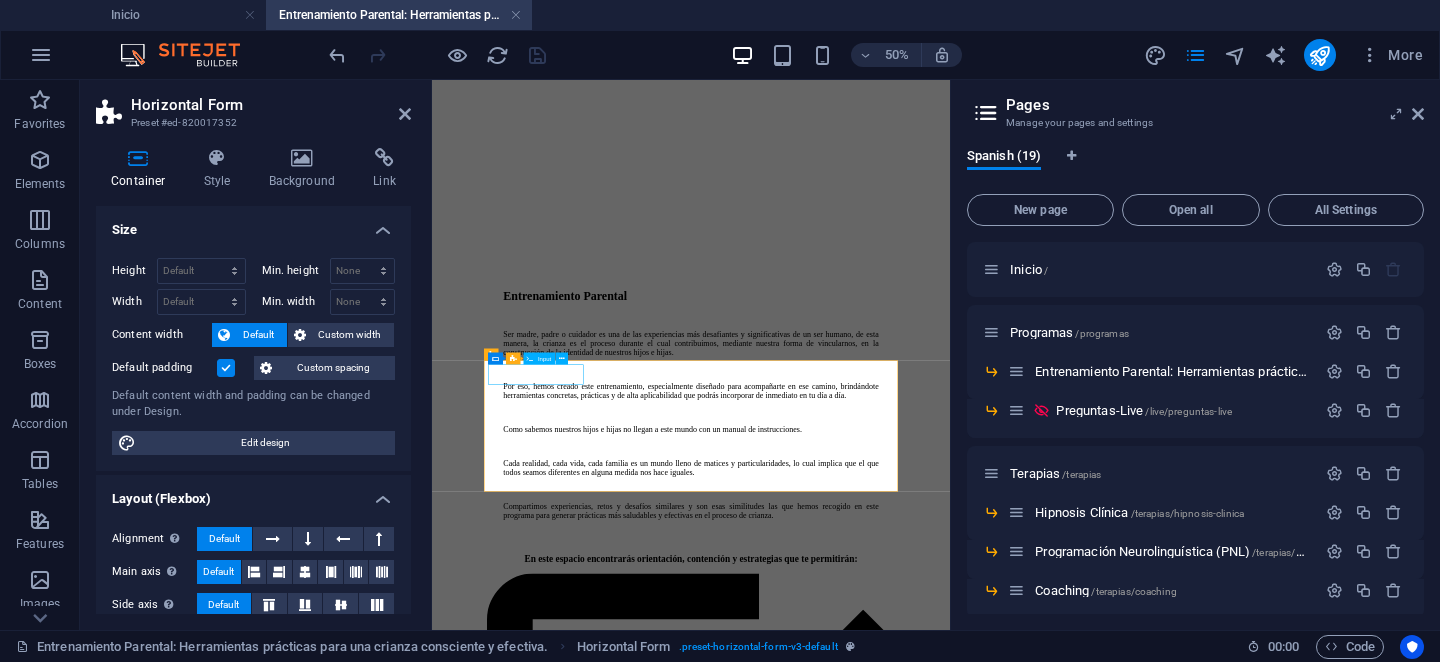 click at bounding box center [638, 9515] 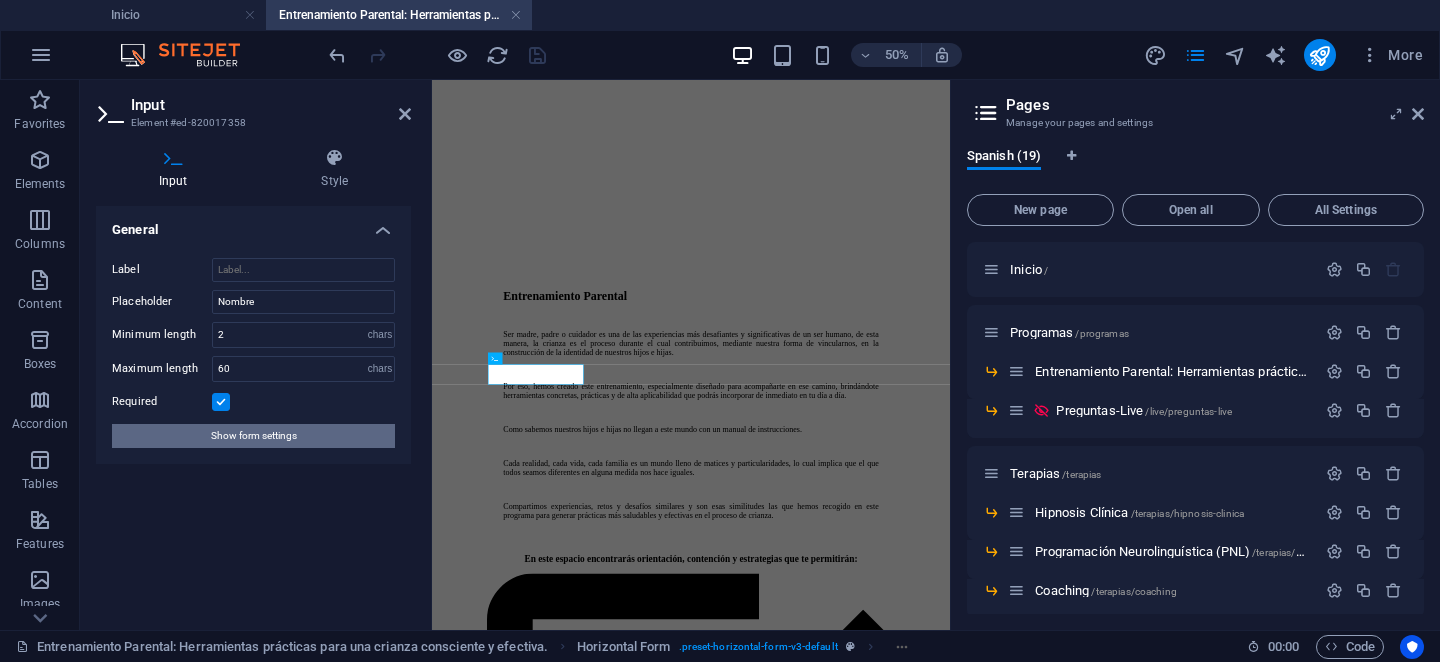 click on "Show form settings" at bounding box center (254, 436) 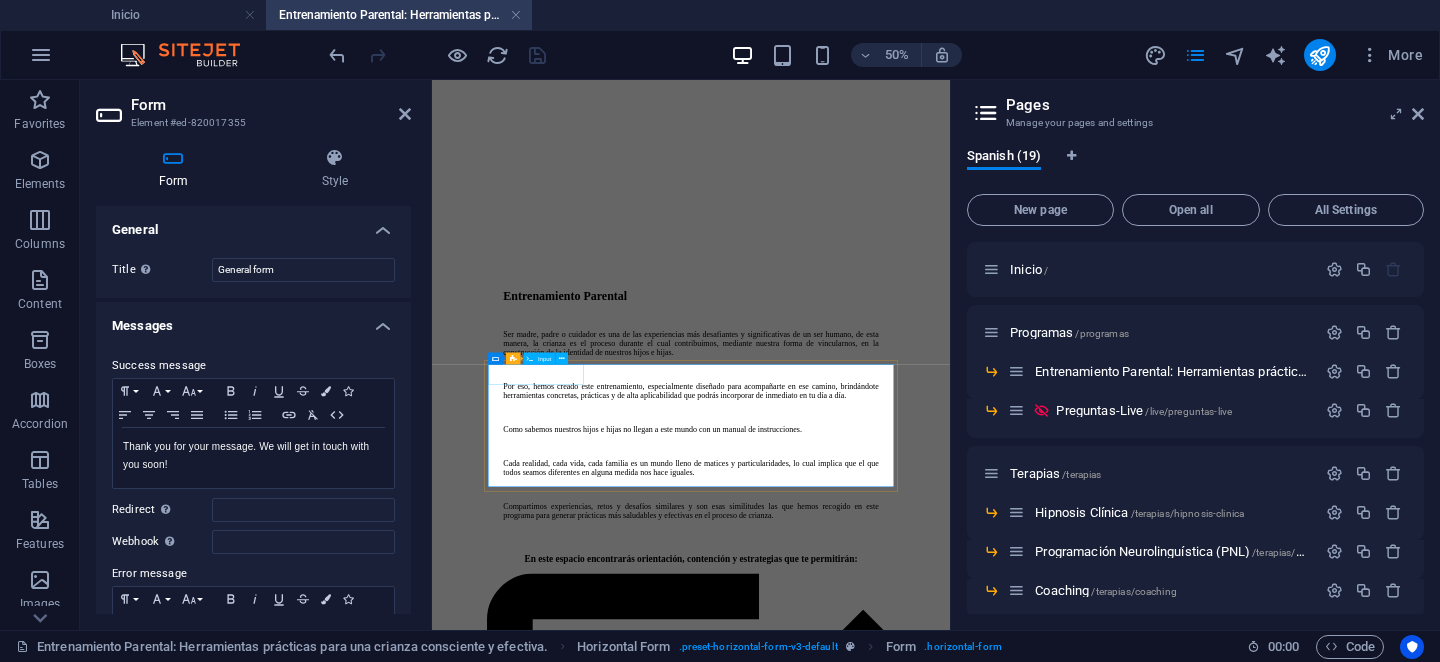 click at bounding box center [638, 9515] 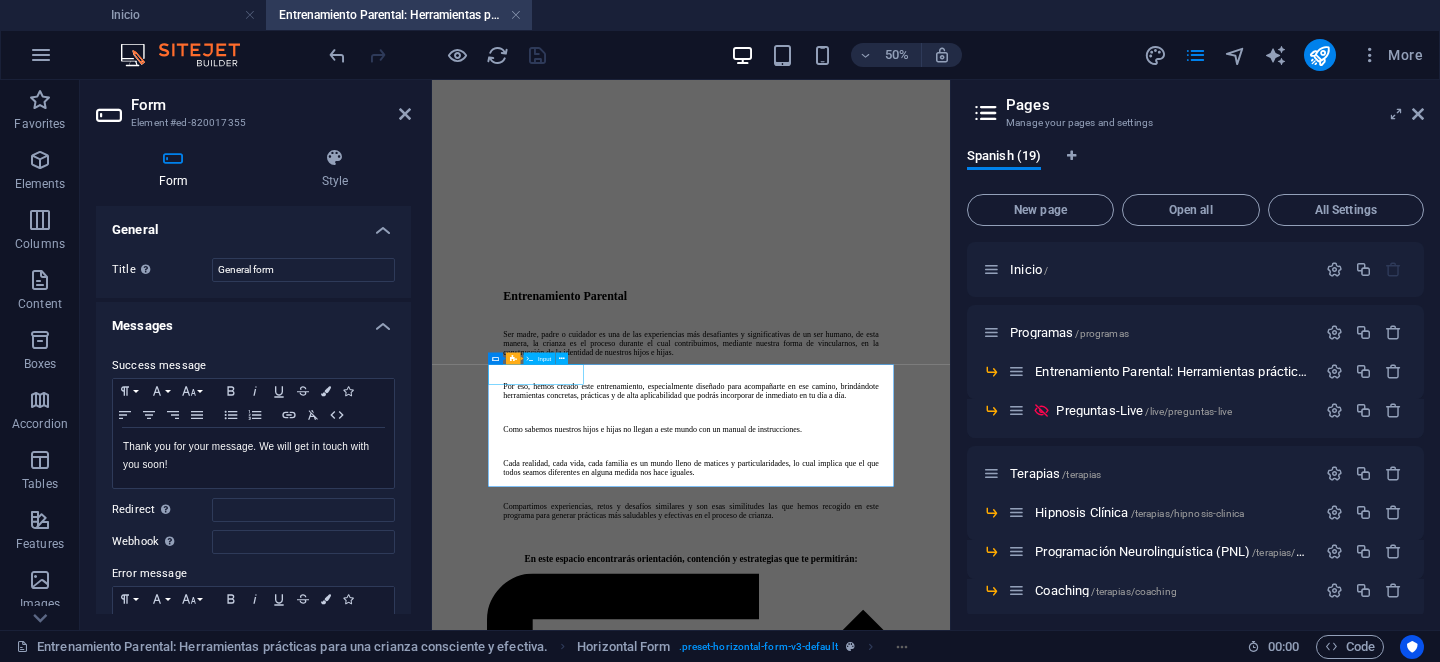 click at bounding box center (638, 9515) 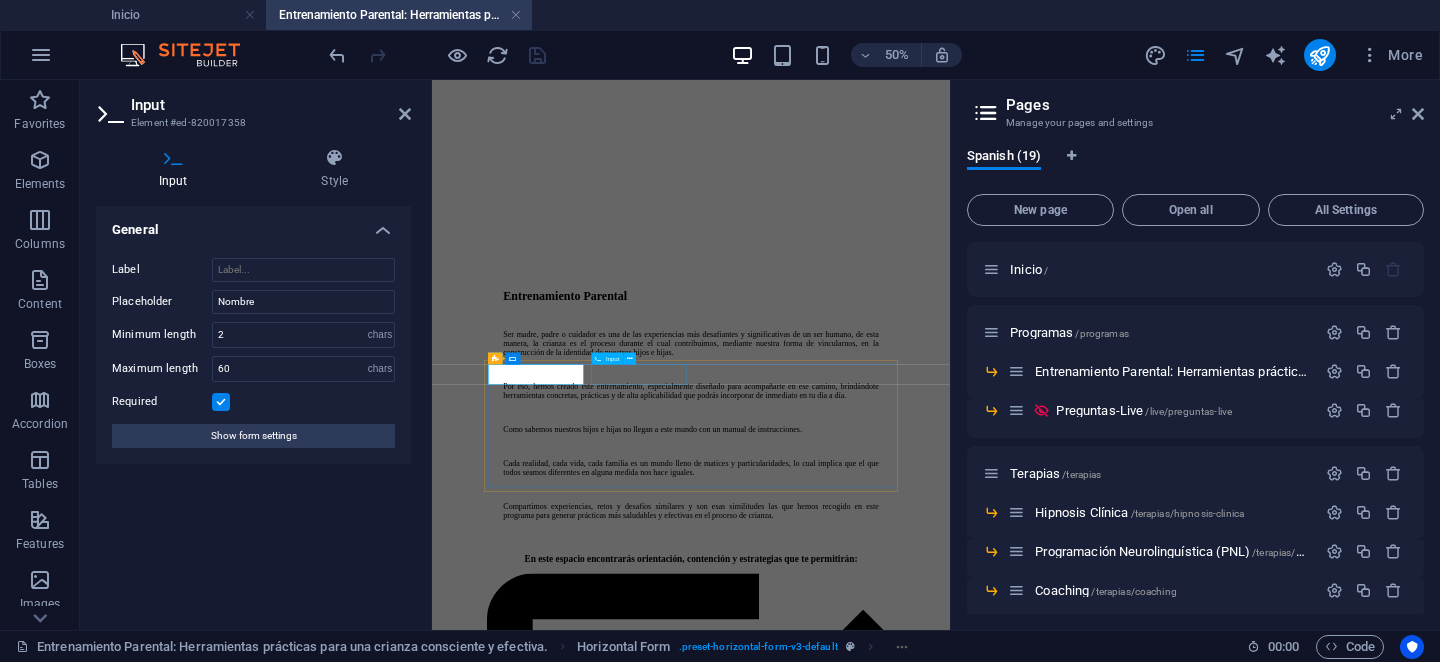click at bounding box center [950, 9536] 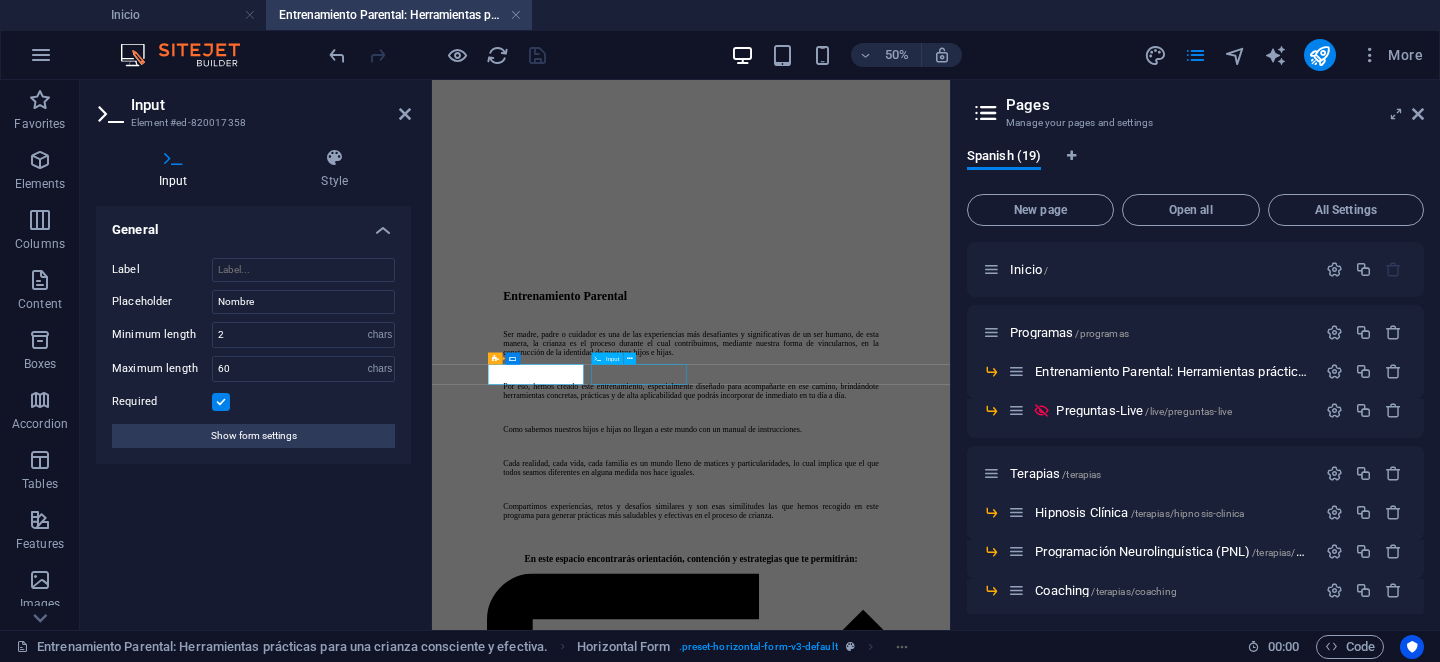 click at bounding box center [950, 9536] 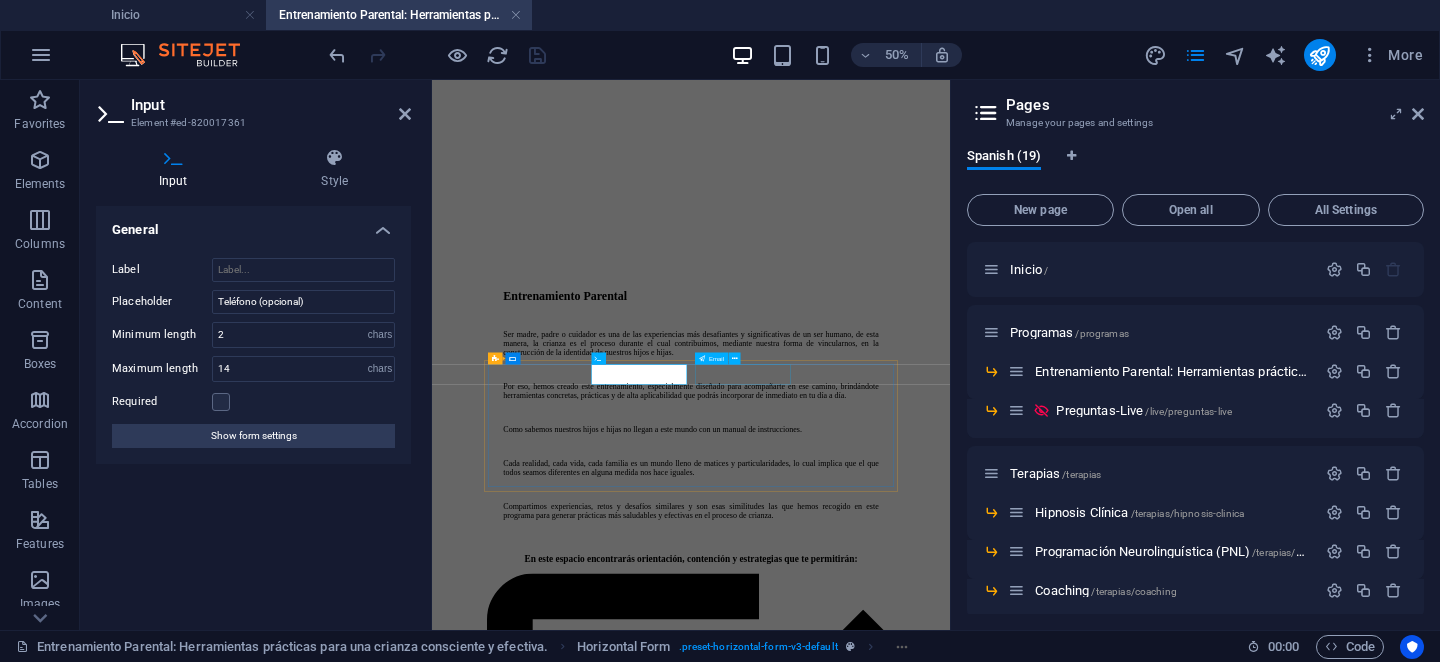 click at bounding box center (950, 9557) 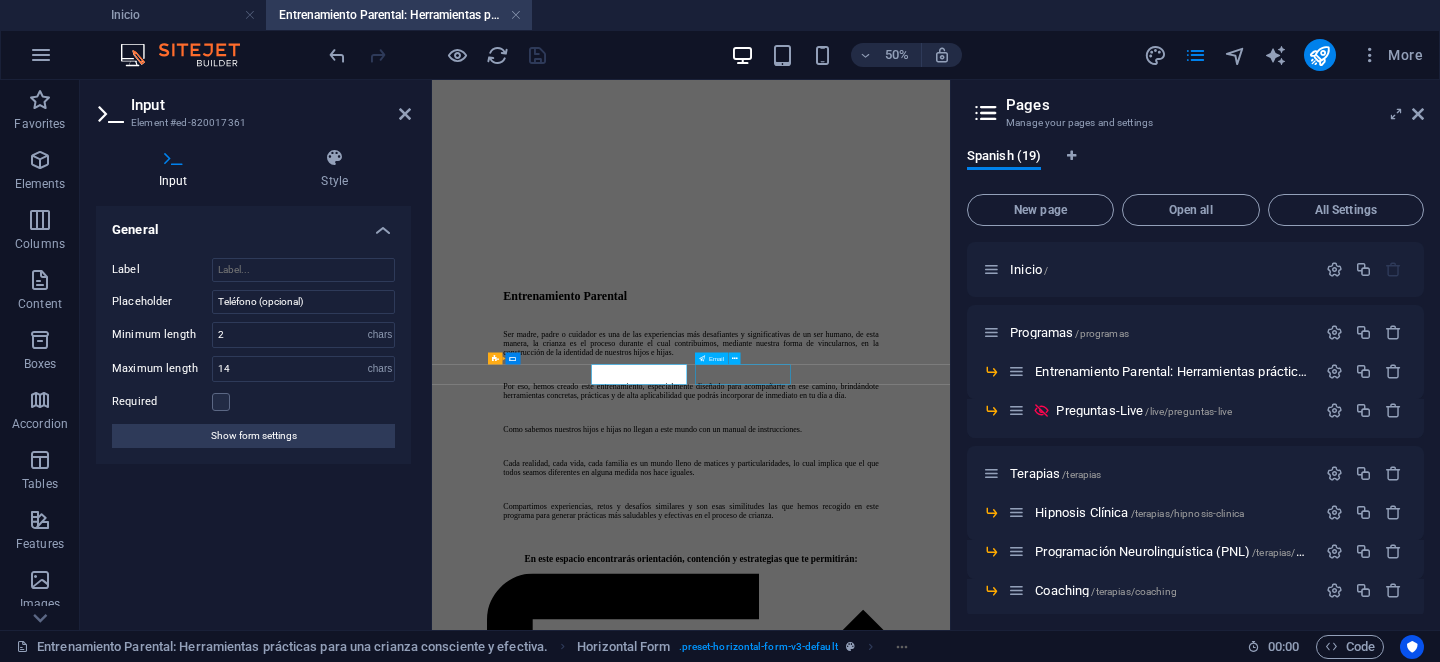 click at bounding box center (950, 9557) 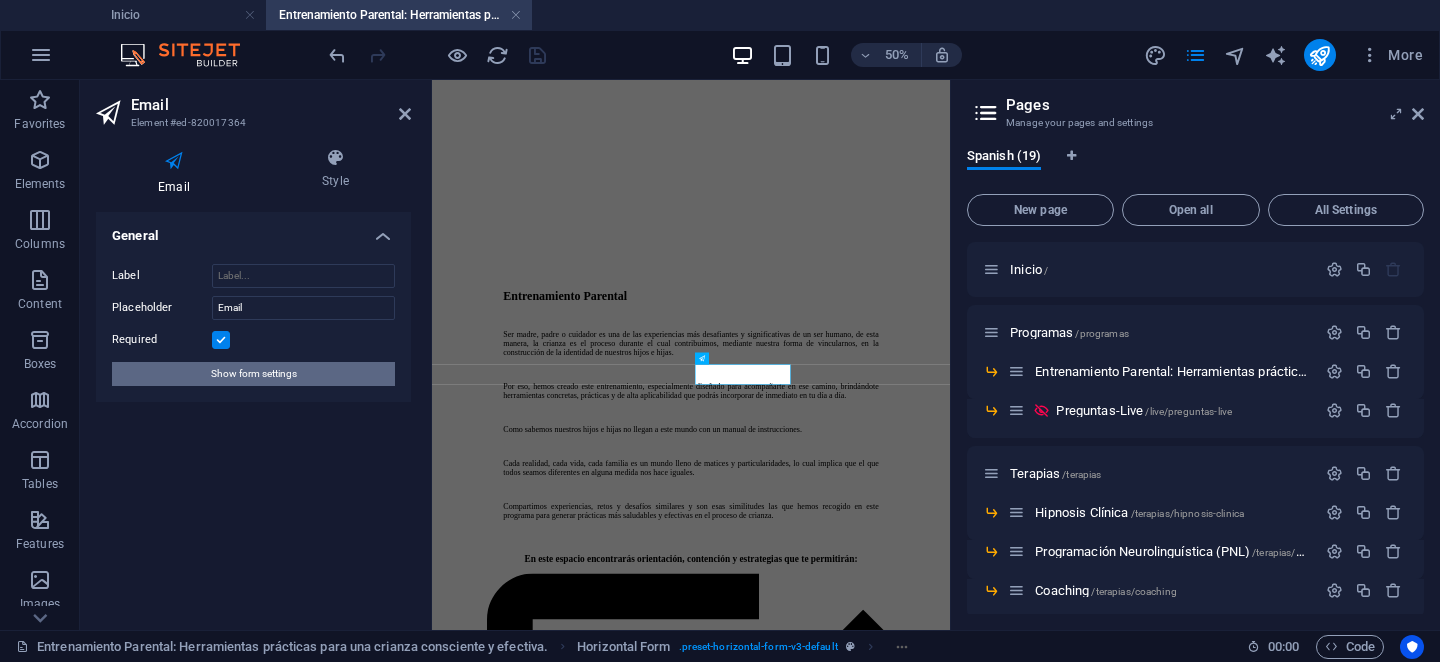 click on "Show form settings" at bounding box center (253, 374) 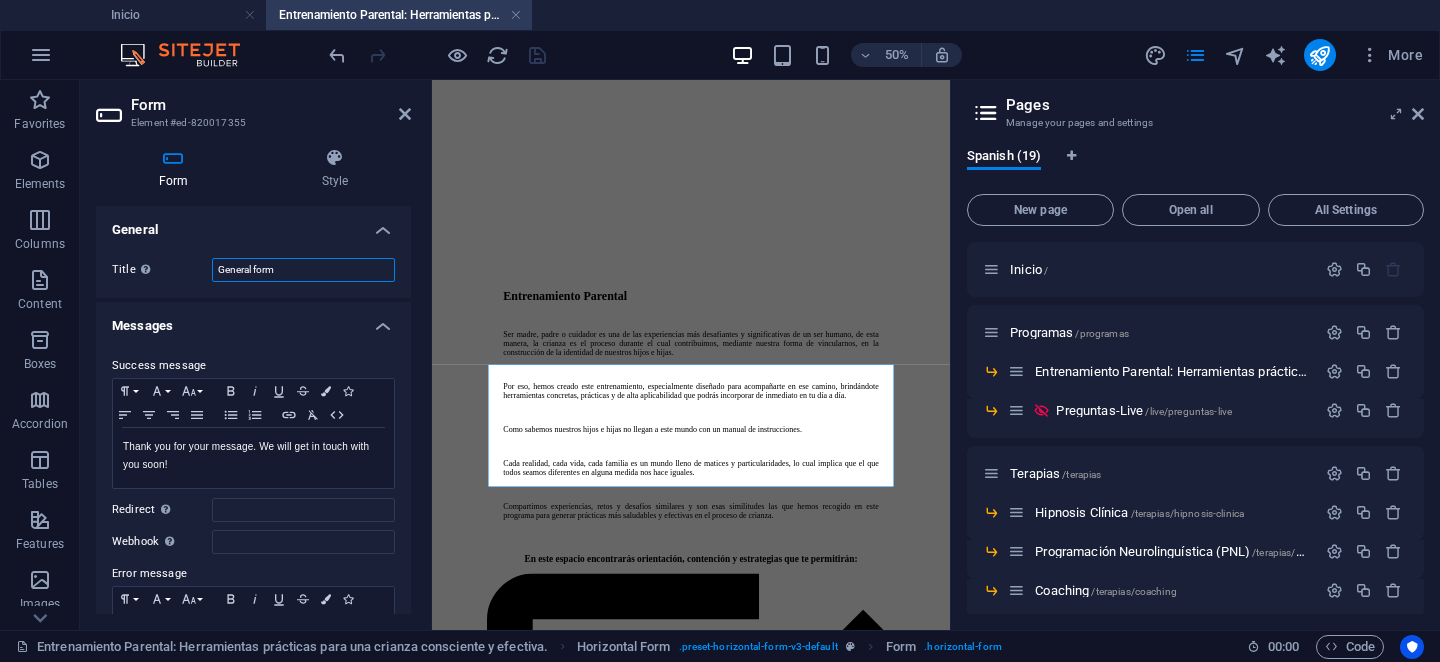 drag, startPoint x: 300, startPoint y: 269, endPoint x: 163, endPoint y: 242, distance: 139.63524 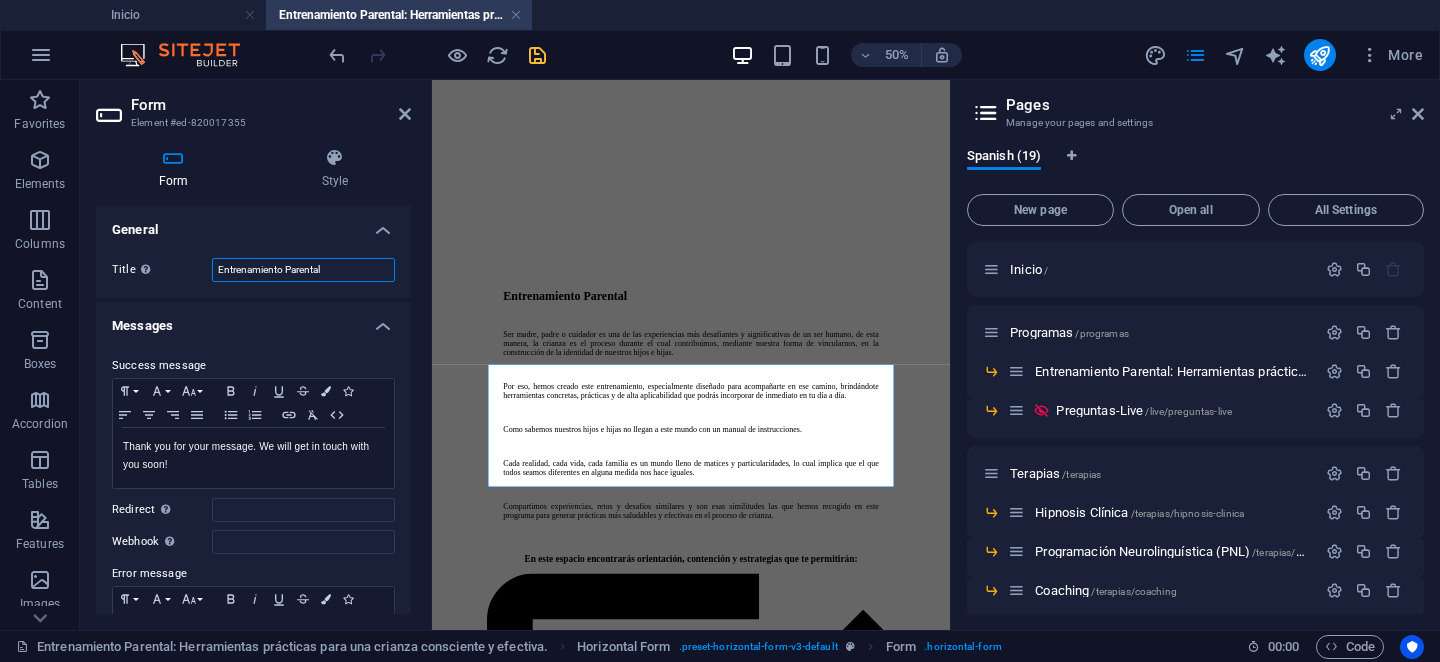 type on "Entrenamiento Parental" 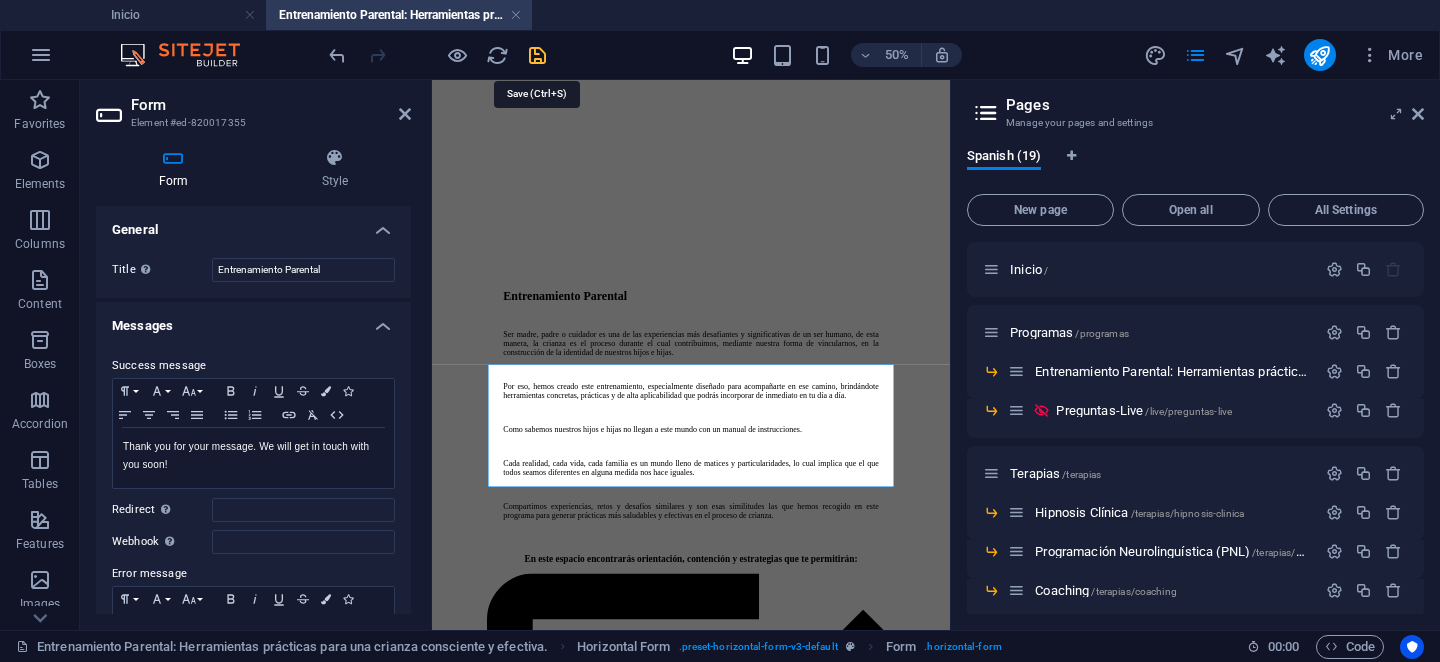 click at bounding box center (537, 55) 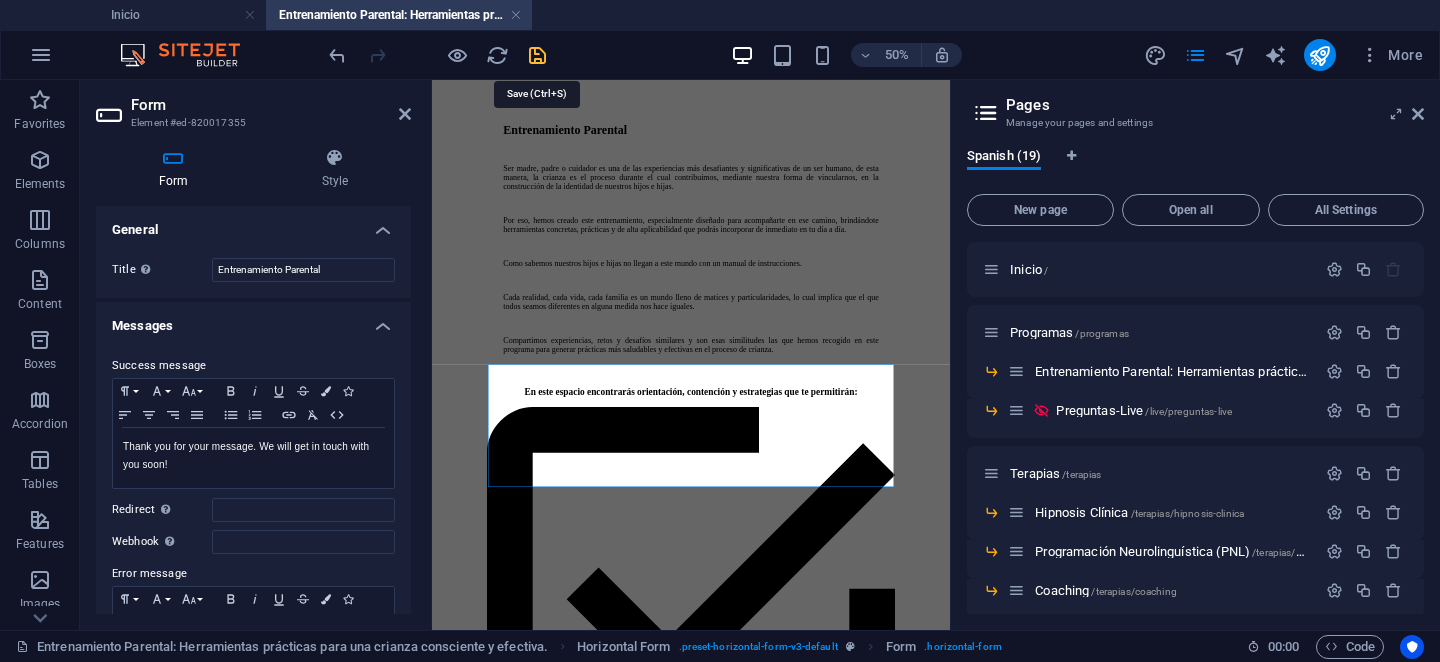 scroll, scrollTop: 1259, scrollLeft: 0, axis: vertical 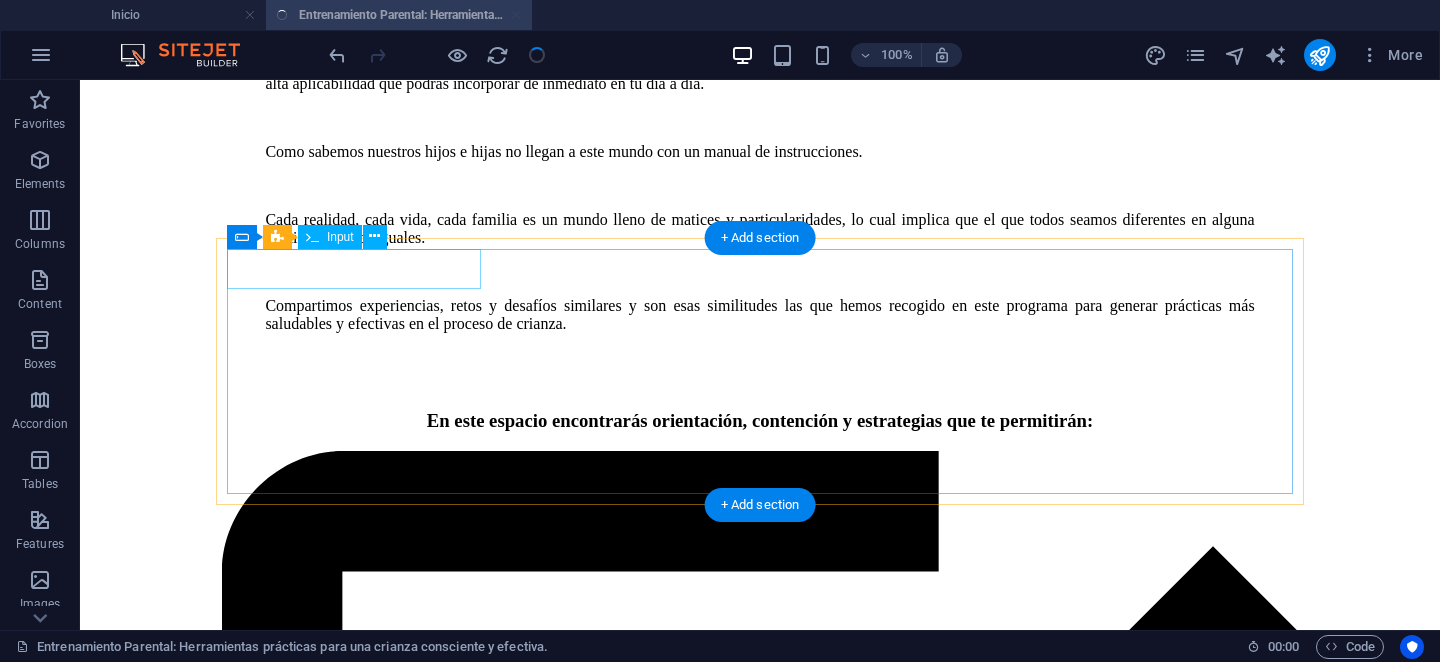 click at bounding box center (760, 11348) 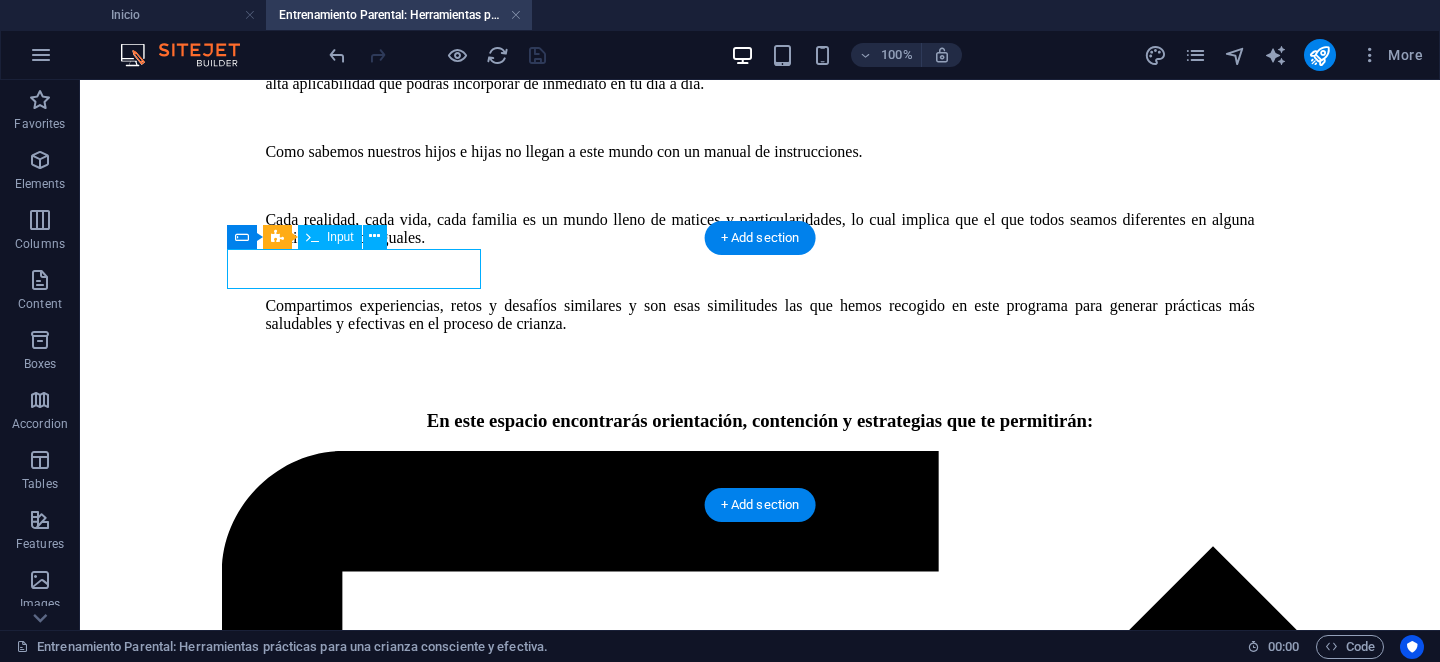 click at bounding box center (760, 11348) 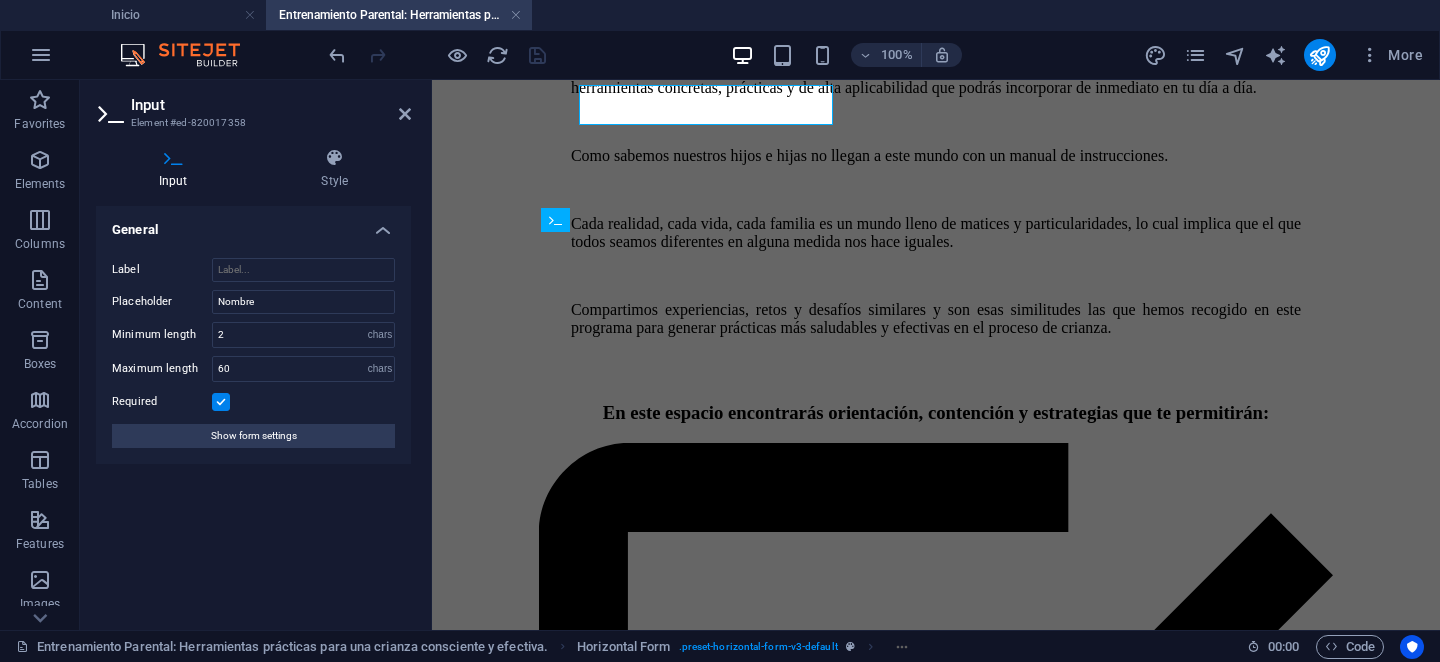 scroll, scrollTop: 1423, scrollLeft: 0, axis: vertical 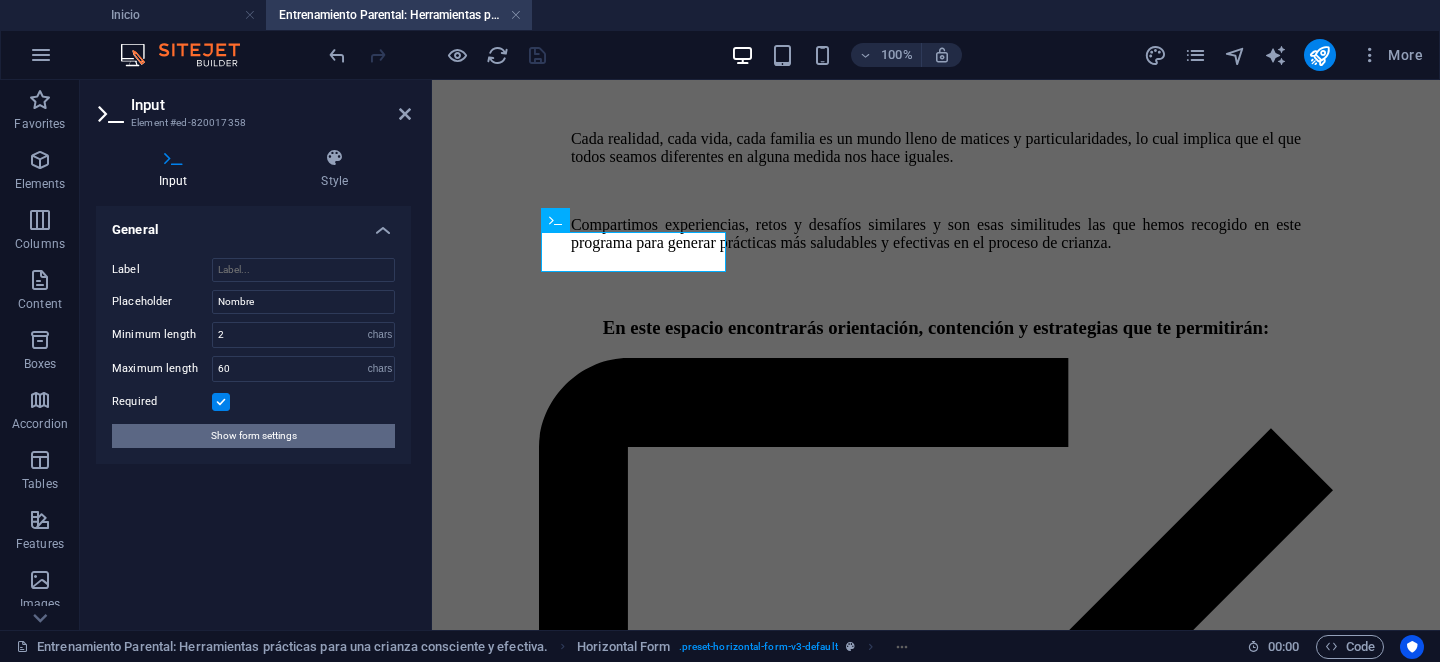 click on "Show form settings" at bounding box center (254, 436) 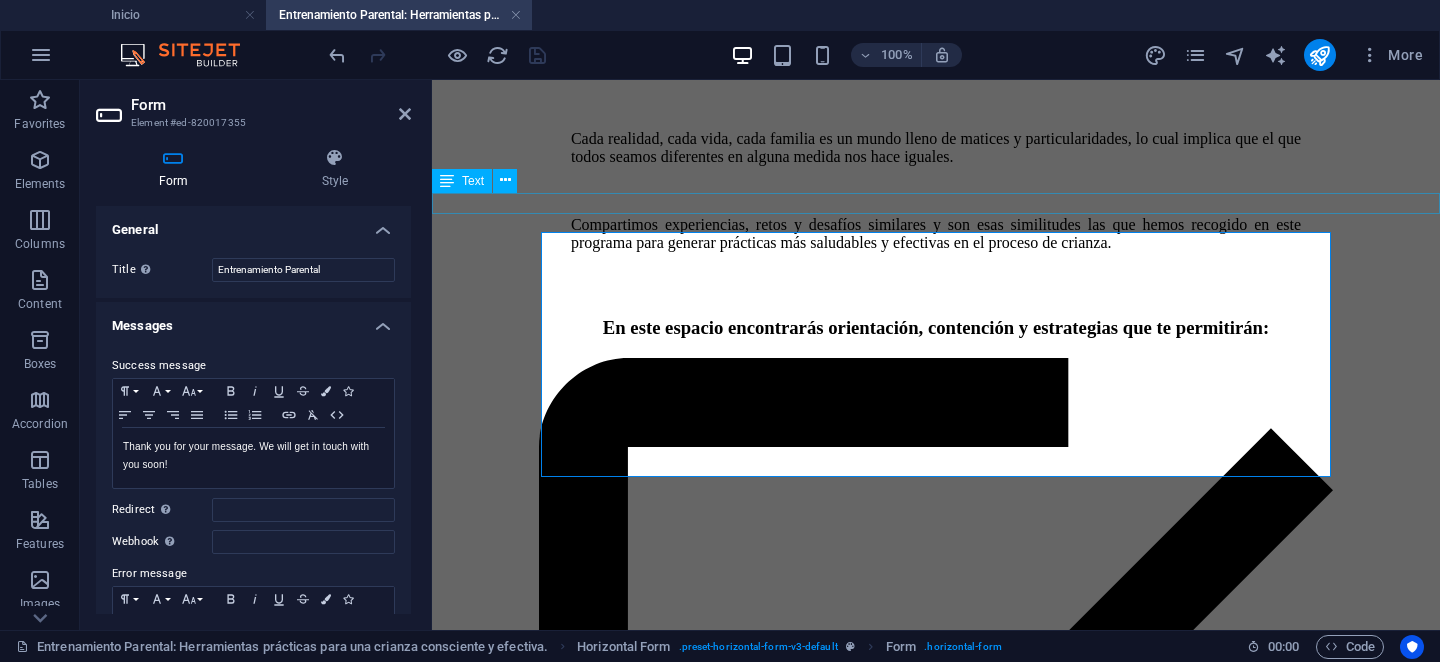 scroll, scrollTop: 1259, scrollLeft: 0, axis: vertical 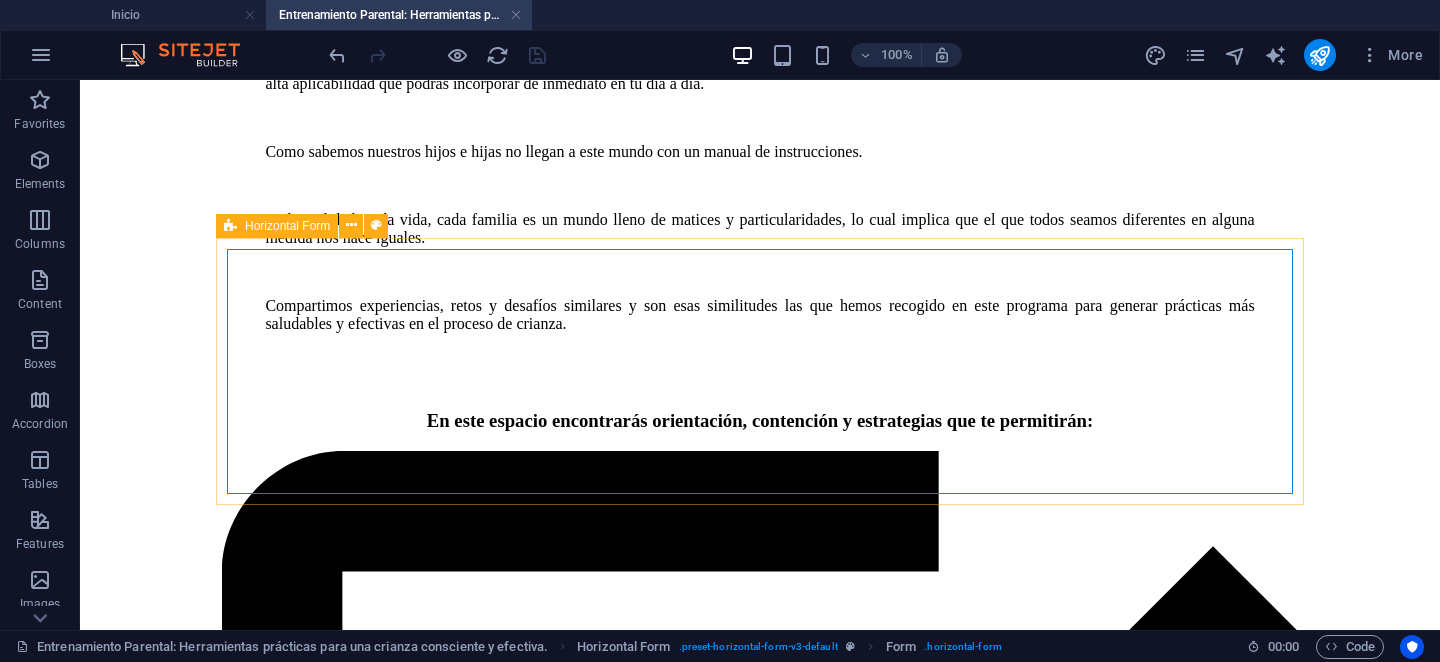 click on "Horizontal Form" at bounding box center [287, 226] 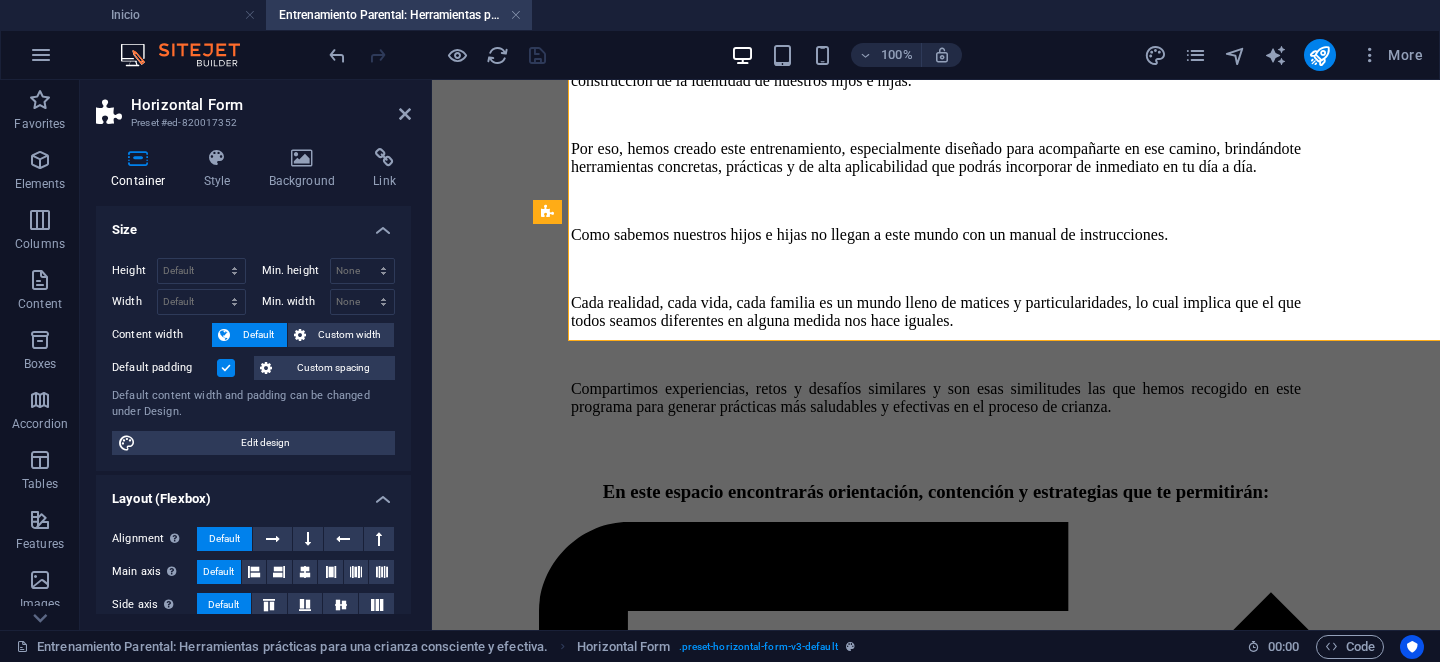scroll, scrollTop: 1423, scrollLeft: 0, axis: vertical 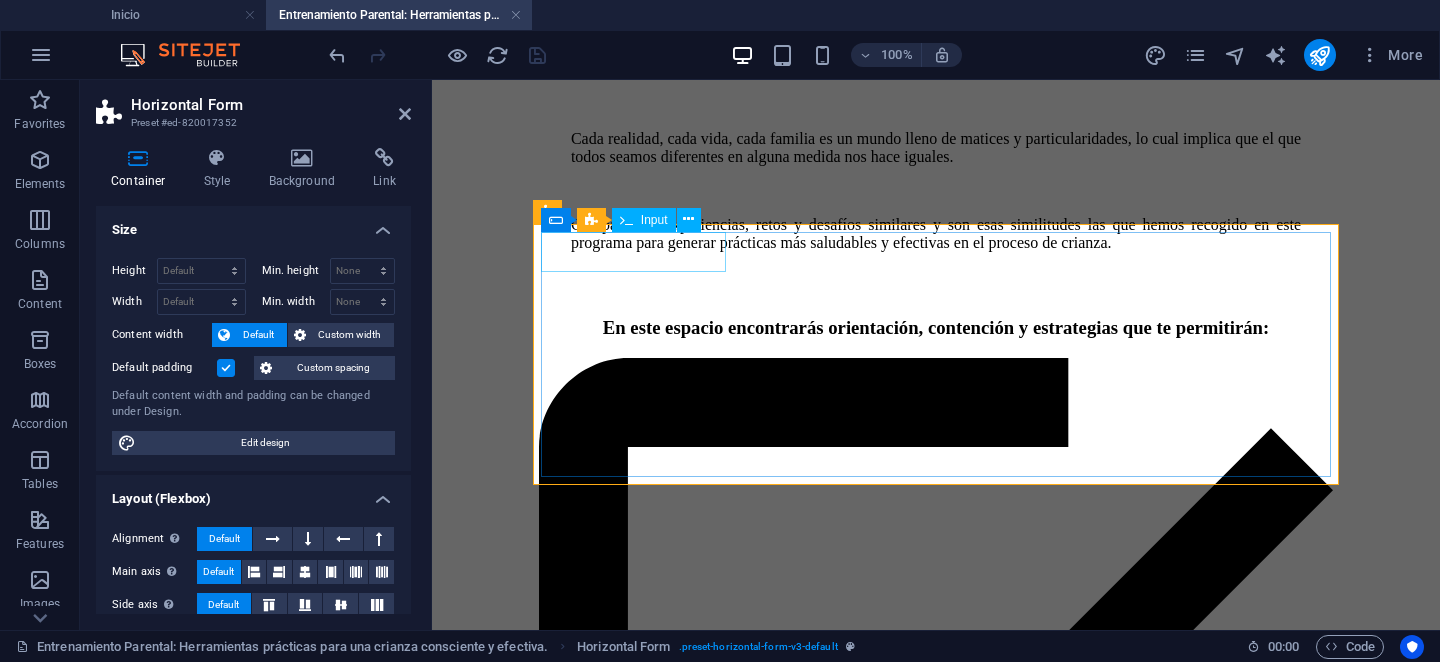 click at bounding box center [635, 8593] 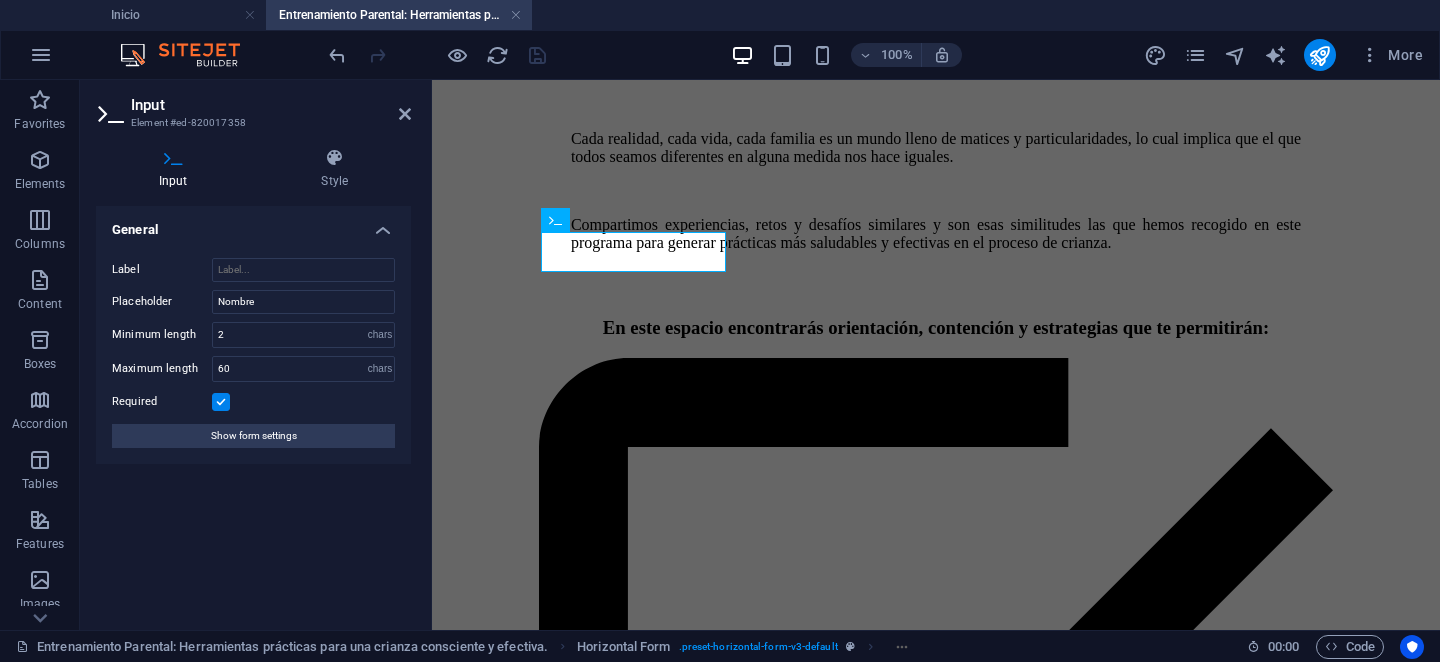 click on "Label Placeholder Nombre Minimum length 2 No minimum length chars Maximum length 60 No maximum length chars Required Show form settings" at bounding box center (253, 353) 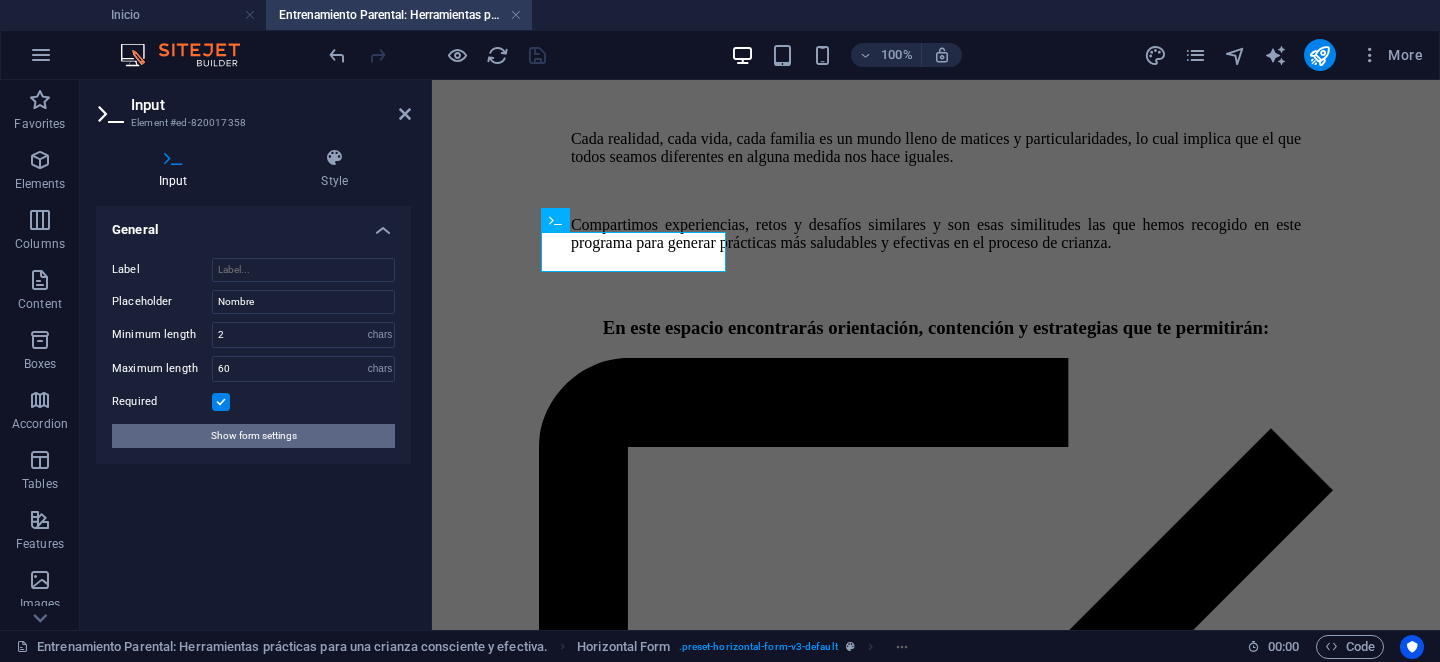 click on "Show form settings" at bounding box center (254, 436) 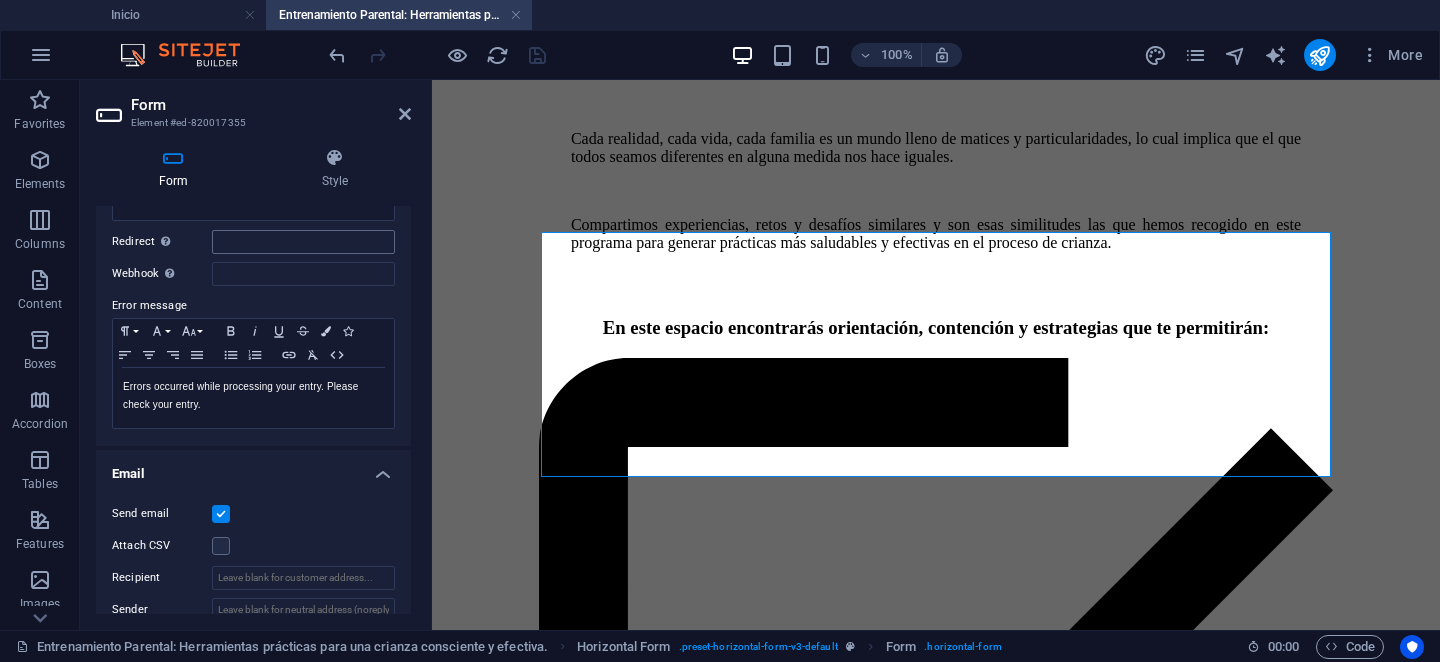 scroll, scrollTop: 265, scrollLeft: 0, axis: vertical 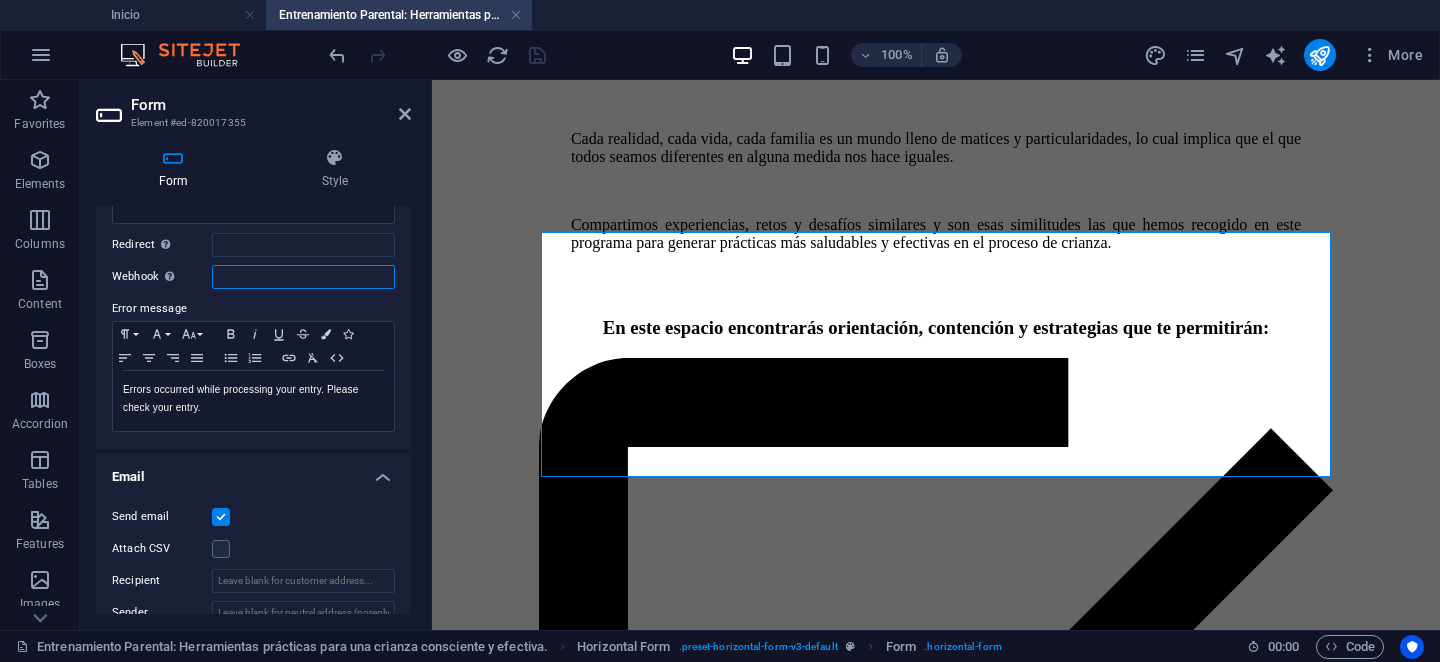 click on "Webhook A webhook is a push notification from this form to another server. Every time someone submits this form, the data will be pushed to your server." at bounding box center [303, 277] 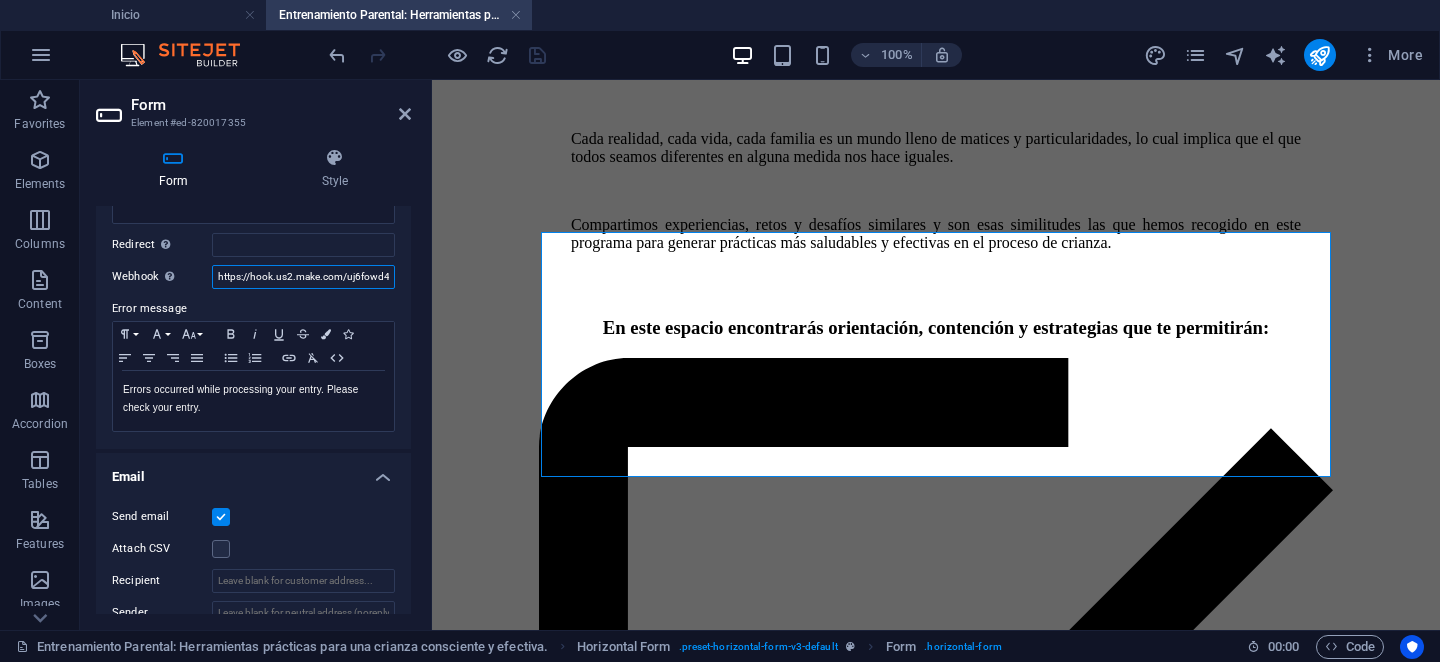 scroll, scrollTop: 0, scrollLeft: 117, axis: horizontal 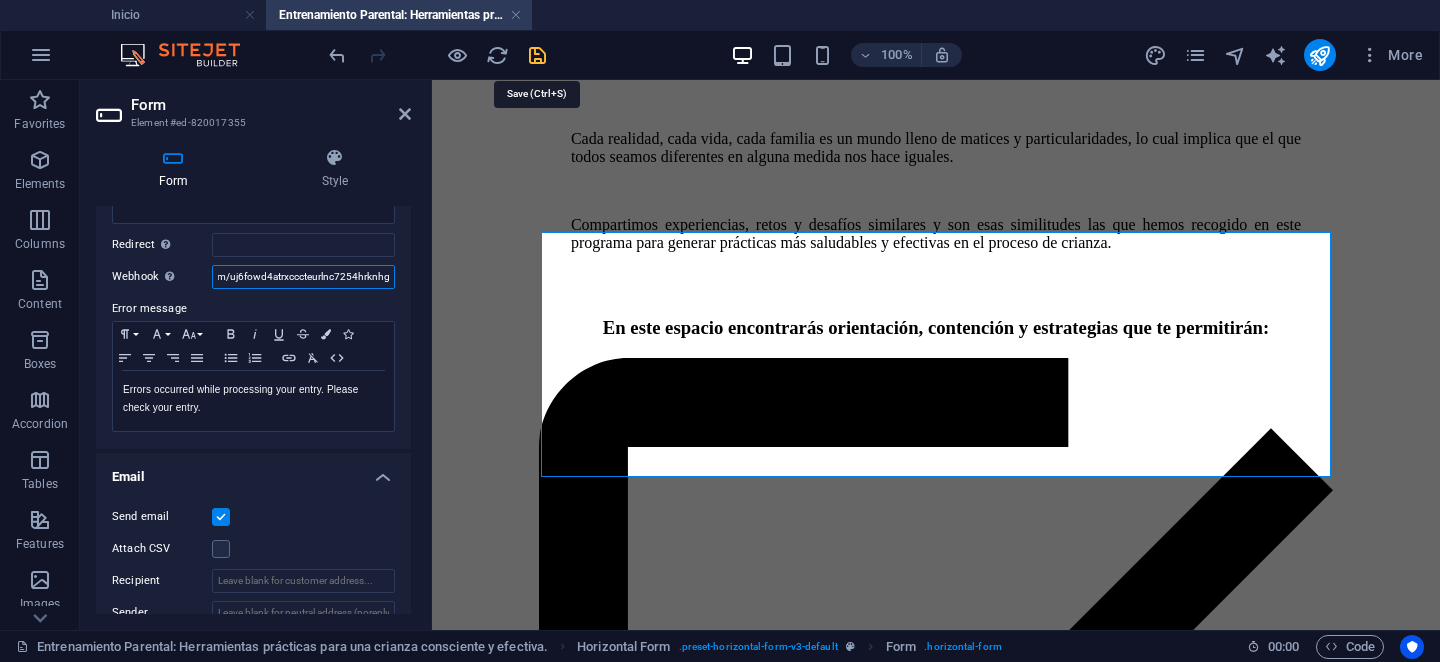type on "https://hook.us2.make.com/uj6fowd4atrxcccteurlnc7254hrknhg" 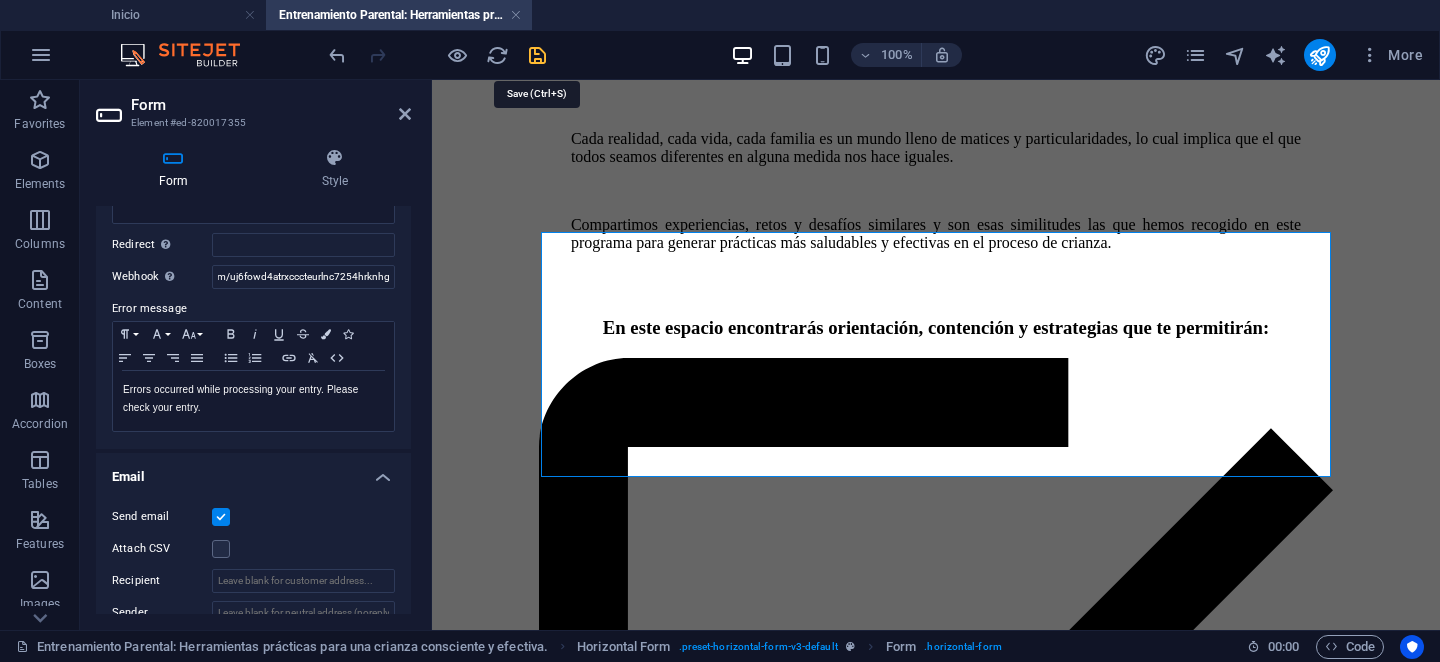click at bounding box center (537, 55) 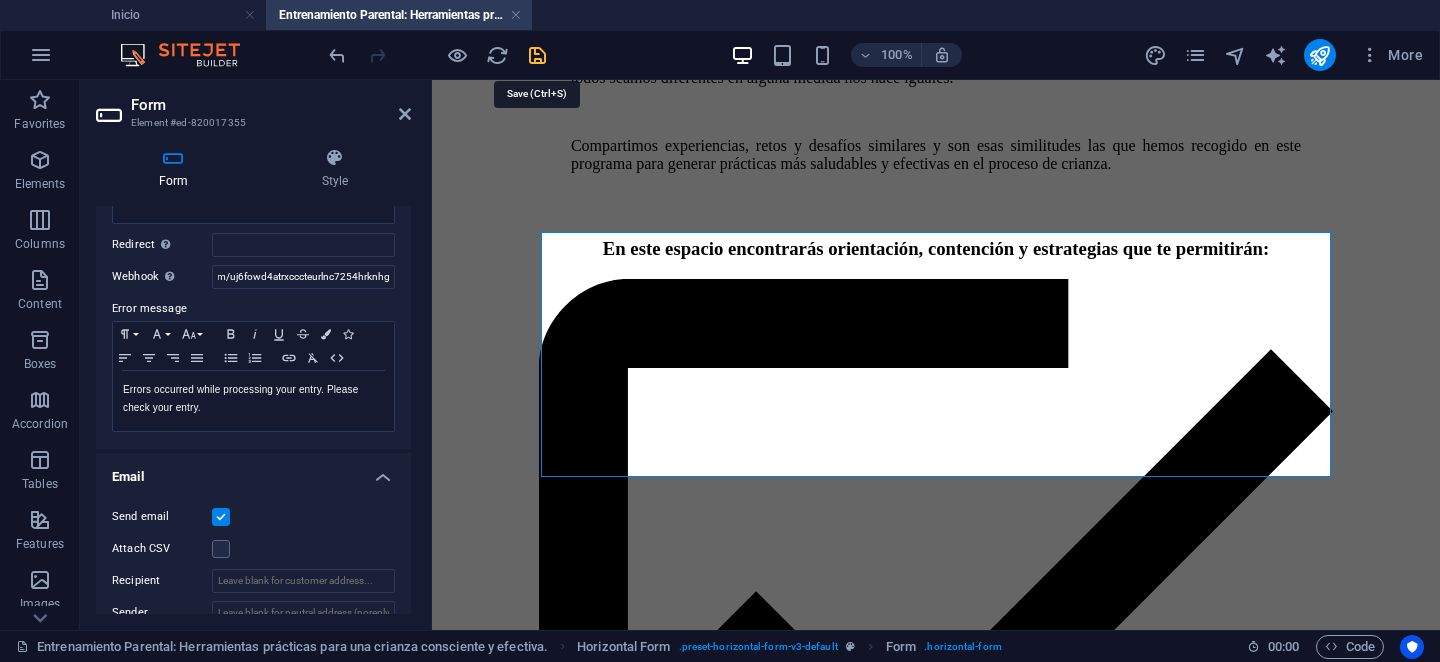 scroll, scrollTop: 0, scrollLeft: 0, axis: both 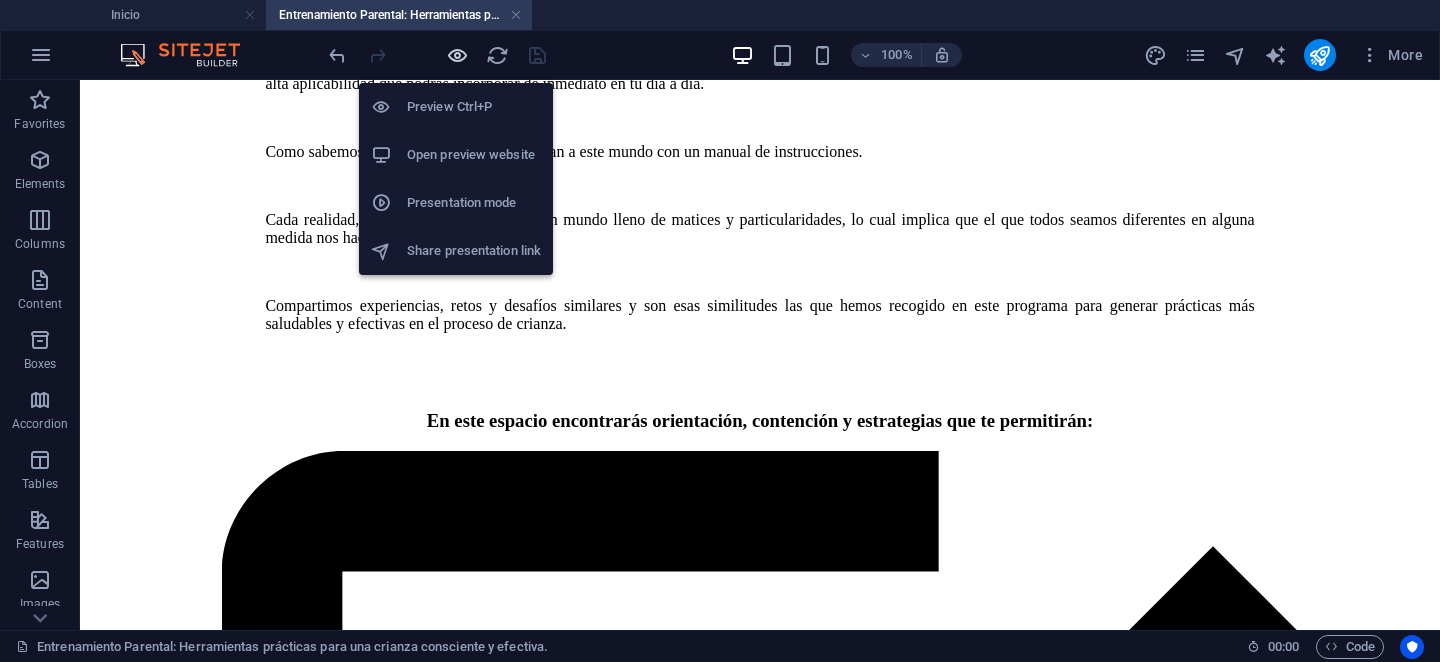 click at bounding box center (457, 55) 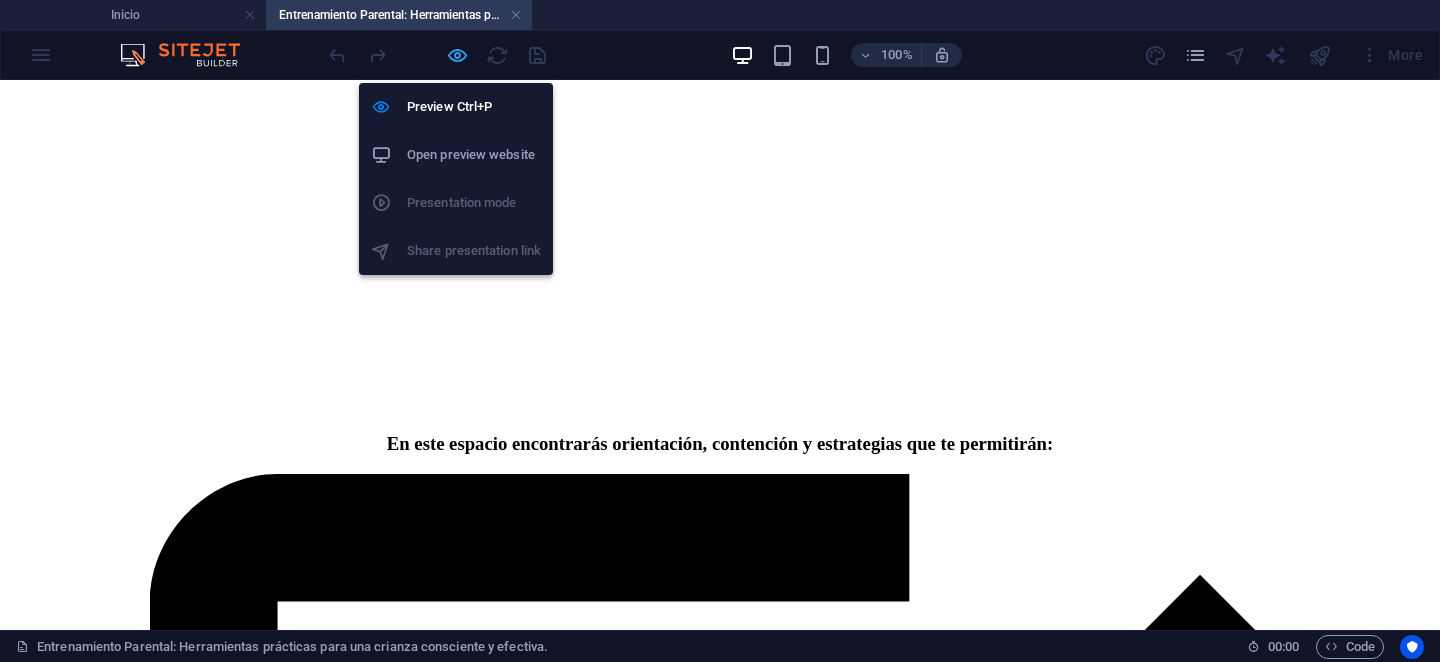 scroll, scrollTop: 1226, scrollLeft: 0, axis: vertical 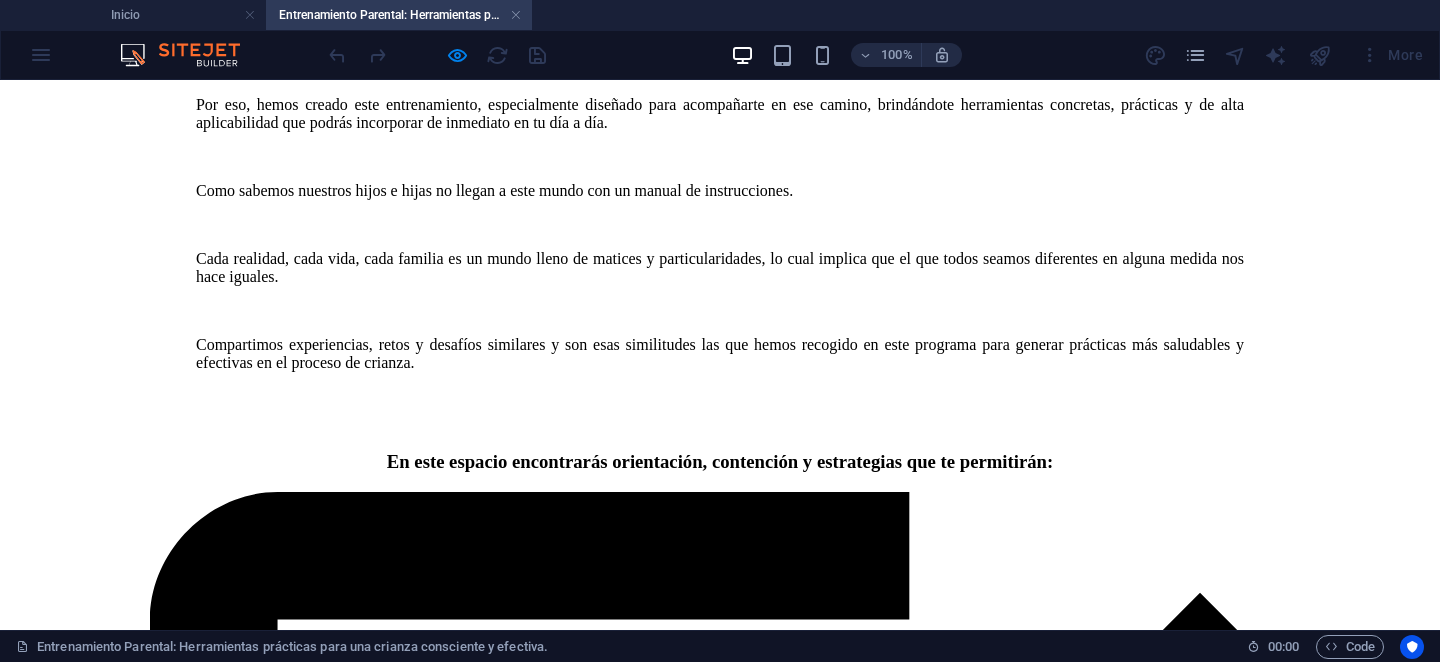 click at bounding box center [250, 11994] 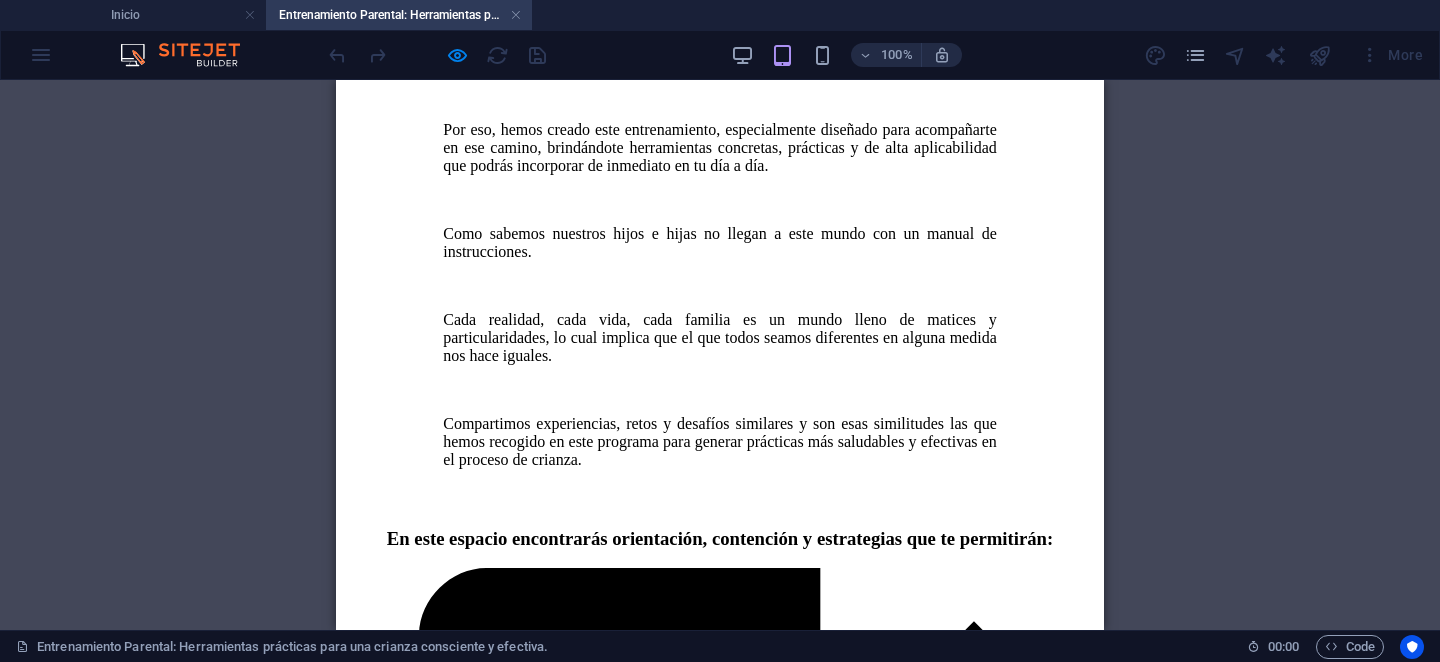 scroll, scrollTop: 1410, scrollLeft: 0, axis: vertical 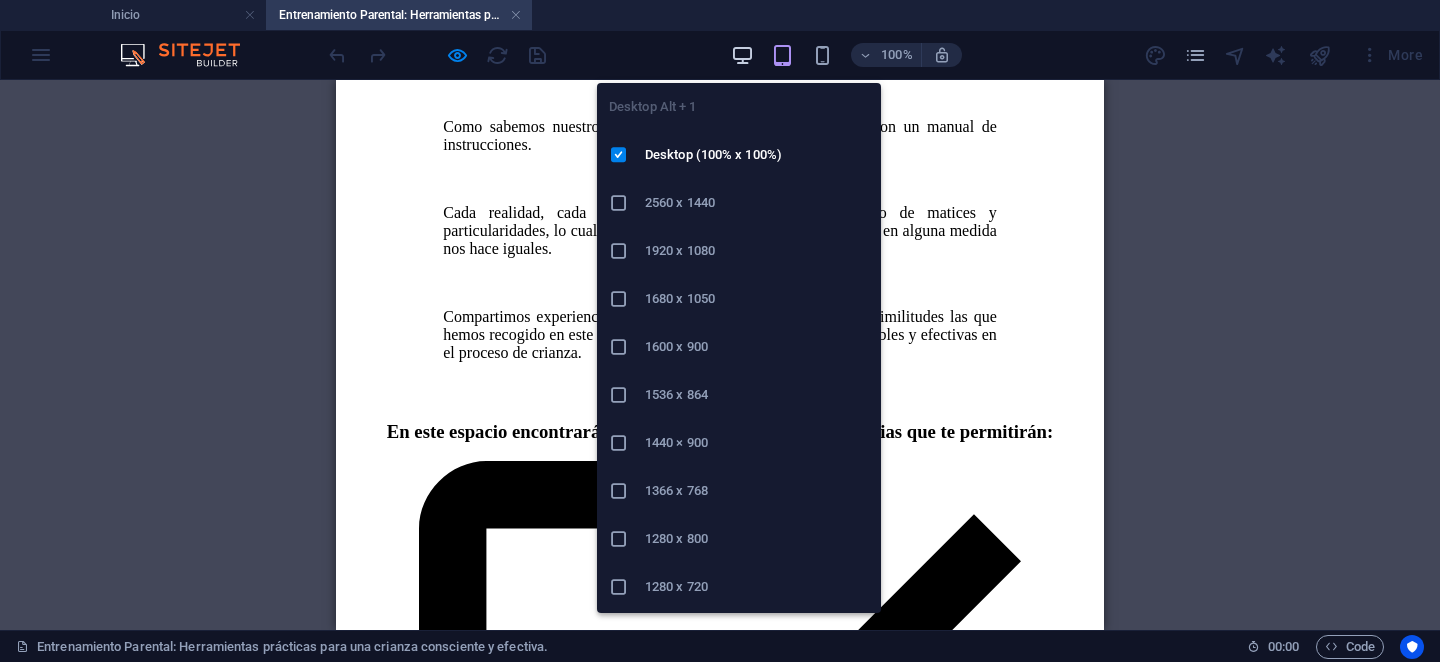 click at bounding box center (742, 55) 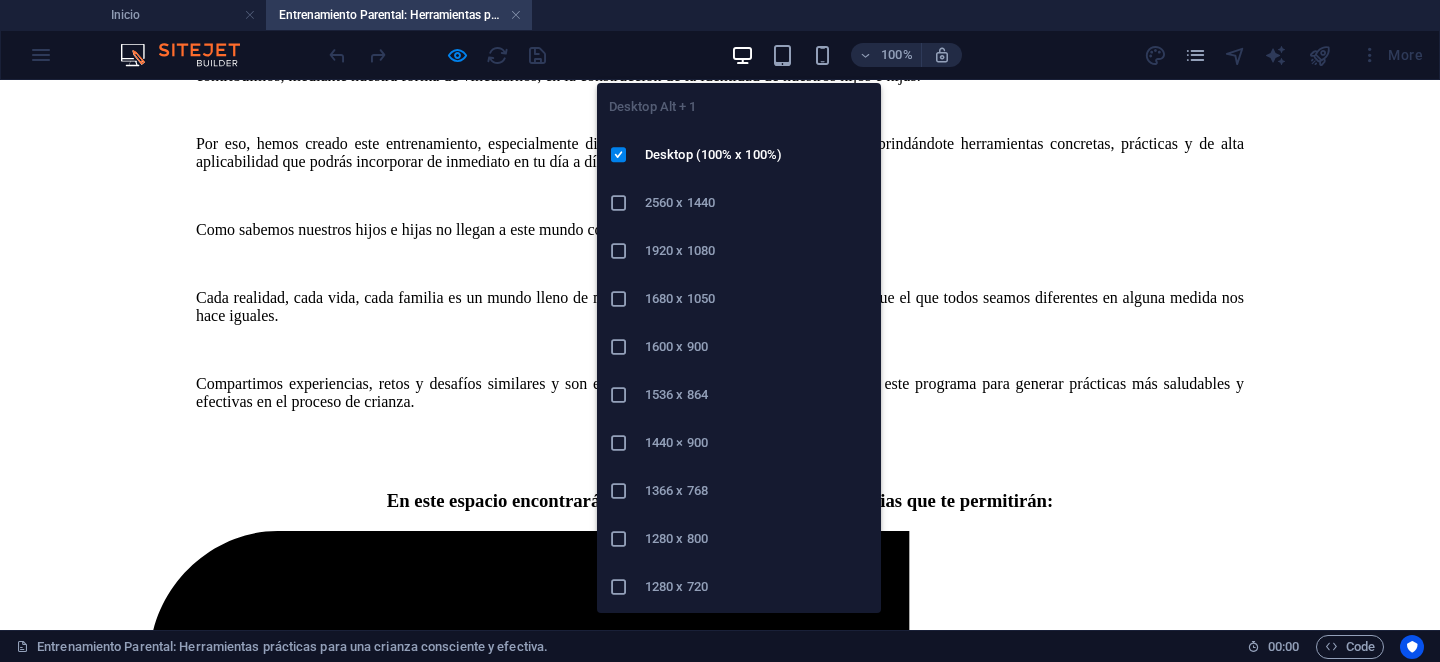 scroll, scrollTop: 1186, scrollLeft: 0, axis: vertical 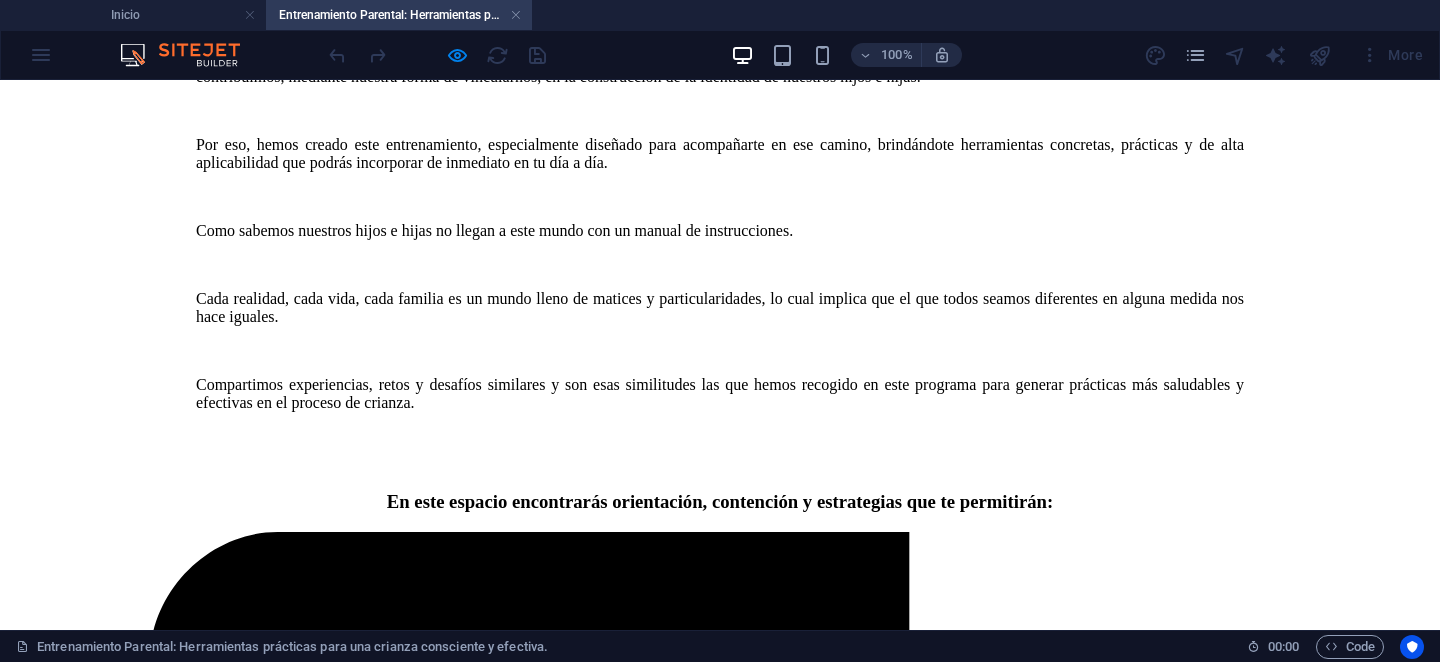 click on "victor" at bounding box center (250, 12076) 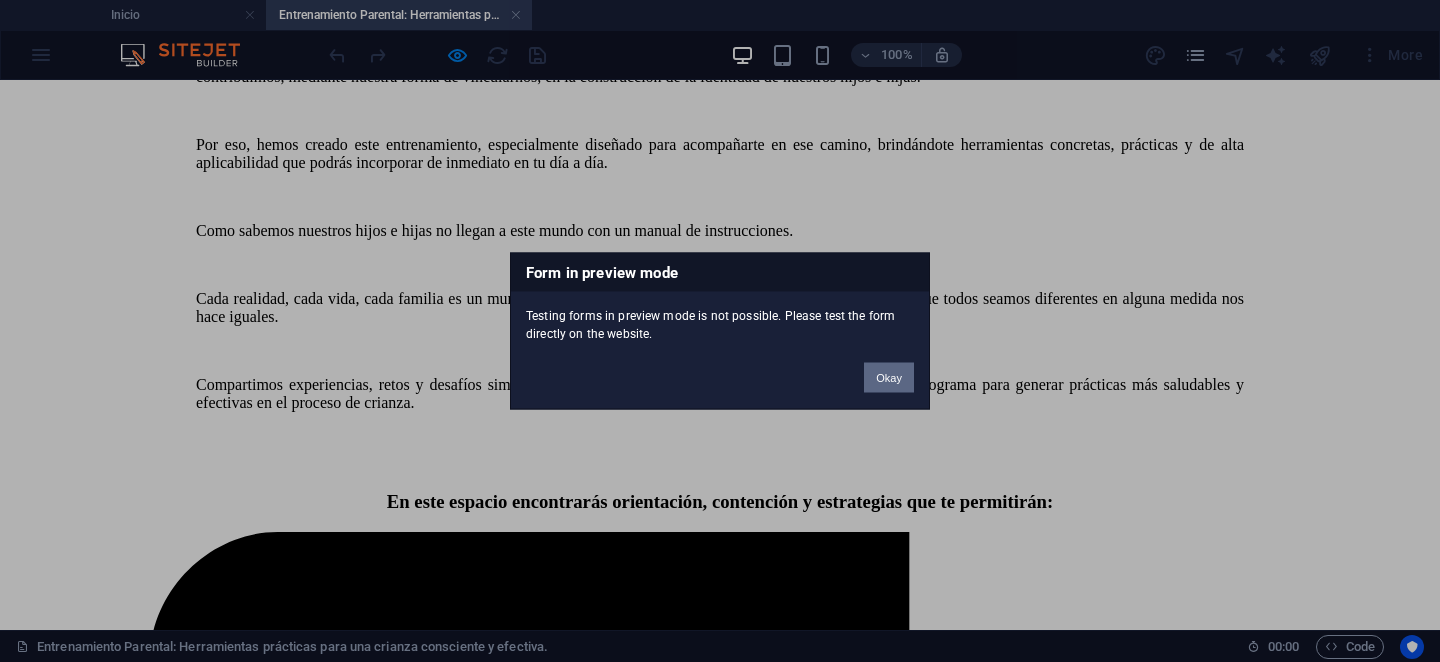 click on "Okay" at bounding box center (889, 378) 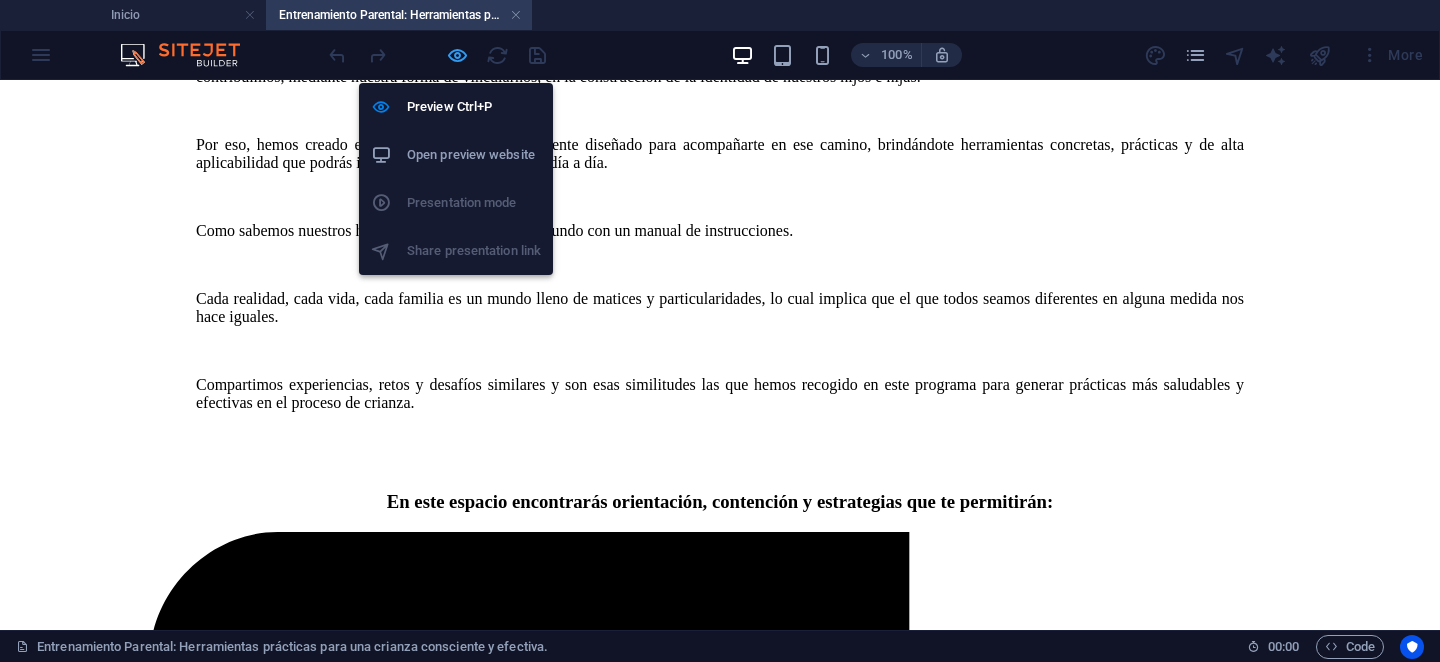 click at bounding box center [457, 55] 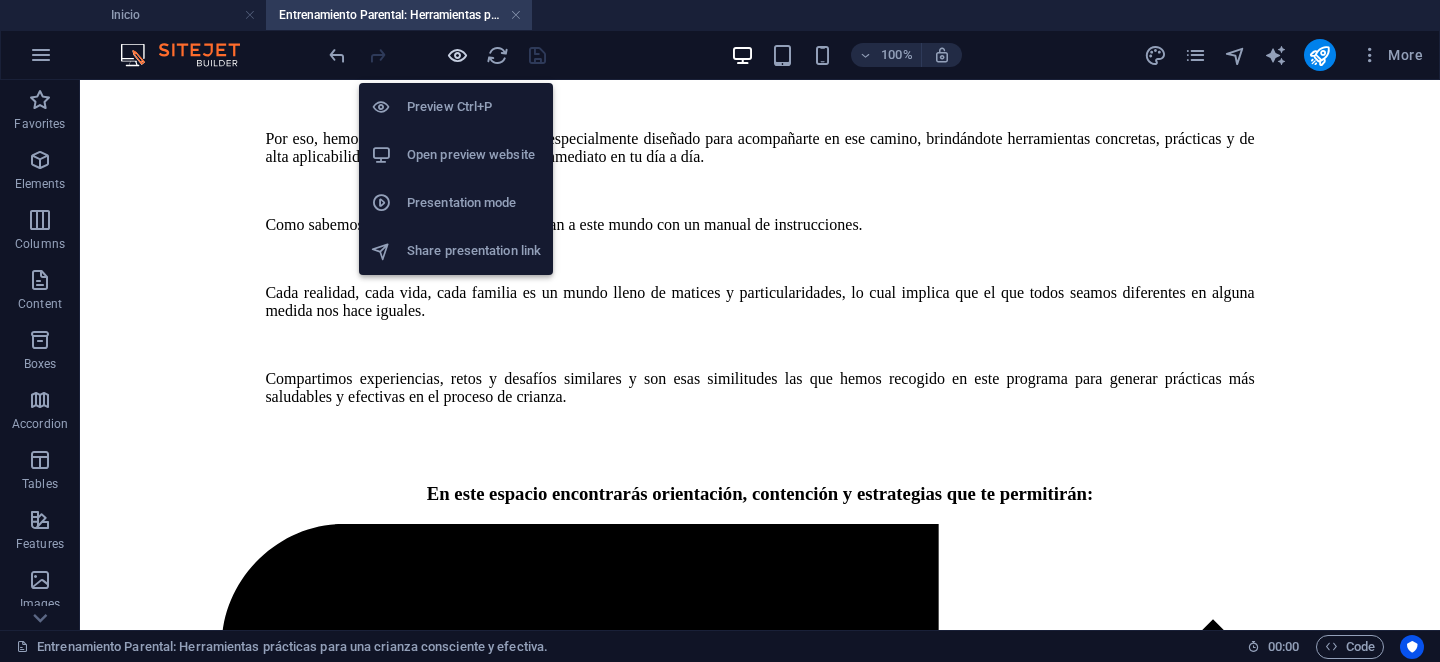 scroll, scrollTop: 1201, scrollLeft: 0, axis: vertical 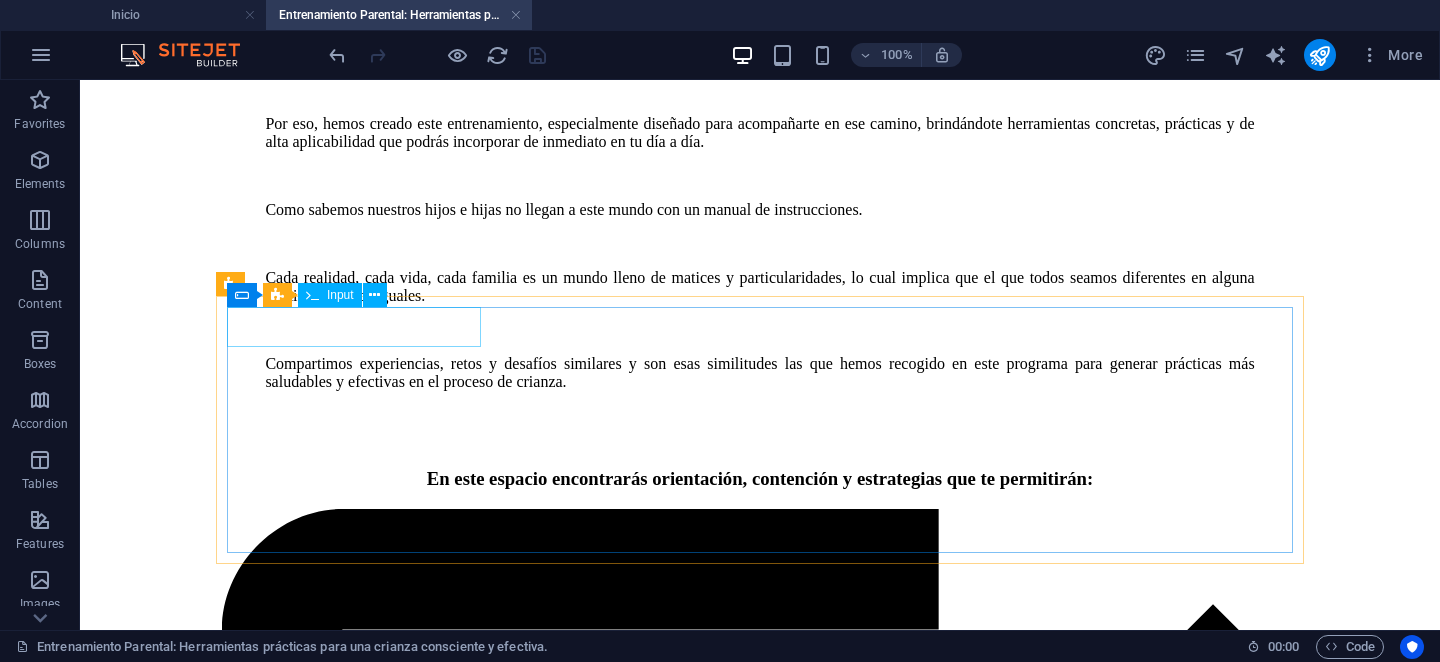 click on "Input" at bounding box center [340, 295] 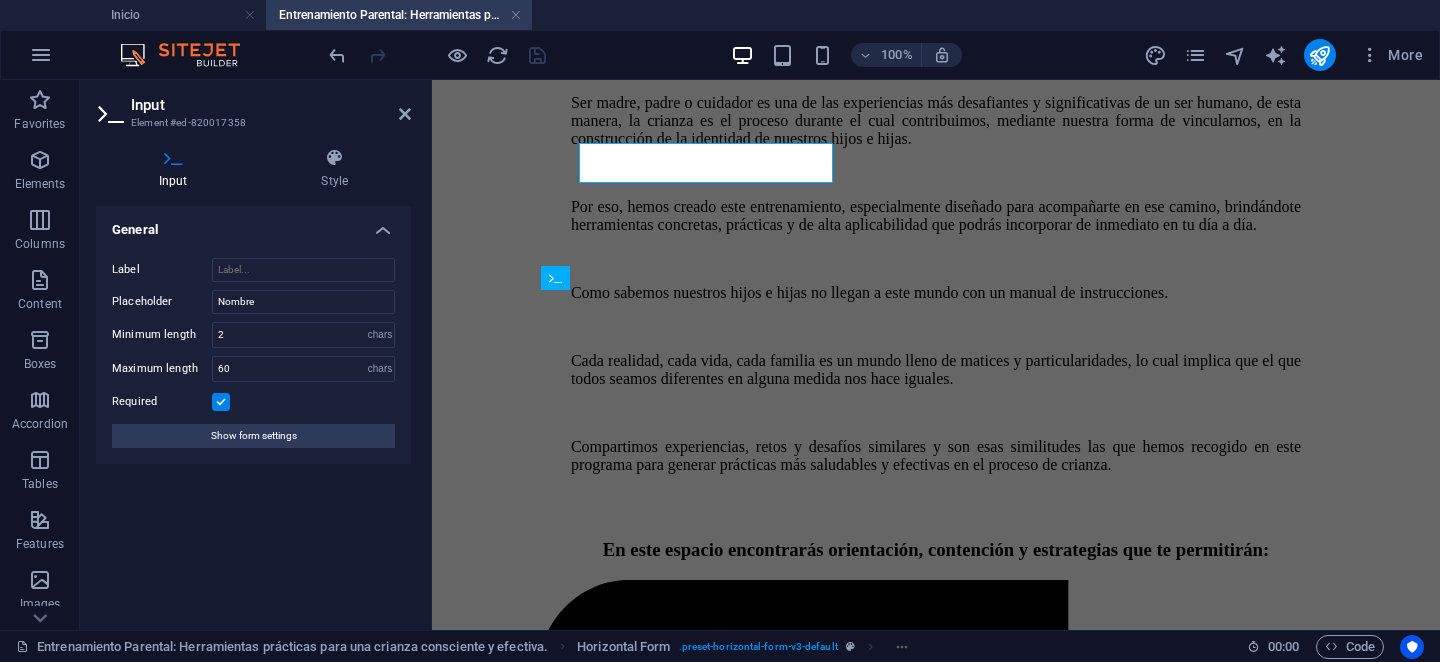 scroll, scrollTop: 1365, scrollLeft: 0, axis: vertical 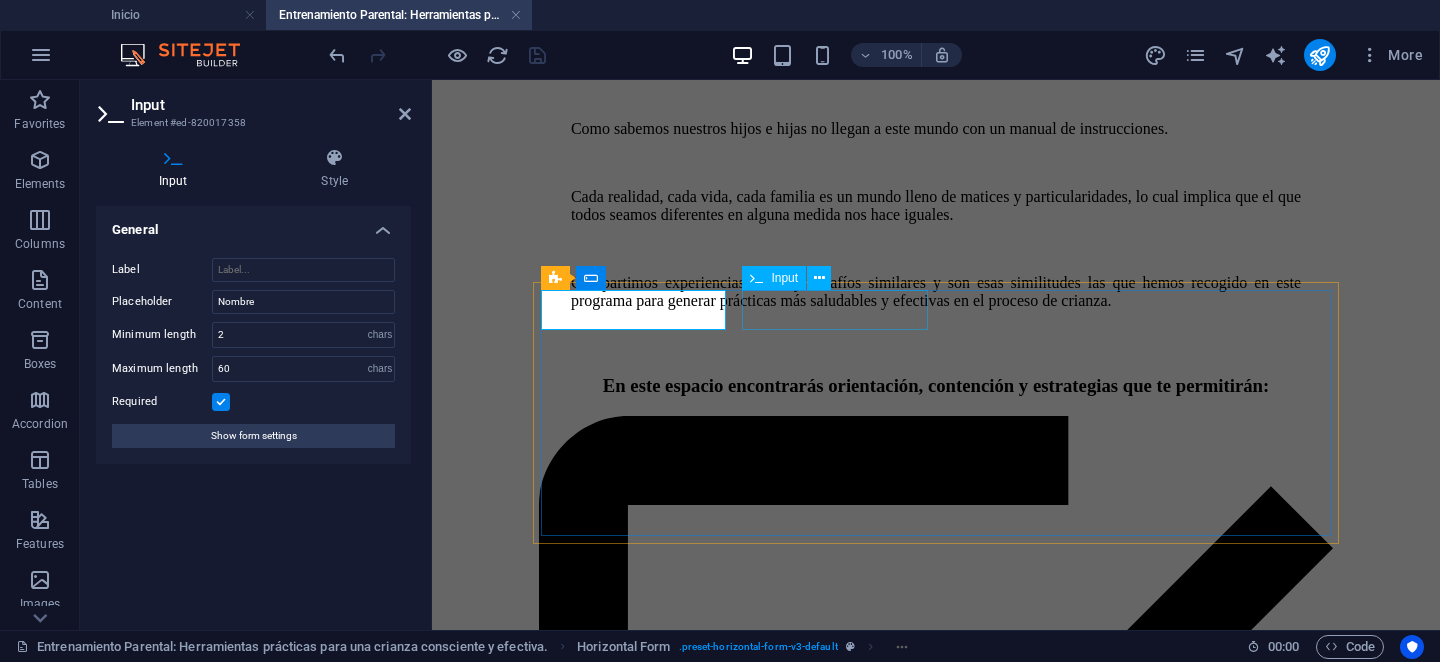 click on "[NUMBER]" at bounding box center (936, 8672) 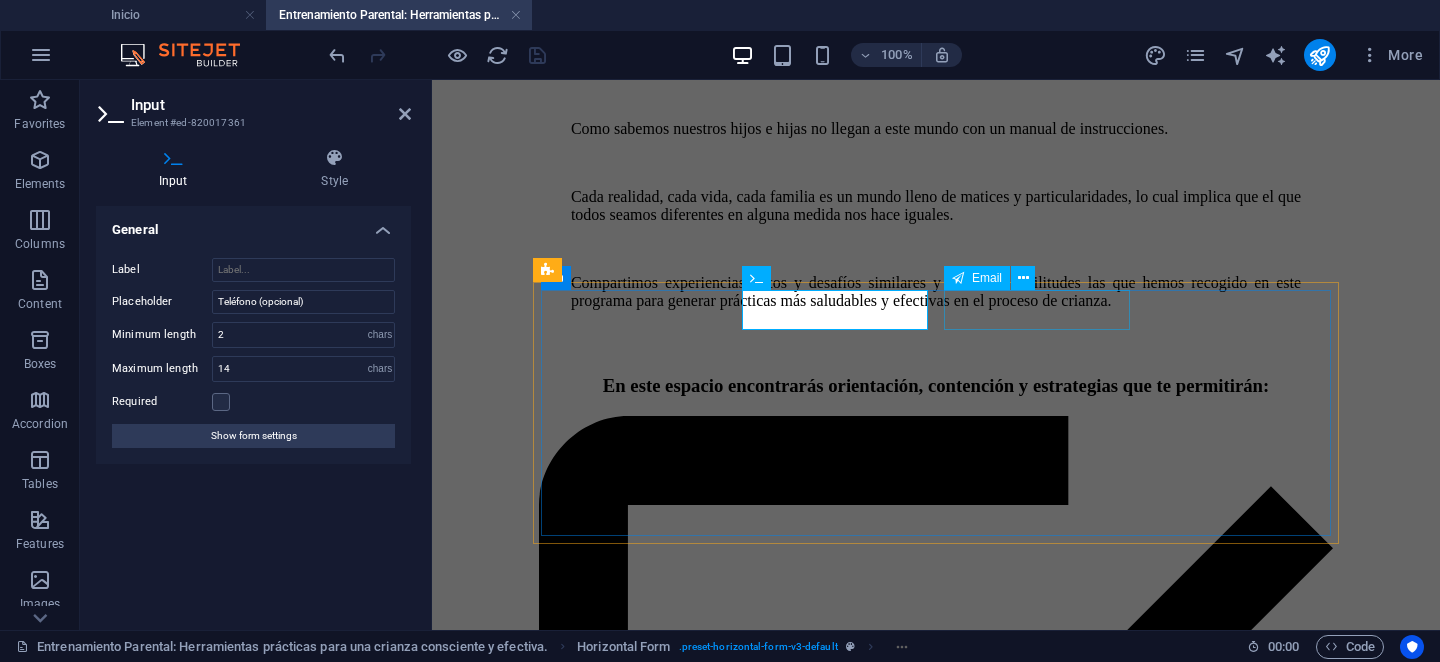 click on "[USERNAME]@[DOMAIN]" at bounding box center [936, 8693] 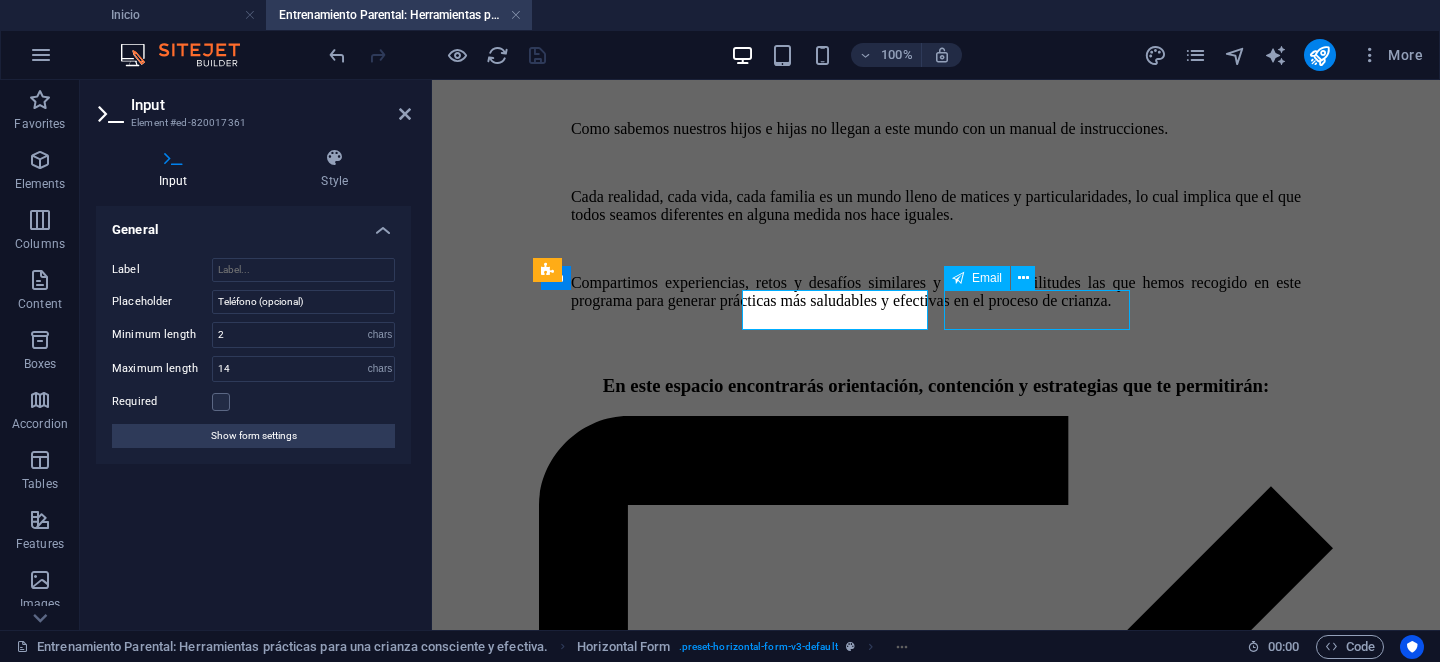click on "[USERNAME]@[DOMAIN]" at bounding box center (936, 8693) 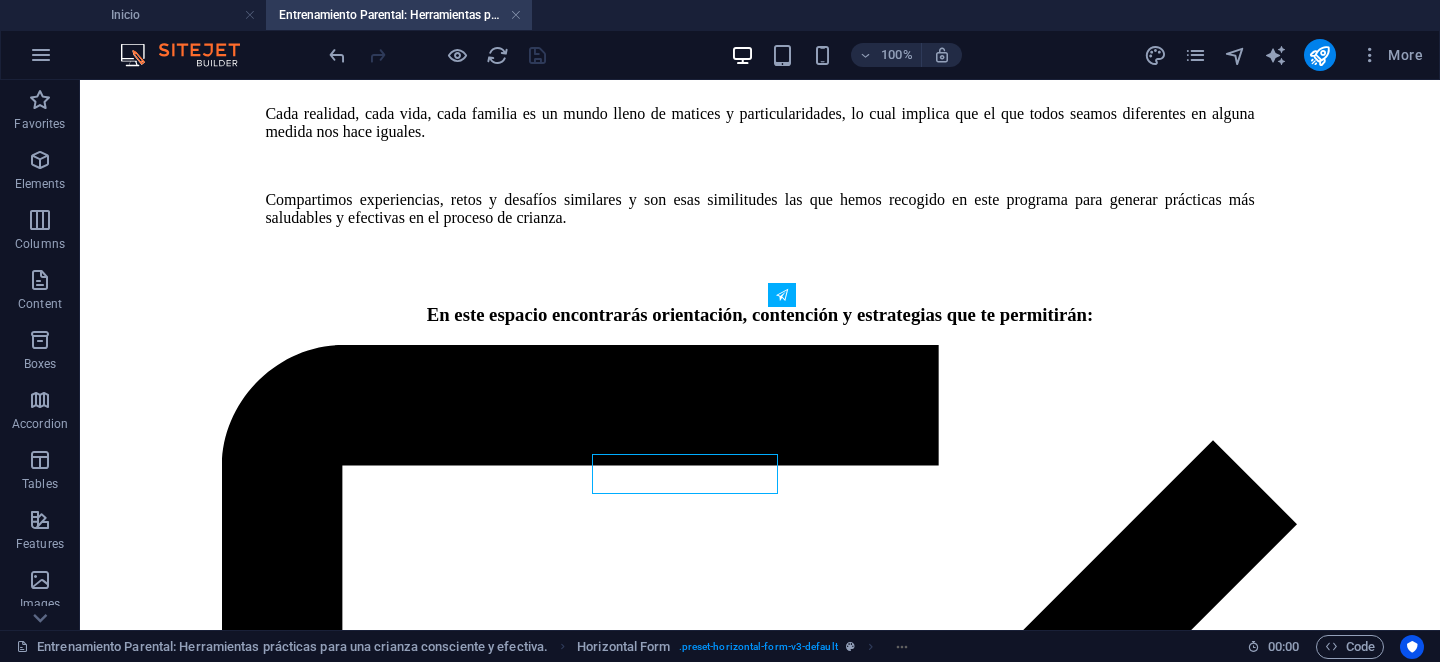 scroll, scrollTop: 1201, scrollLeft: 0, axis: vertical 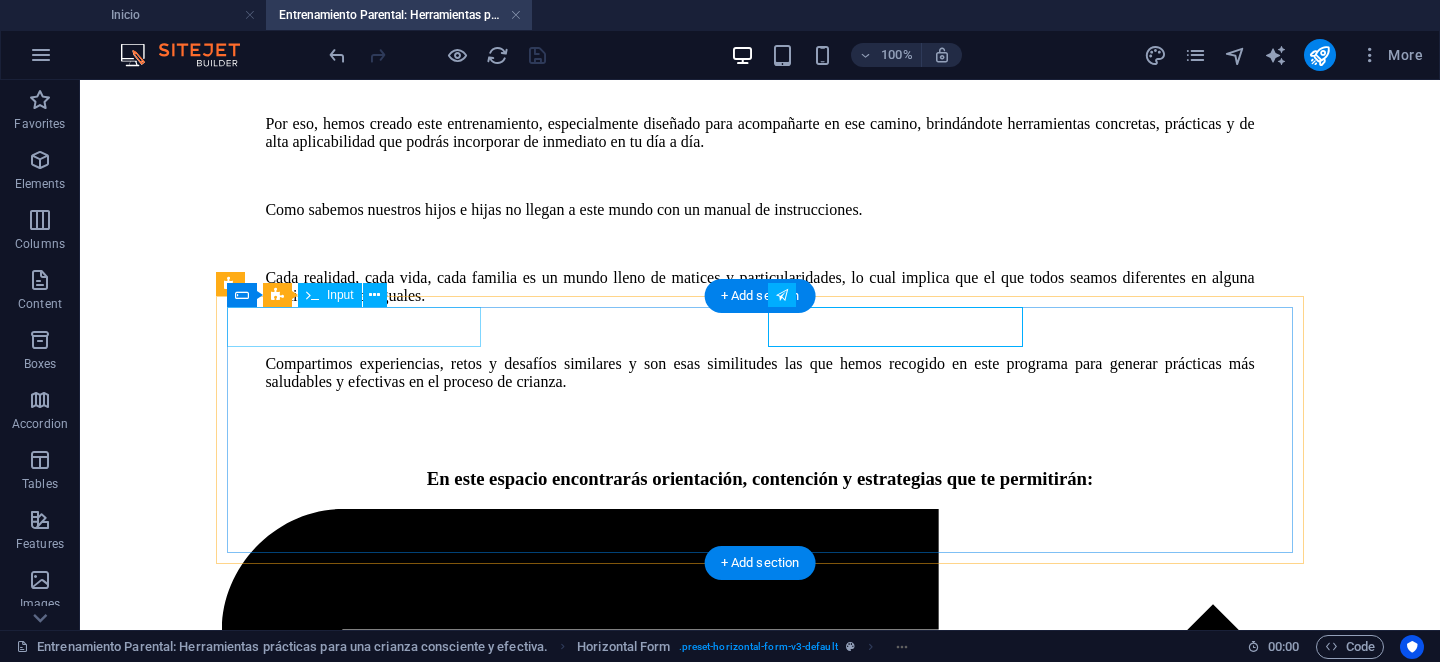 click on "[FIRST]" at bounding box center [760, 11406] 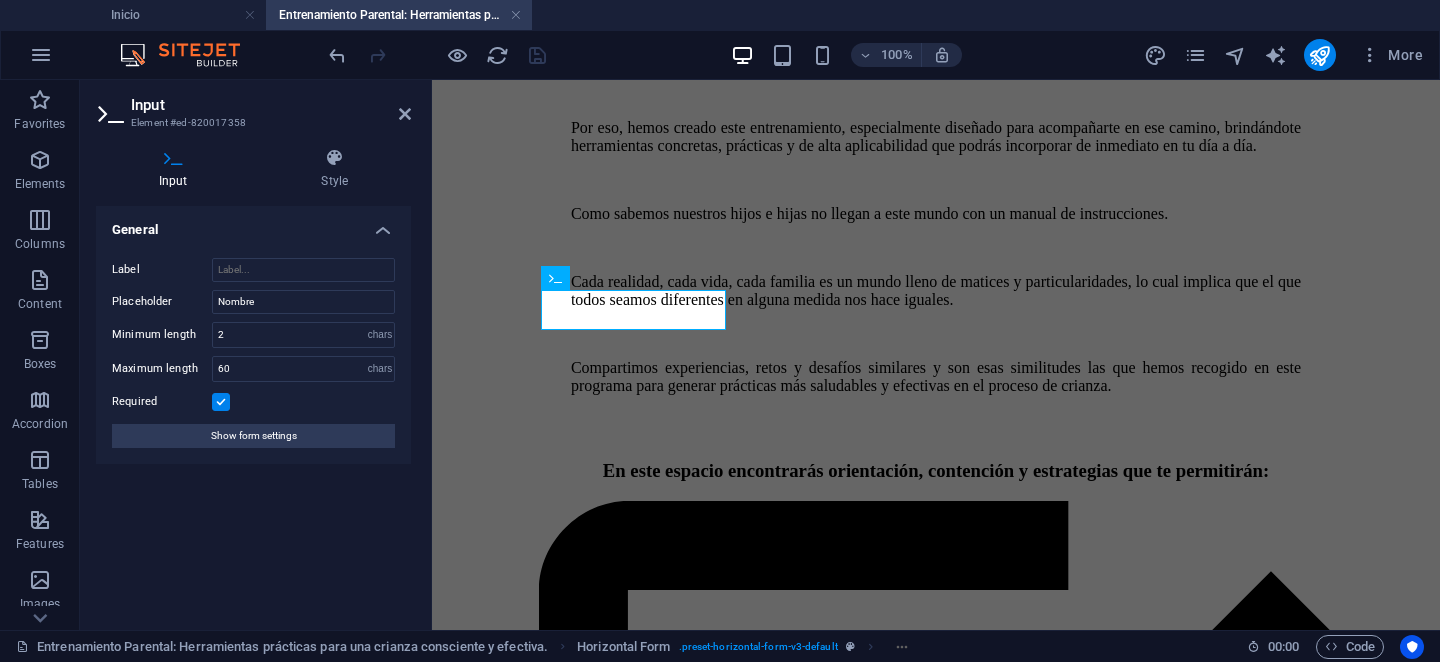 scroll, scrollTop: 1365, scrollLeft: 0, axis: vertical 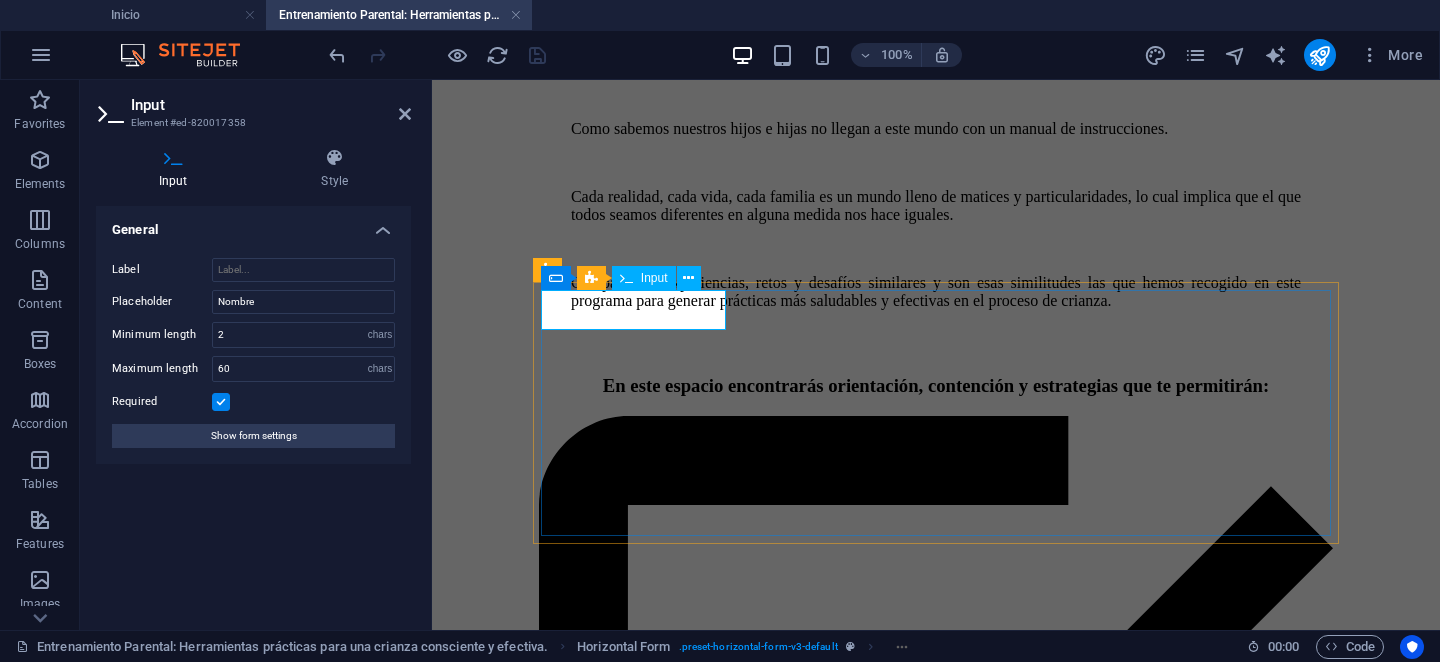 click on "[FIRST]" at bounding box center (635, 8651) 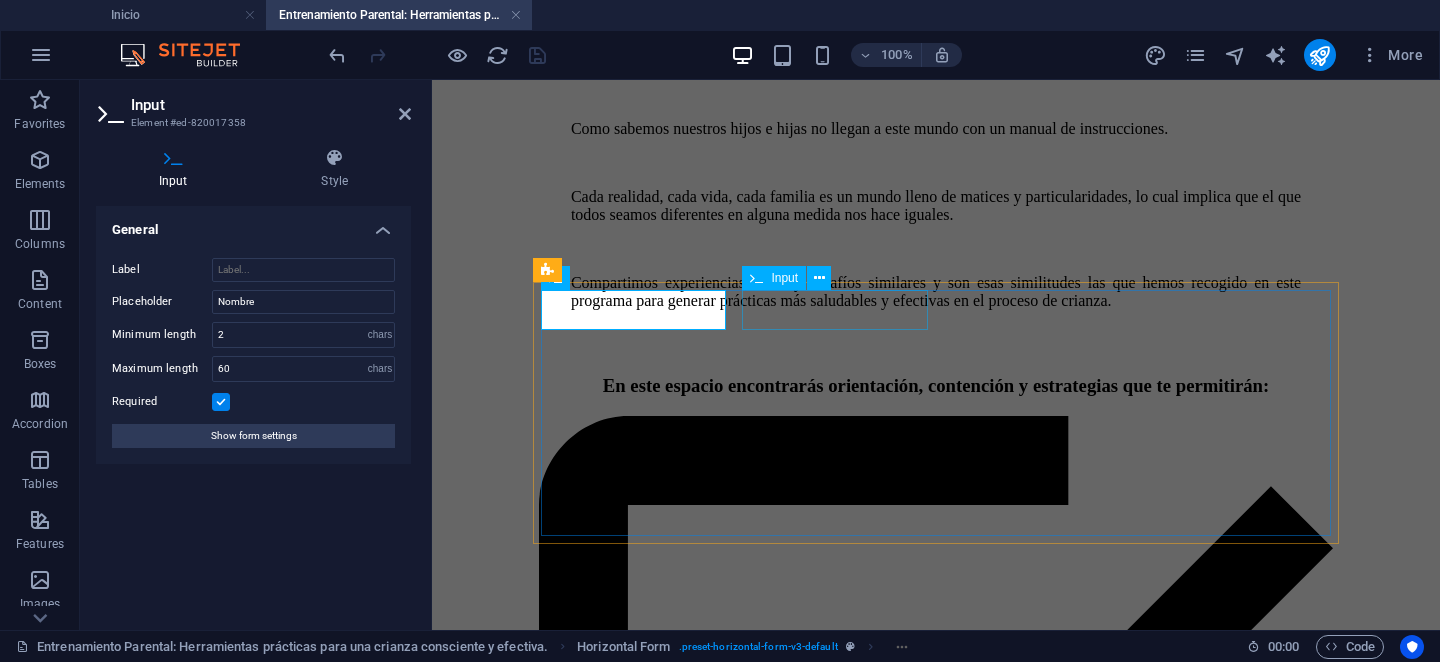 click on "[NUMBER]" at bounding box center (936, 8672) 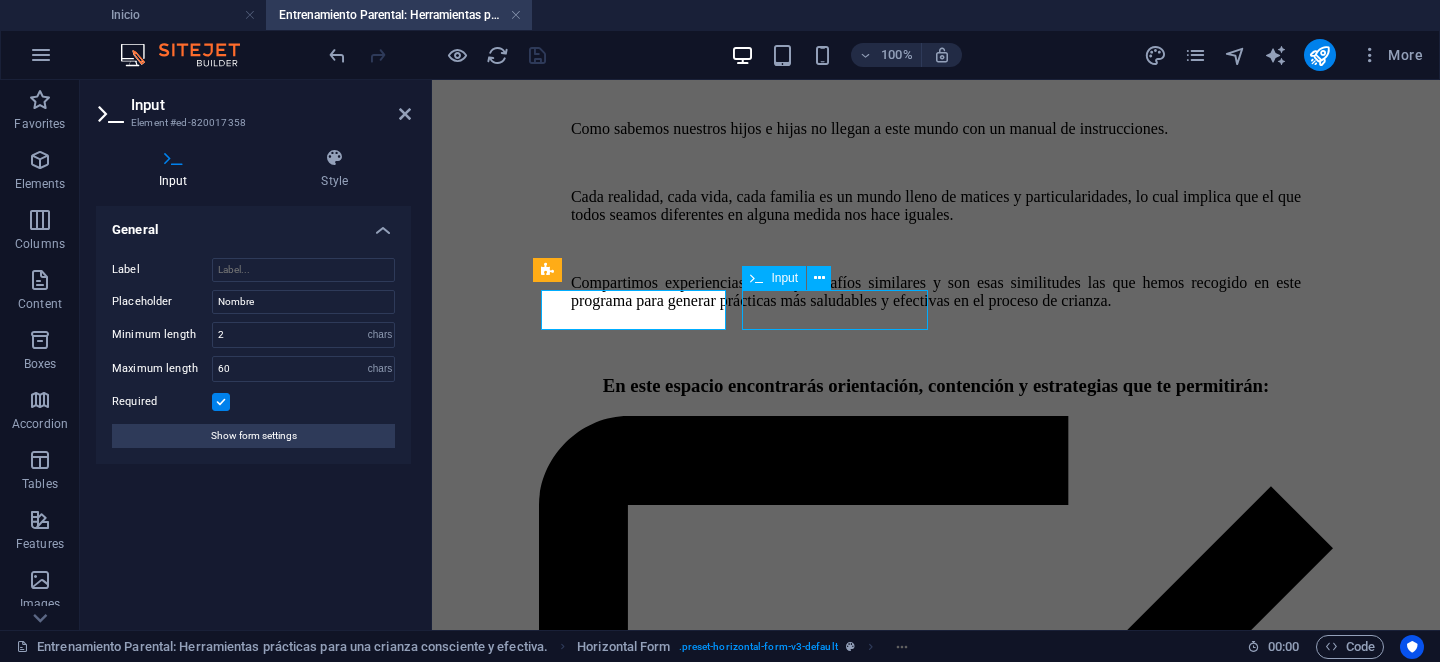 click on "[NUMBER]" at bounding box center [936, 8672] 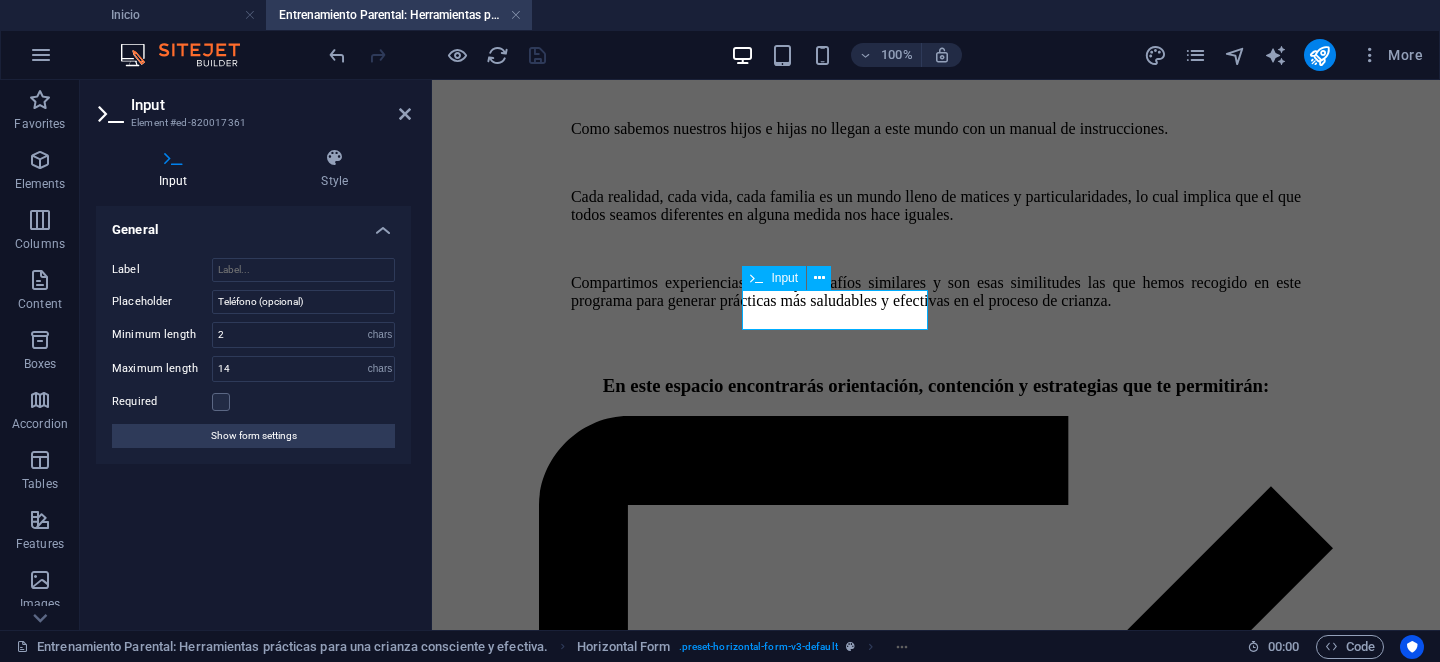 click on "[NUMBER]" at bounding box center (635, 8672) 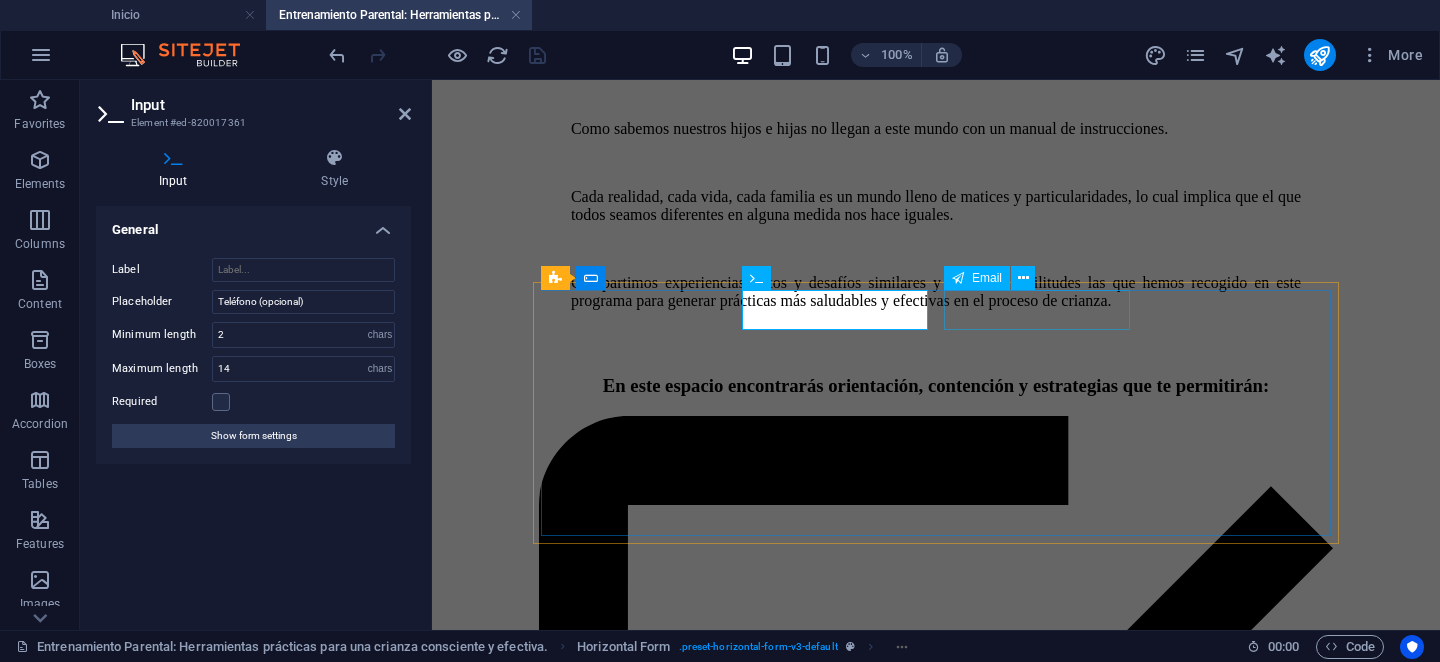 click on "[USERNAME]@[DOMAIN]" at bounding box center [936, 8693] 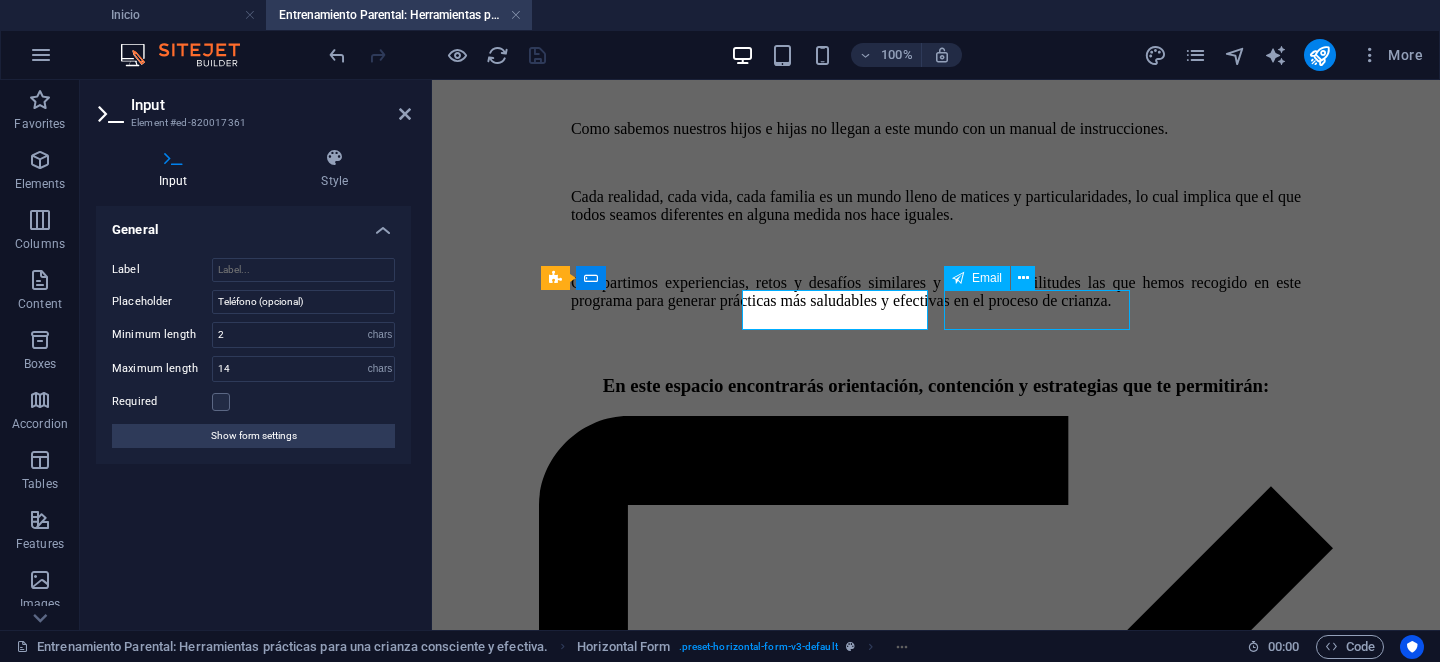 click on "[USERNAME]@[DOMAIN]" at bounding box center [936, 8693] 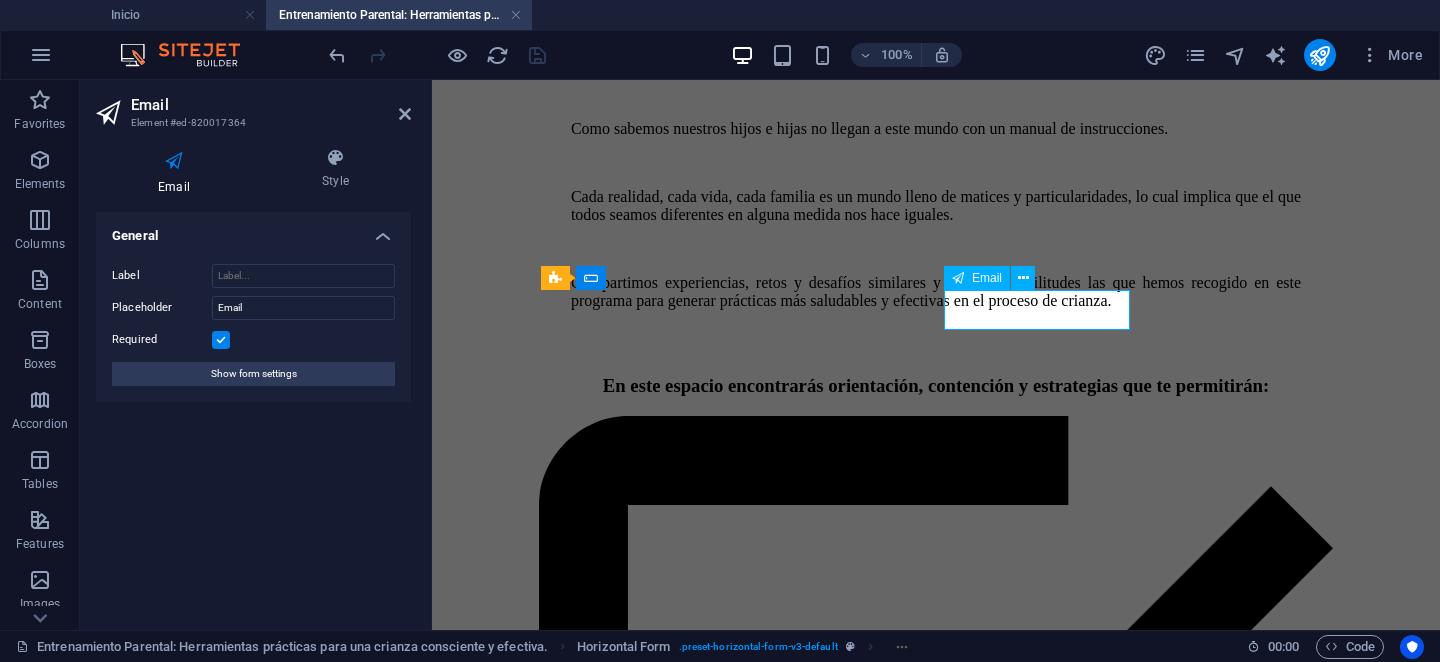 click on "[USERNAME]@[DOMAIN]" at bounding box center (635, 8693) 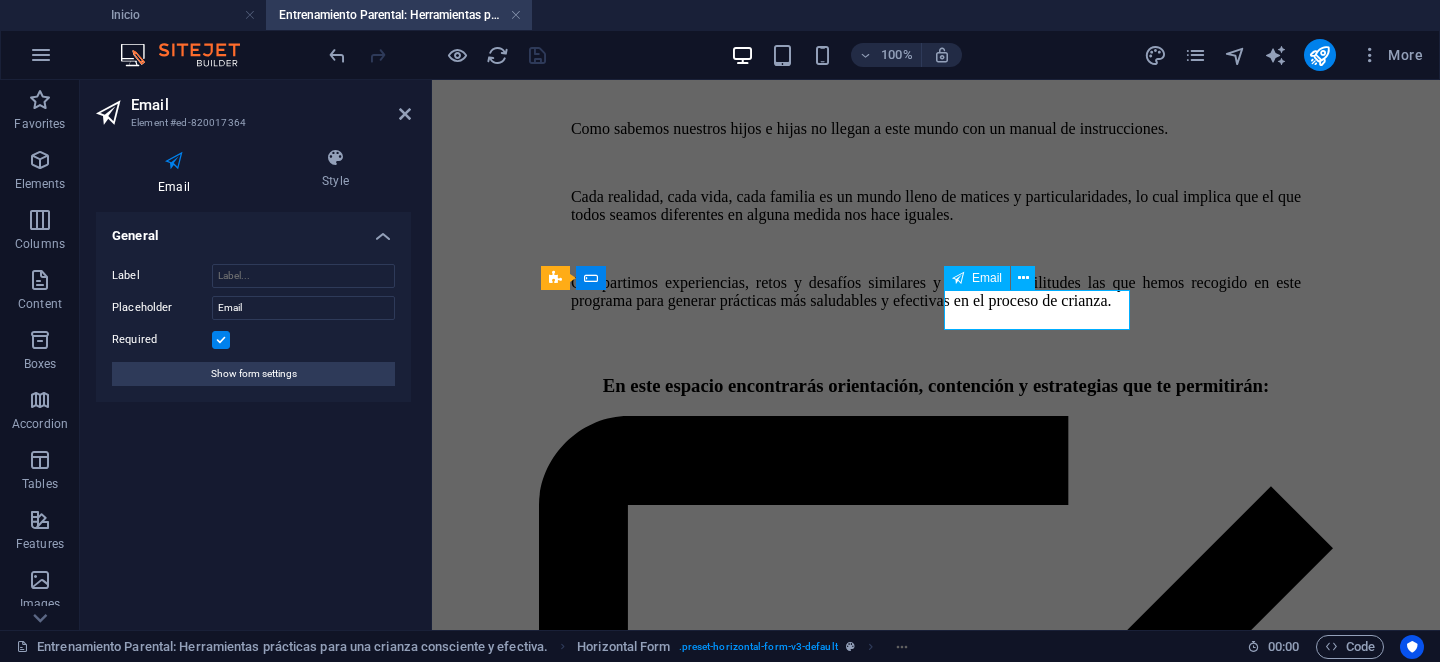 click on "[USERNAME]@[DOMAIN]" at bounding box center (635, 8693) 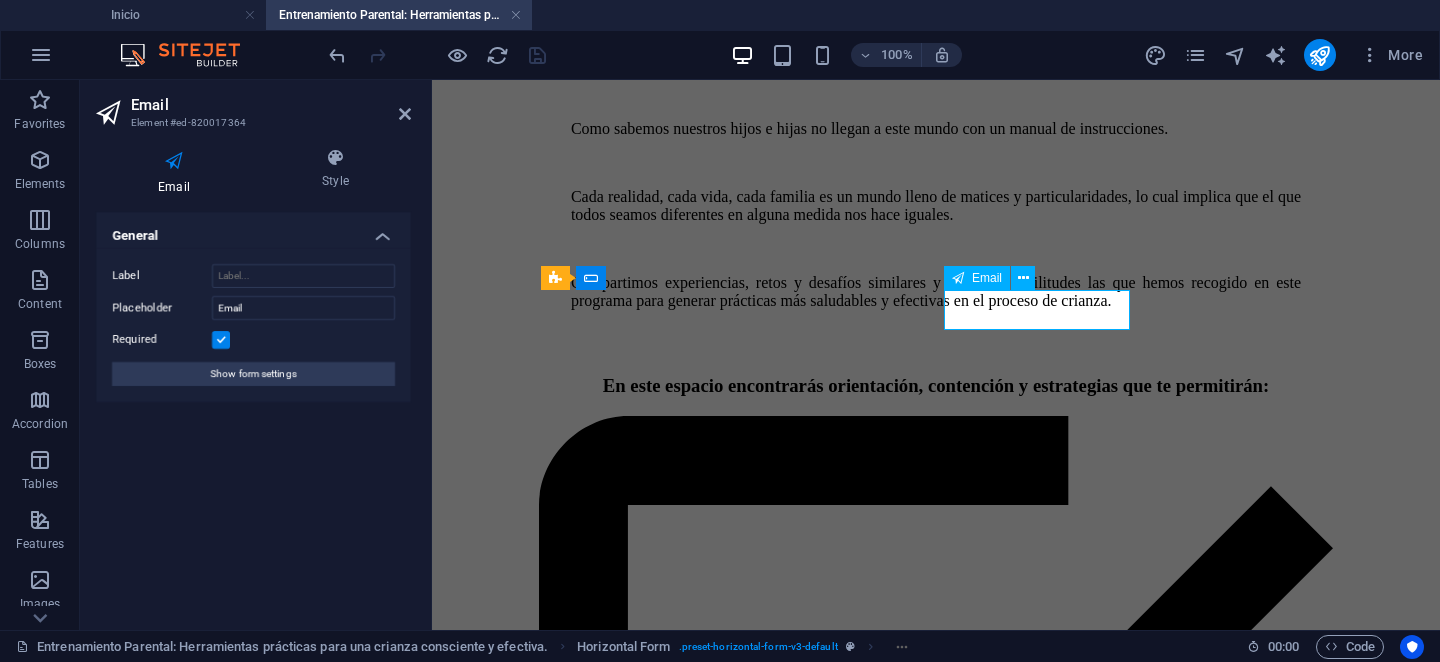click on "[USERNAME]@[DOMAIN]" at bounding box center [635, 8693] 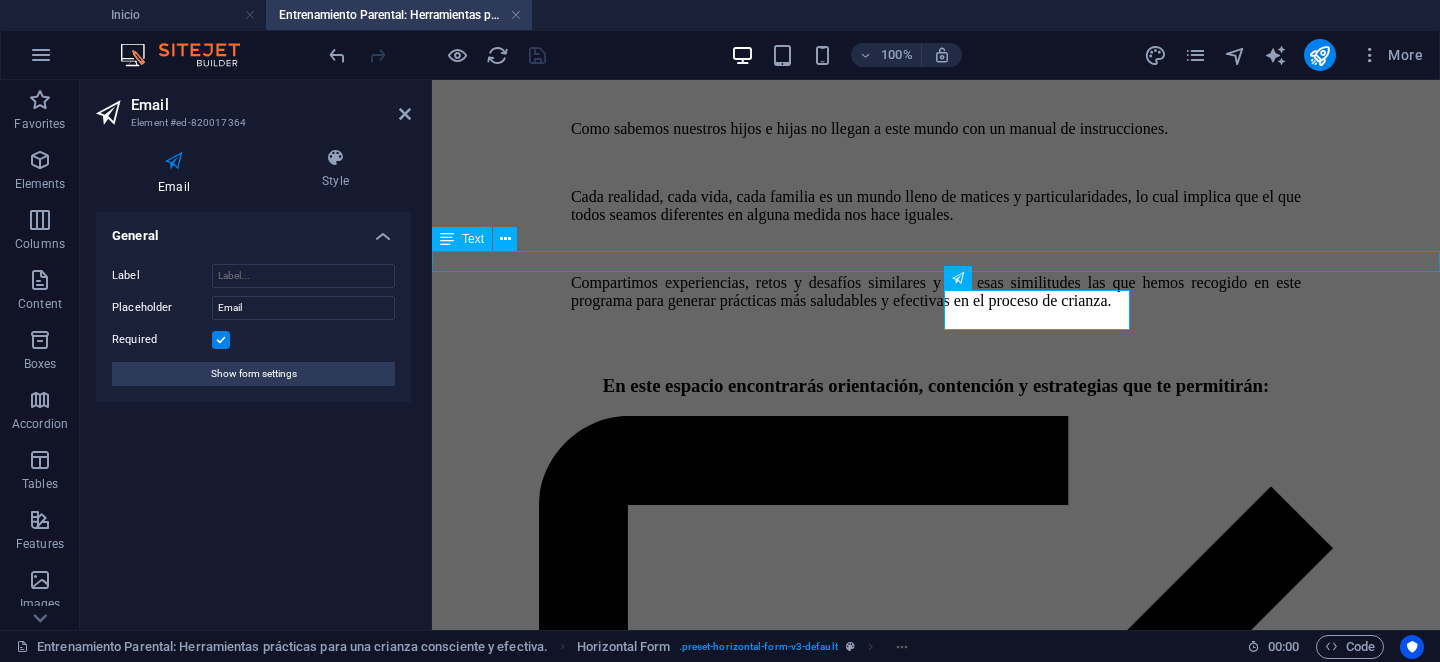 click on "Déjanos tus datos y te contactaremos para asesorarte." at bounding box center [936, 8608] 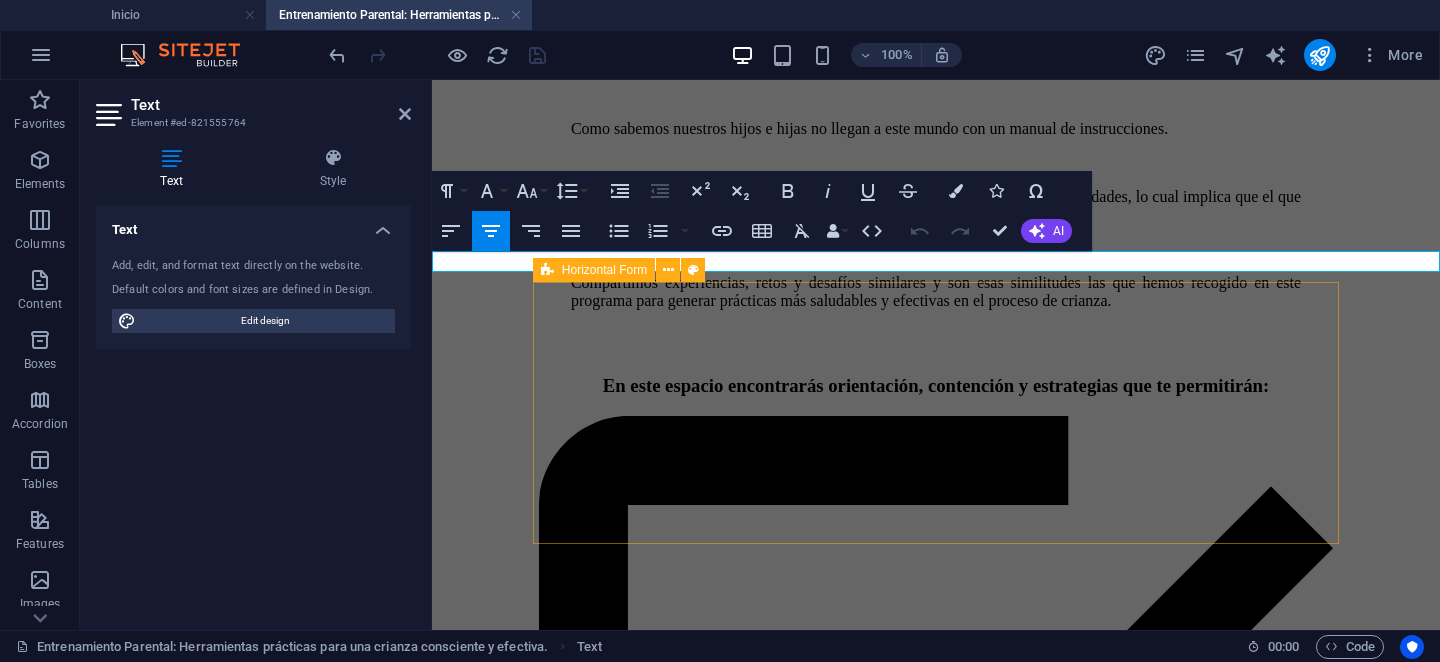 click on "Enviar! El sistema podría solicitar que escribas el código que ves en una imagen. Si es así, aparecerá justo acá abajo y debes escribirlo en el recuadro ANTES de presionar Suscribir! Unreadable? Load new" at bounding box center (936, 8758) 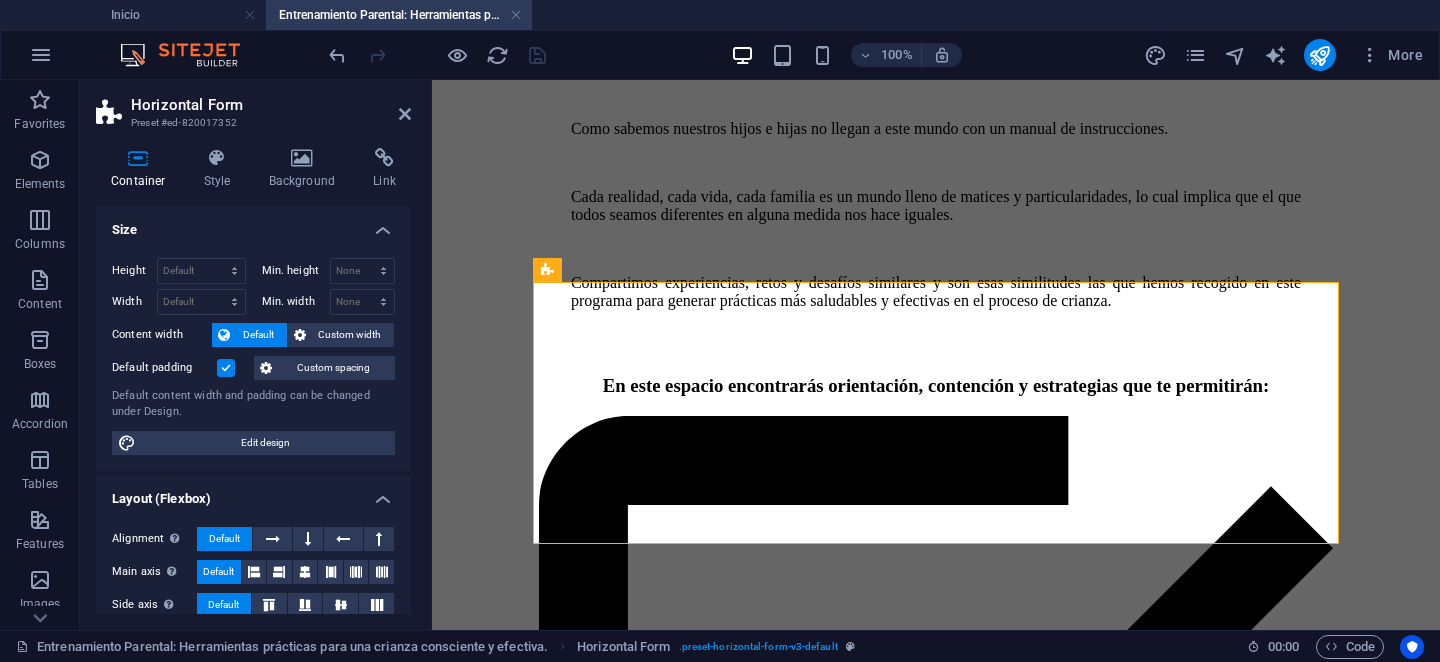 click on "Inicio Programas Entrenamiento Parental: Herramientas prácticas para una crianza consciente y efectiva. Terapias Hipnosis Clínica Programación Neurolinguística (PNL) Coaching Servicios Entrenadoras Nosotros Contacto Blog Entrenamiento Parental Ser madre, padre o cuidador es una de las experiencias más desafiantes y significativas de un ser humano, de esta manera, la crianza es el proceso durante el cual contribuimos, mediante nuestra forma de vincularnos, en la construcción de la identidad de nuestros hijos e hijas.  Por eso, hemos creado este entrenamiento, especialmente diseñado para acompañarte en ese camino, brindándote herramientas concretas, prácticas y de alta aplicabilidad que podrás incorporar de inmediato en tu día a día.  Como sabemos nuestros hijos e hijas no llegan a este mundo con un manual de instrucciones.  Cada realidad, cada vida, cada familia es un mundo lleno de matices y particularidades, lo cual implica que el que todos seamos diferentes en alguna medida nos hace iguales." at bounding box center (936, 9611) 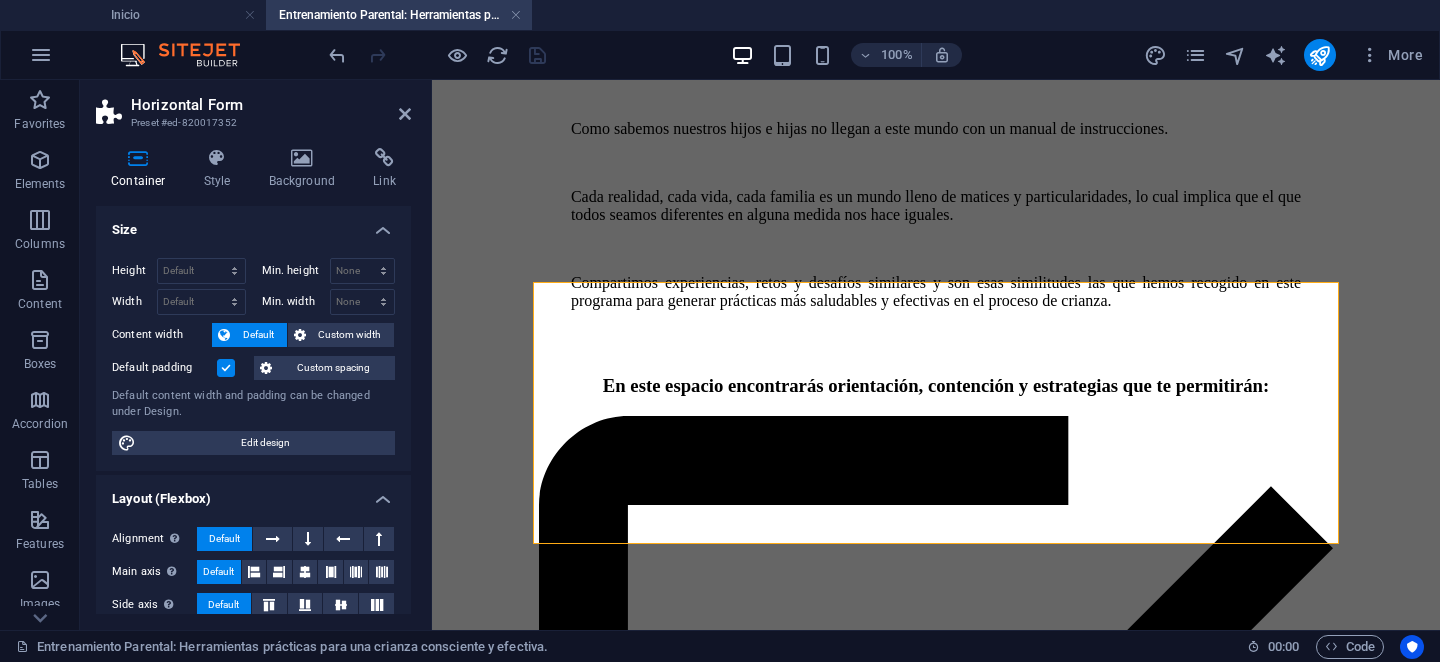 click on "Inicio Programas Entrenamiento Parental: Herramientas prácticas para una crianza consciente y efectiva. Terapias Hipnosis Clínica Programación Neurolinguística (PNL) Coaching Servicios Entrenadoras Nosotros Contacto Blog Entrenamiento Parental Ser madre, padre o cuidador es una de las experiencias más desafiantes y significativas de un ser humano, de esta manera, la crianza es el proceso durante el cual contribuimos, mediante nuestra forma de vincularnos, en la construcción de la identidad de nuestros hijos e hijas.  Por eso, hemos creado este entrenamiento, especialmente diseñado para acompañarte en ese camino, brindándote herramientas concretas, prácticas y de alta aplicabilidad que podrás incorporar de inmediato en tu día a día.  Como sabemos nuestros hijos e hijas no llegan a este mundo con un manual de instrucciones.  Cada realidad, cada vida, cada familia es un mundo lleno de matices y particularidades, lo cual implica que el que todos seamos diferentes en alguna medida nos hace iguales." at bounding box center [936, 9611] 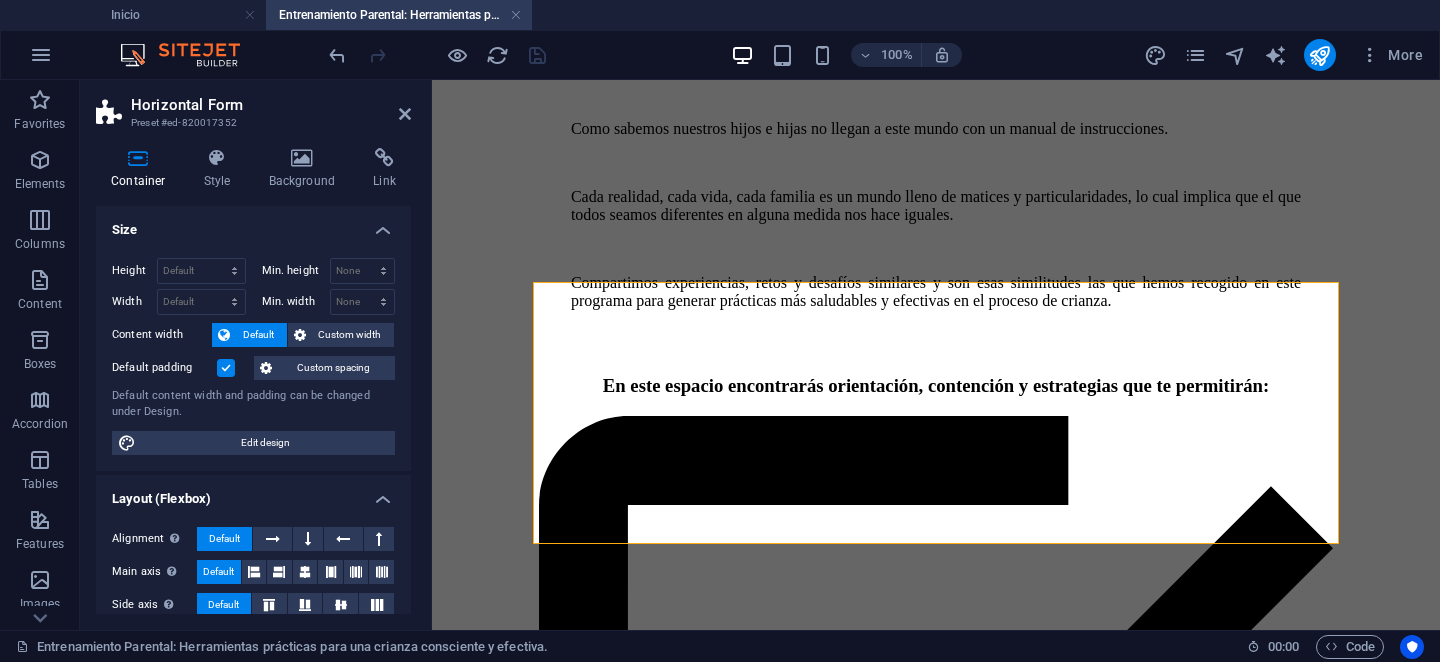 click on "Inicio Programas Entrenamiento Parental: Herramientas prácticas para una crianza consciente y efectiva. Terapias Hipnosis Clínica Programación Neurolinguística (PNL) Coaching Servicios Entrenadoras Nosotros Contacto Blog Entrenamiento Parental Ser madre, padre o cuidador es una de las experiencias más desafiantes y significativas de un ser humano, de esta manera, la crianza es el proceso durante el cual contribuimos, mediante nuestra forma de vincularnos, en la construcción de la identidad de nuestros hijos e hijas.  Por eso, hemos creado este entrenamiento, especialmente diseñado para acompañarte en ese camino, brindándote herramientas concretas, prácticas y de alta aplicabilidad que podrás incorporar de inmediato en tu día a día.  Como sabemos nuestros hijos e hijas no llegan a este mundo con un manual de instrucciones.  Cada realidad, cada vida, cada familia es un mundo lleno de matices y particularidades, lo cual implica que el que todos seamos diferentes en alguna medida nos hace iguales." at bounding box center (936, 9611) 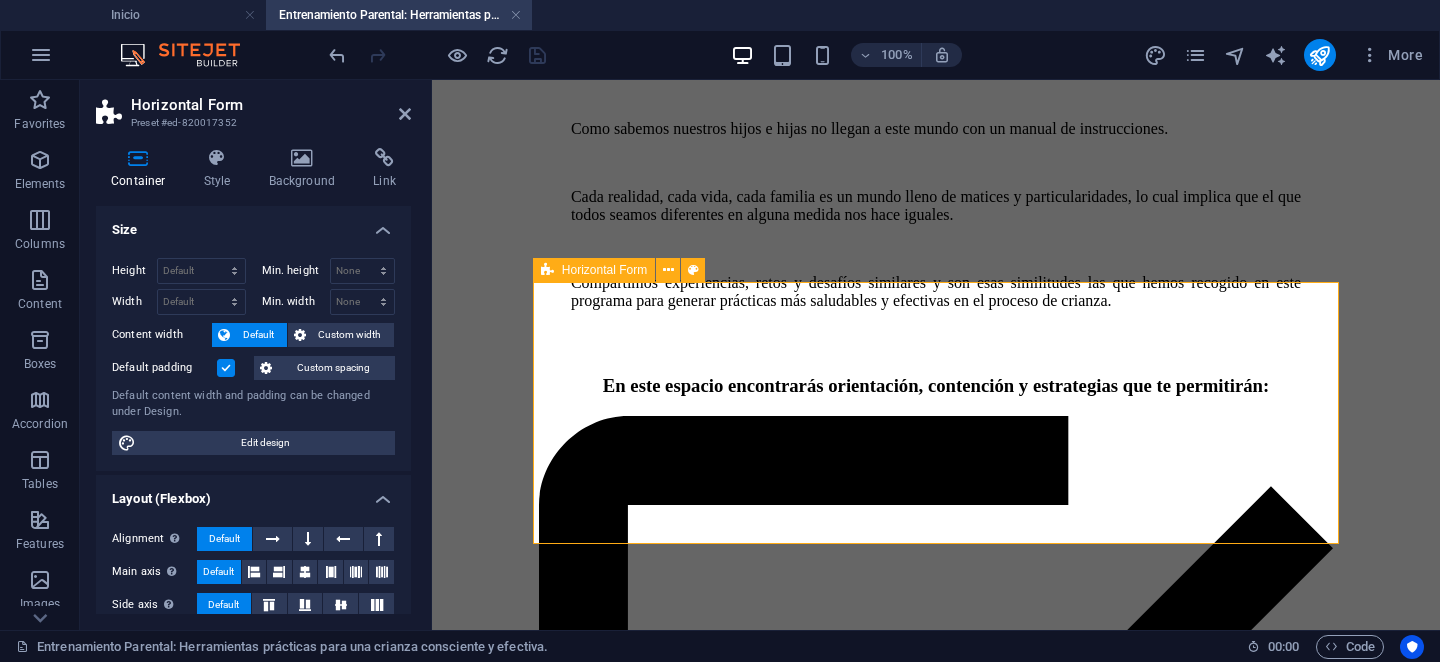 click on "Horizontal Form" at bounding box center [604, 270] 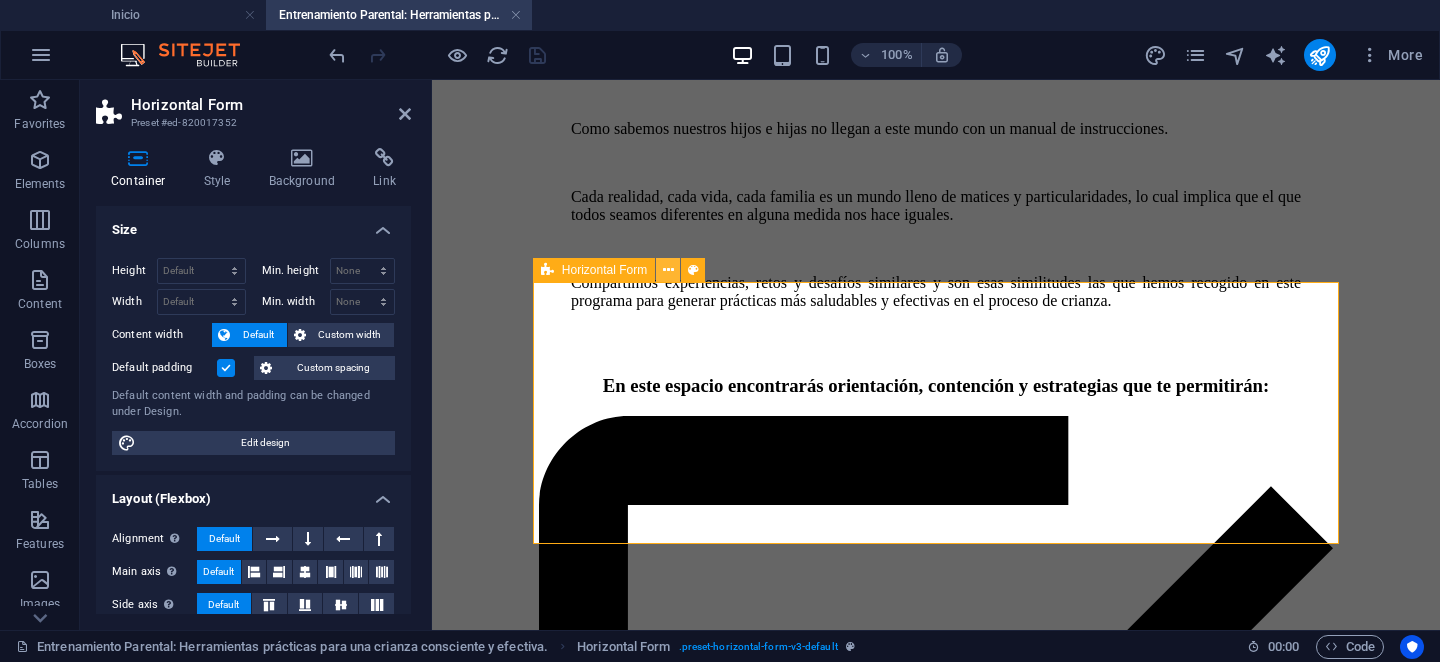 click at bounding box center (668, 270) 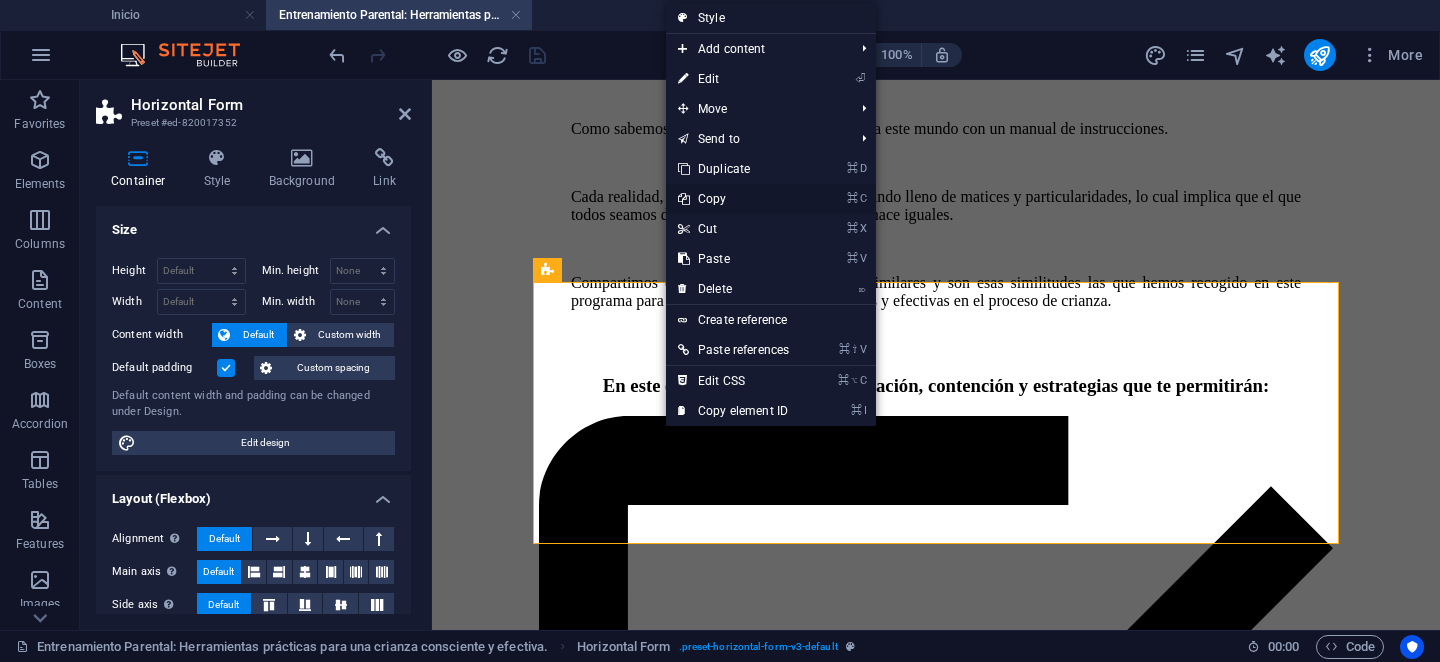 click on "⌘ C  Copy" at bounding box center (733, 199) 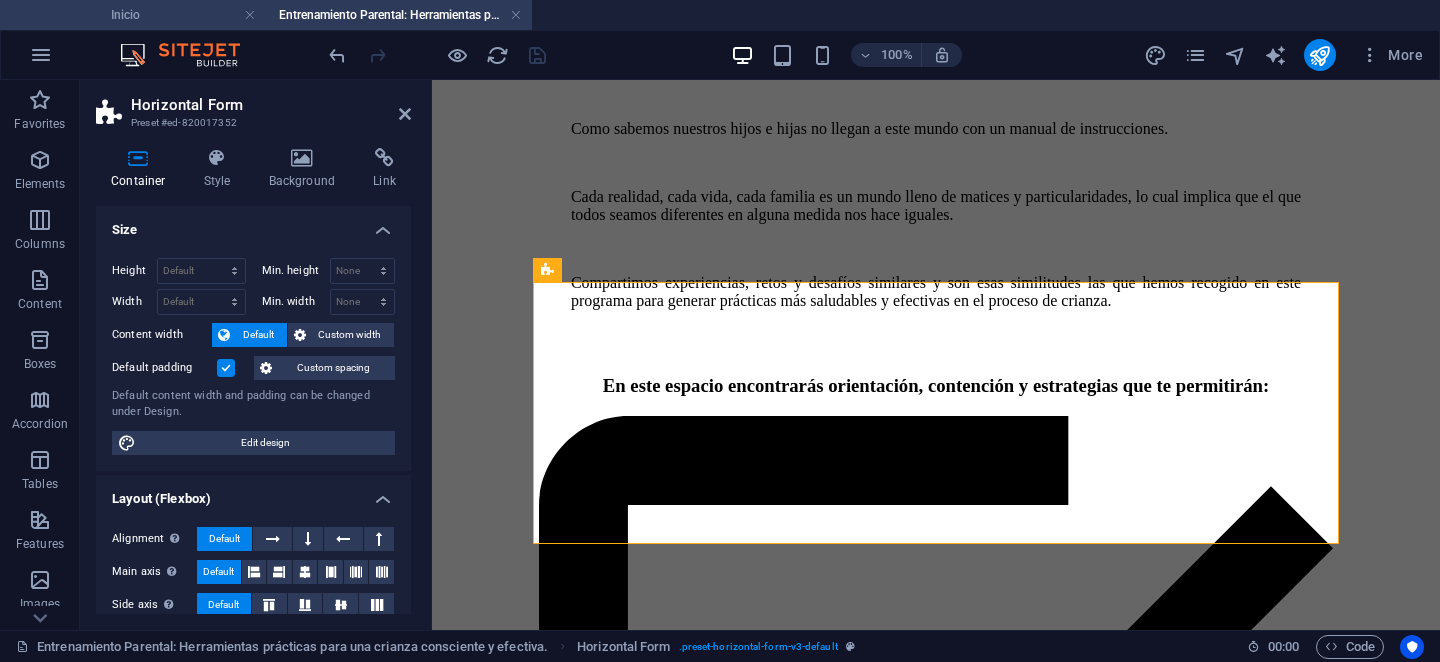 click on "Inicio" at bounding box center [133, 15] 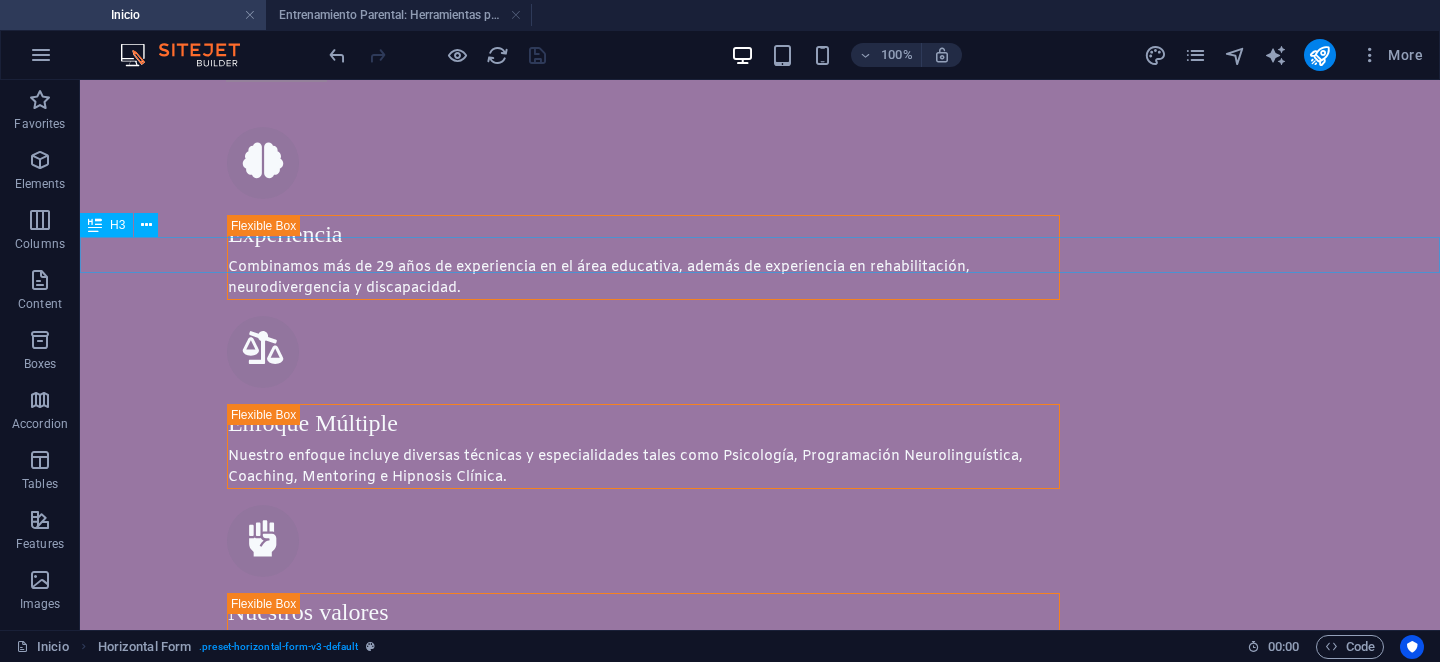 scroll, scrollTop: 1573, scrollLeft: 0, axis: vertical 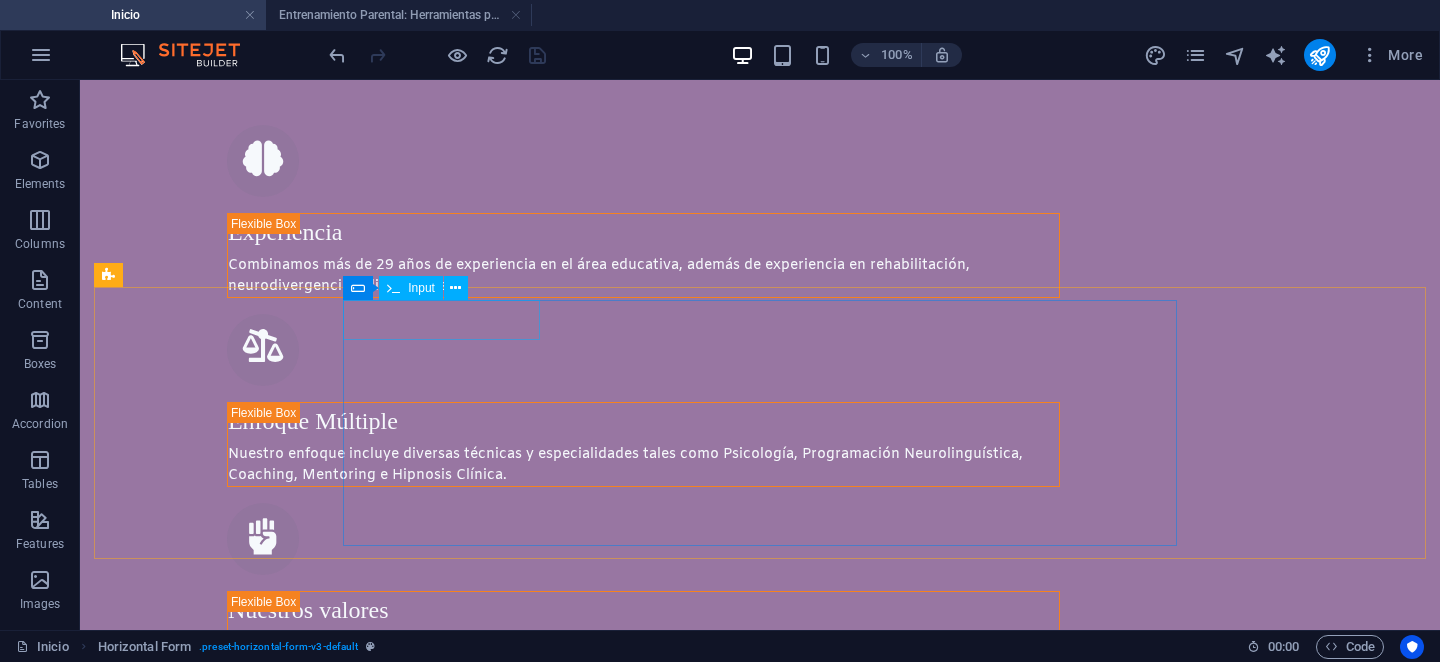 click at bounding box center [393, 288] 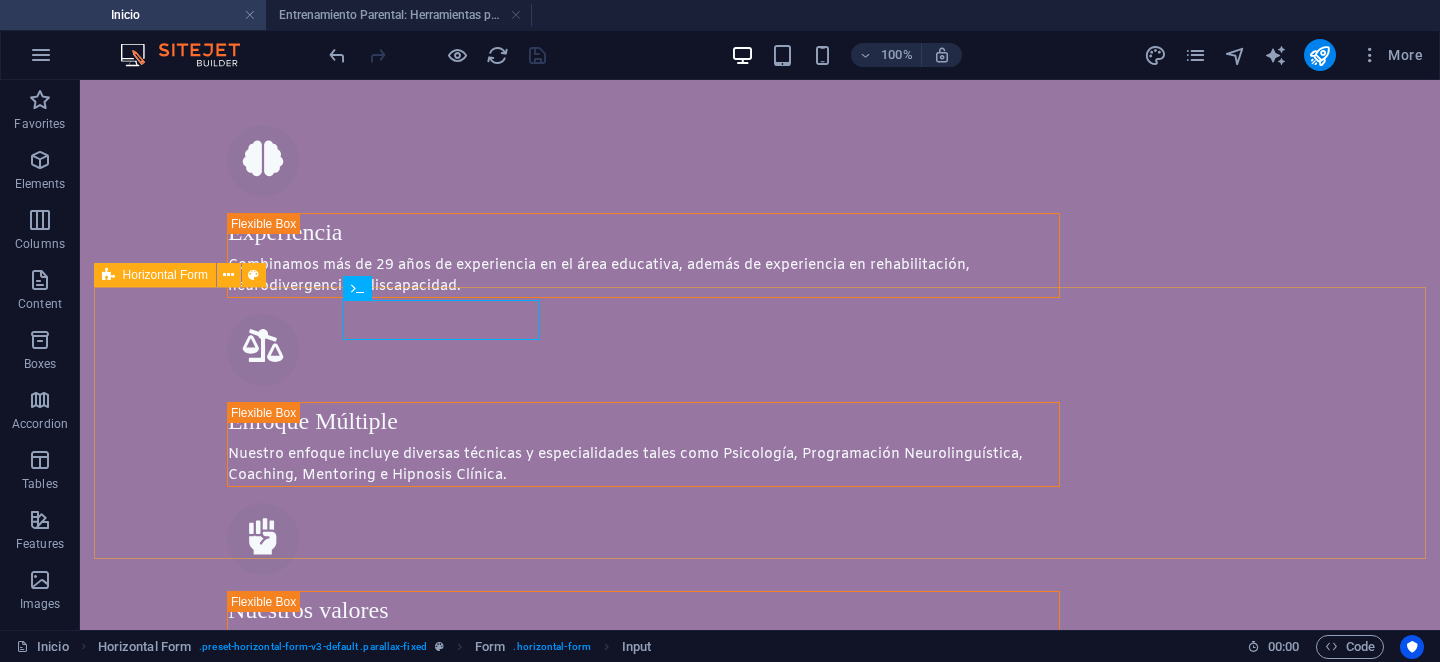 click on "Horizontal Form" at bounding box center [165, 275] 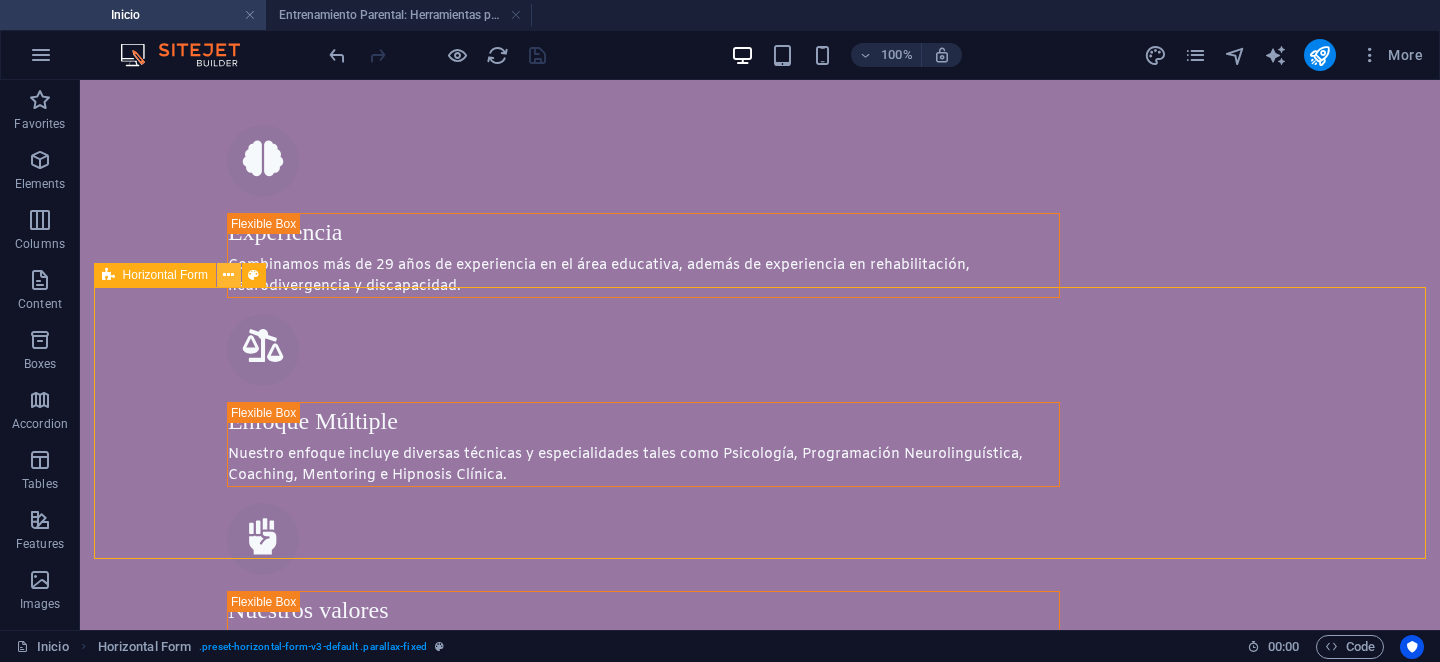 click at bounding box center (228, 275) 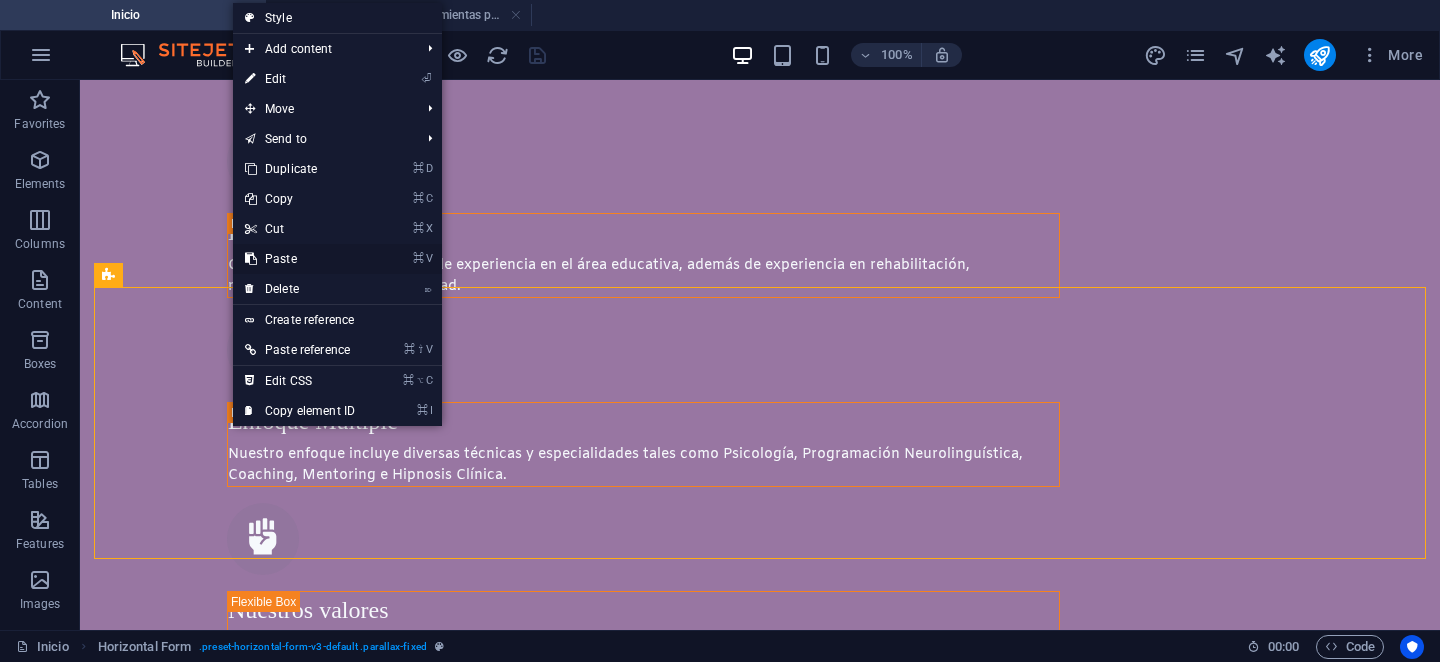 click on "⌘ V  Paste" at bounding box center (300, 259) 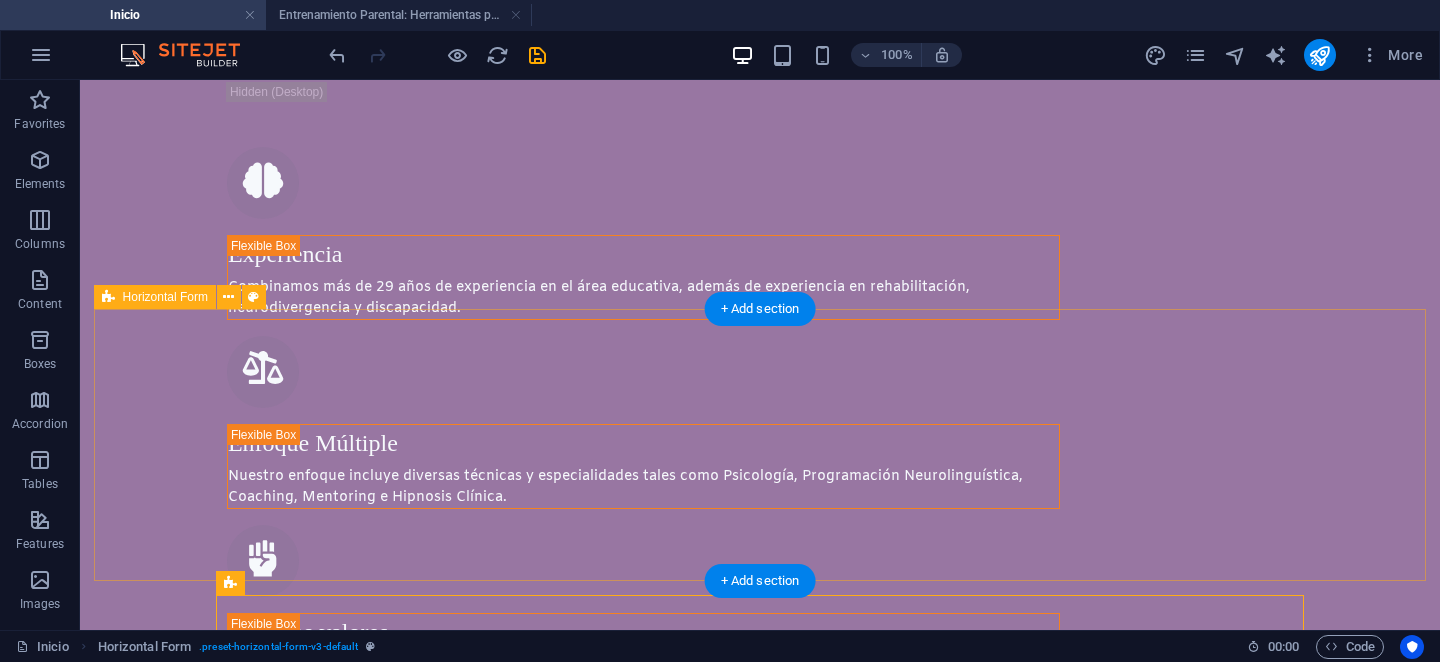 scroll, scrollTop: 1493, scrollLeft: 0, axis: vertical 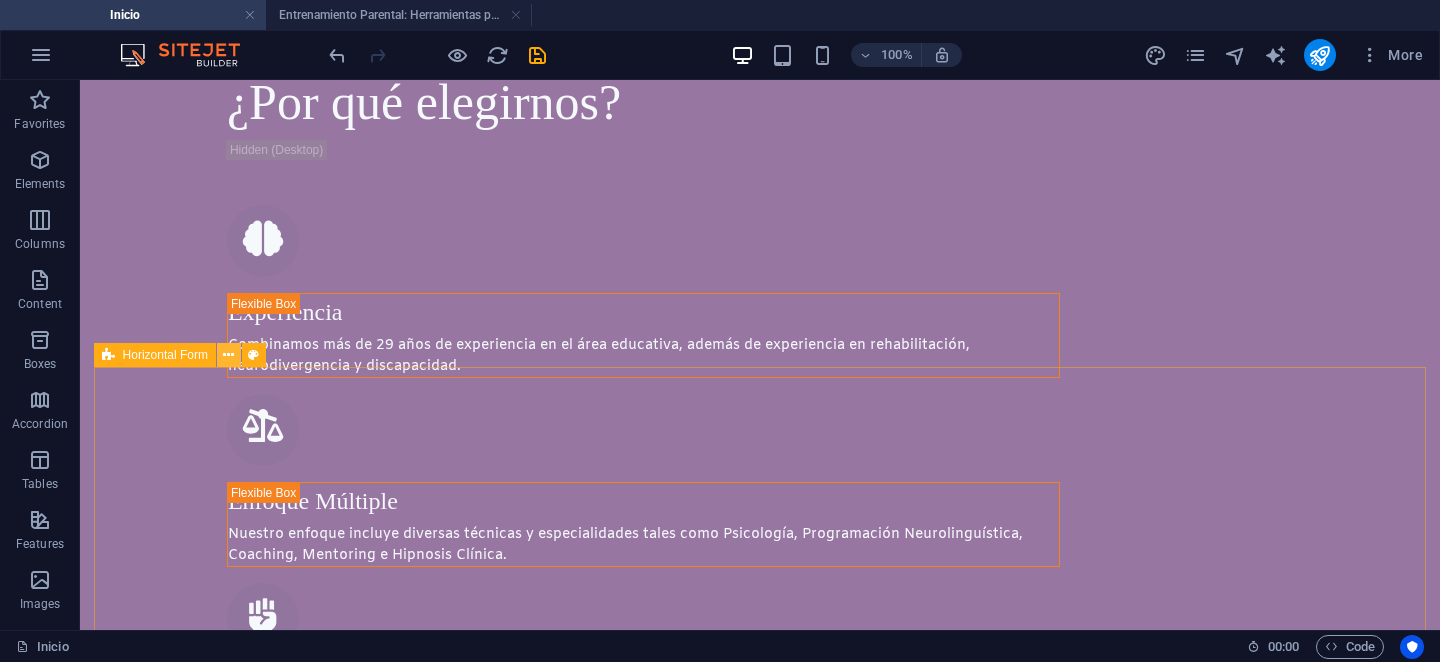 click at bounding box center (228, 355) 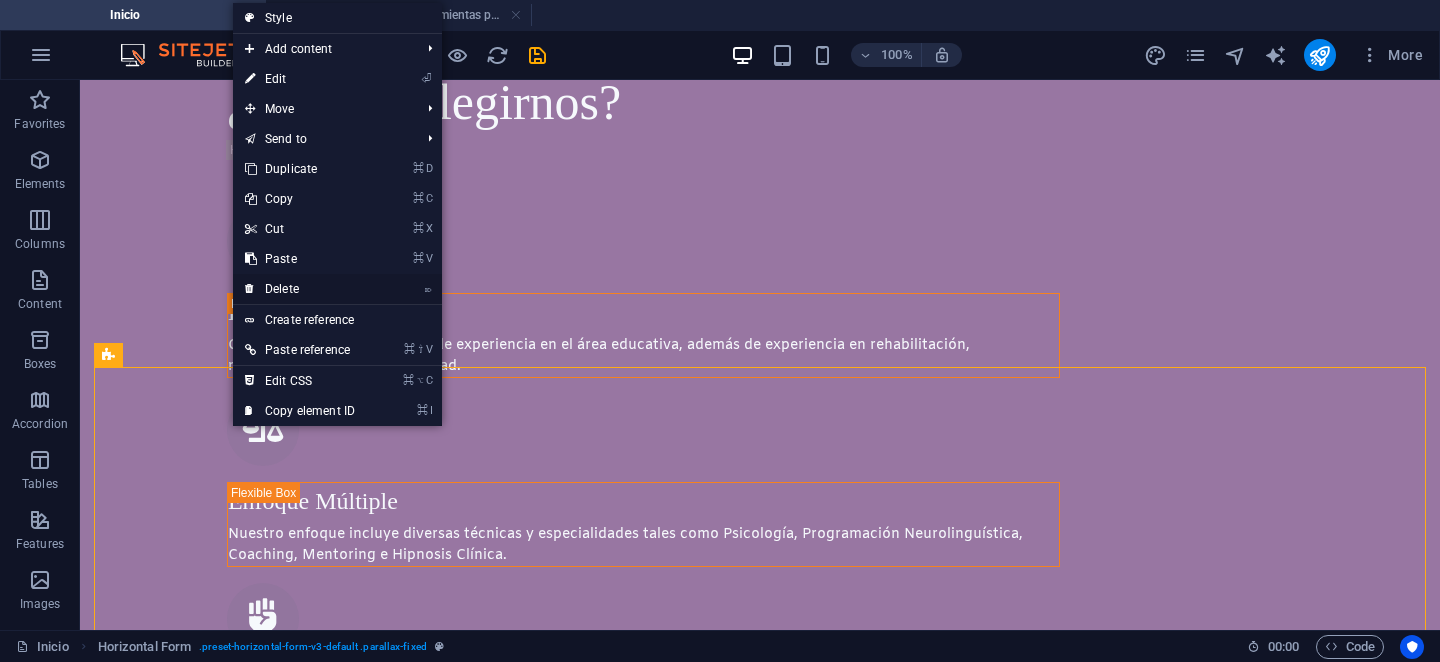 click on "⌦  Delete" at bounding box center (300, 289) 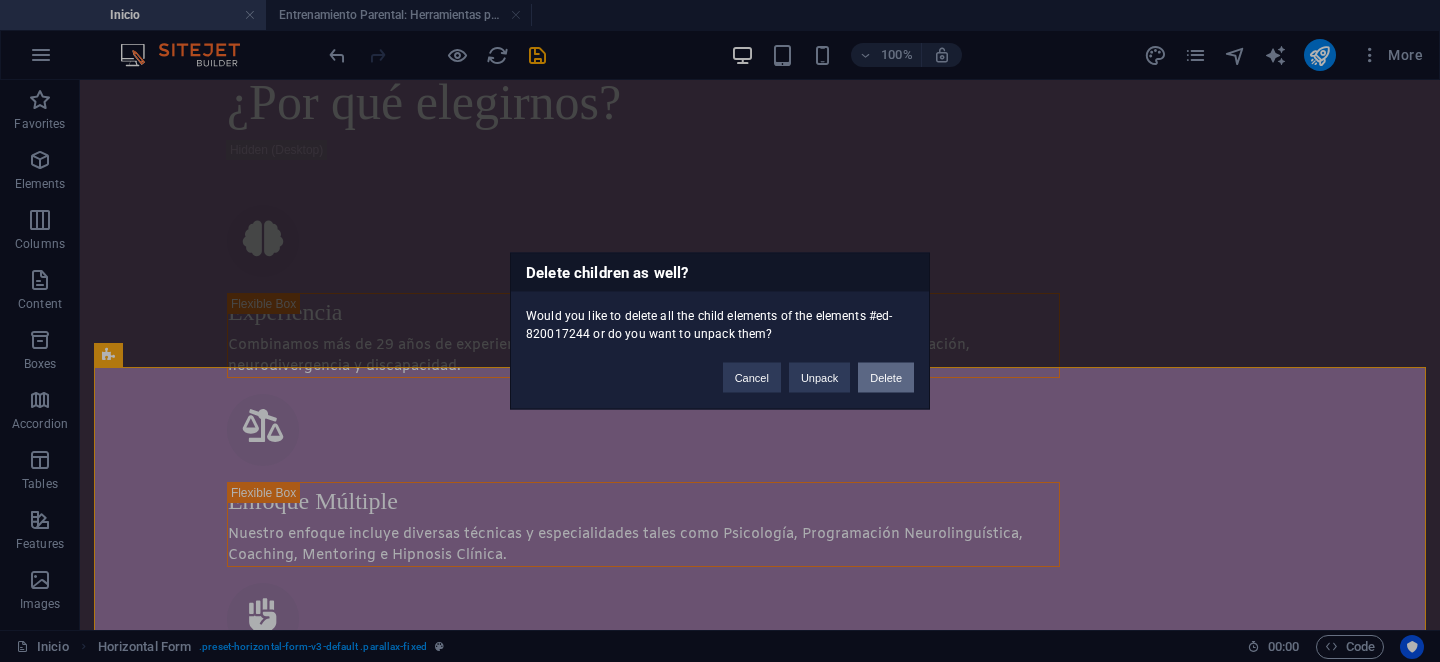 click on "Delete" at bounding box center [886, 378] 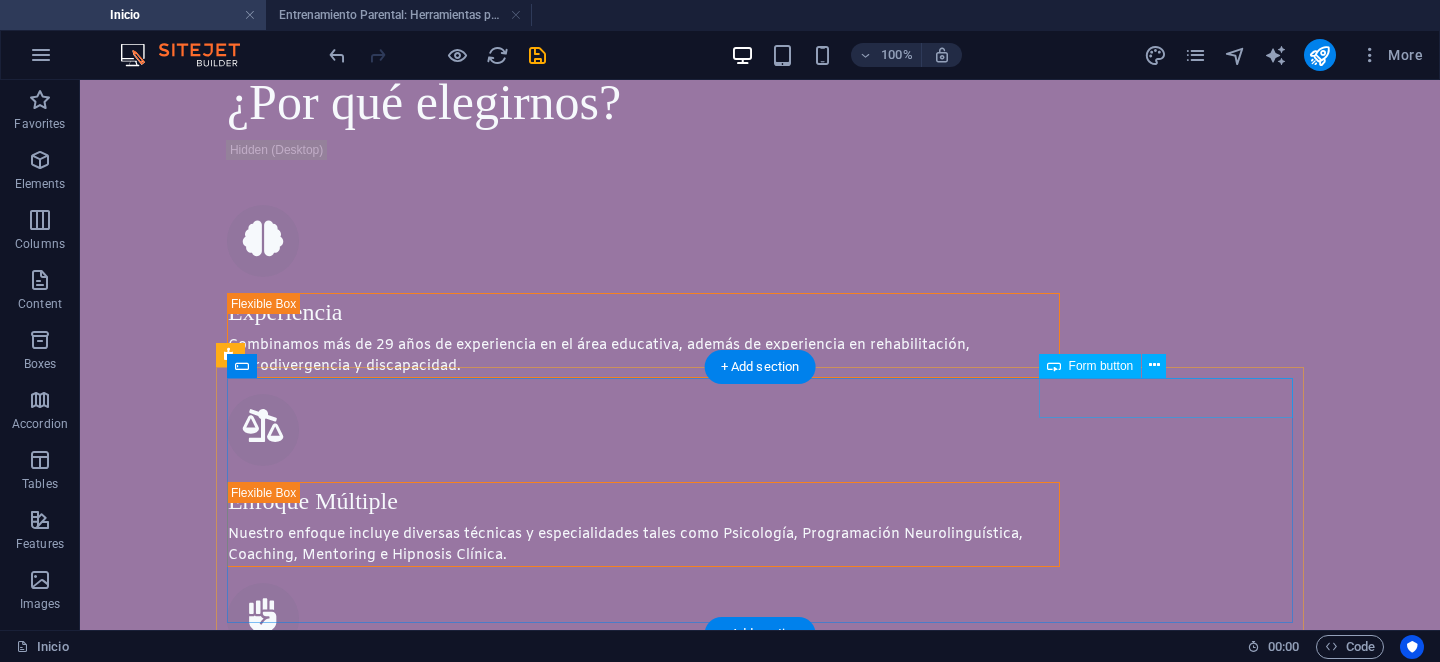 click on "Enviar!" at bounding box center [1166, 2060] 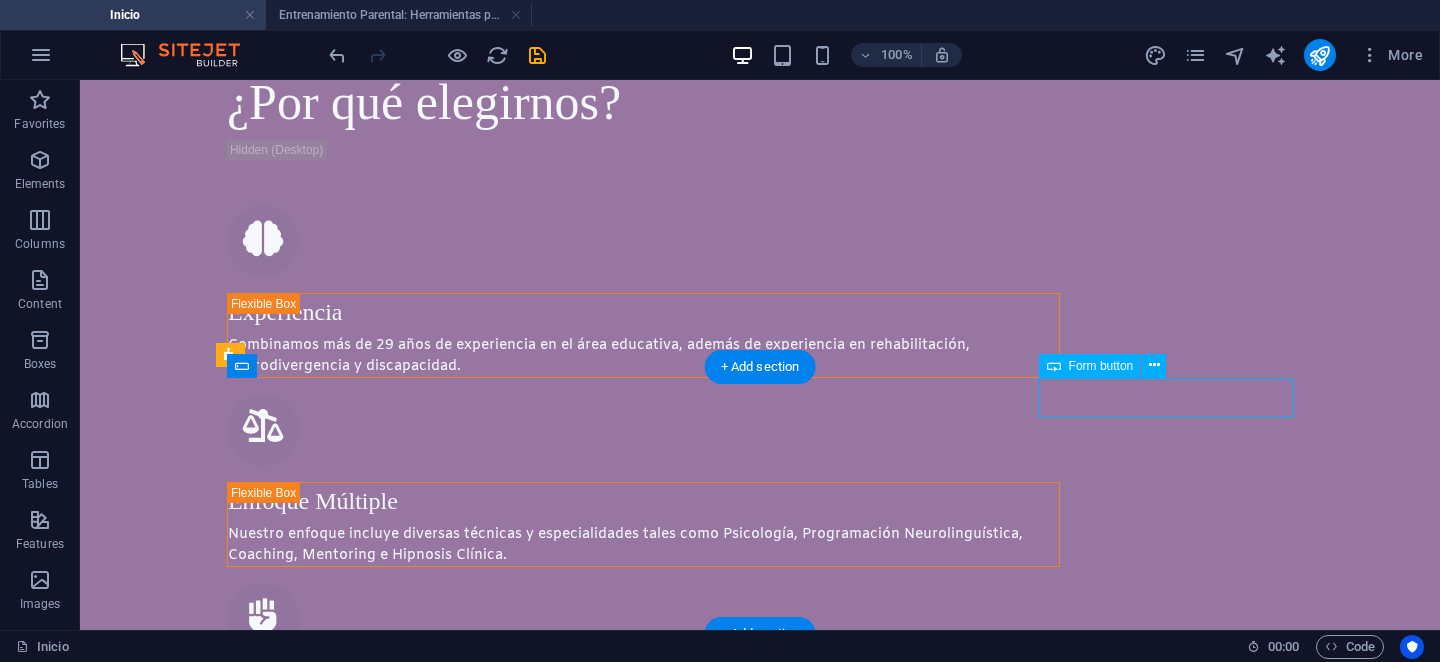 click on "Enviar!" at bounding box center [1166, 2060] 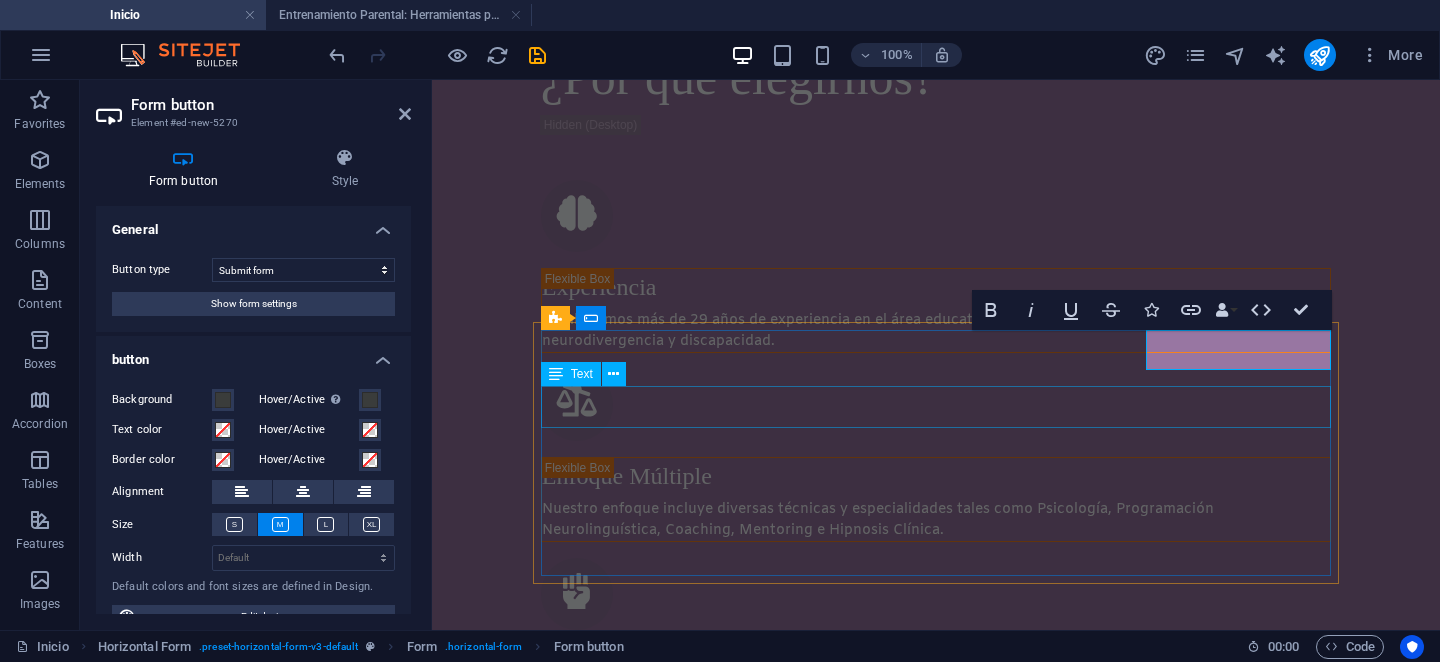 scroll, scrollTop: 1508, scrollLeft: 0, axis: vertical 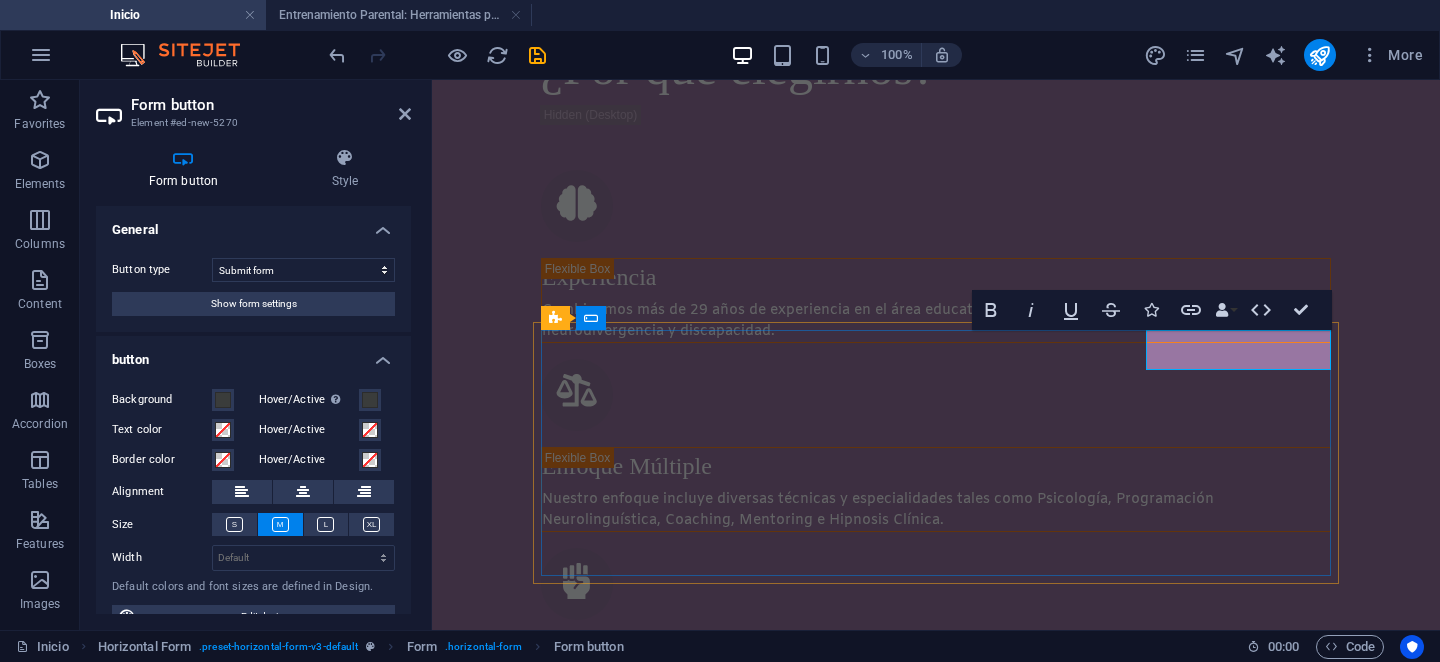 type on "Submit" 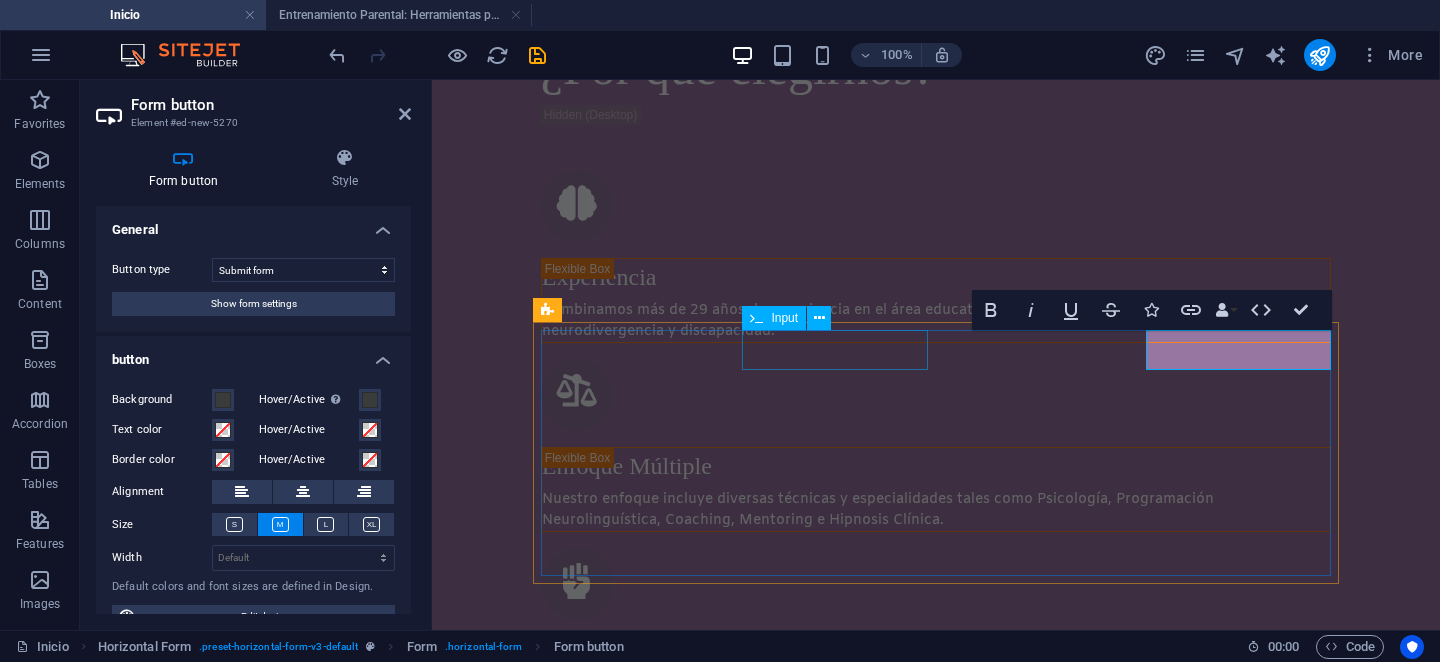 click at bounding box center [933, 1960] 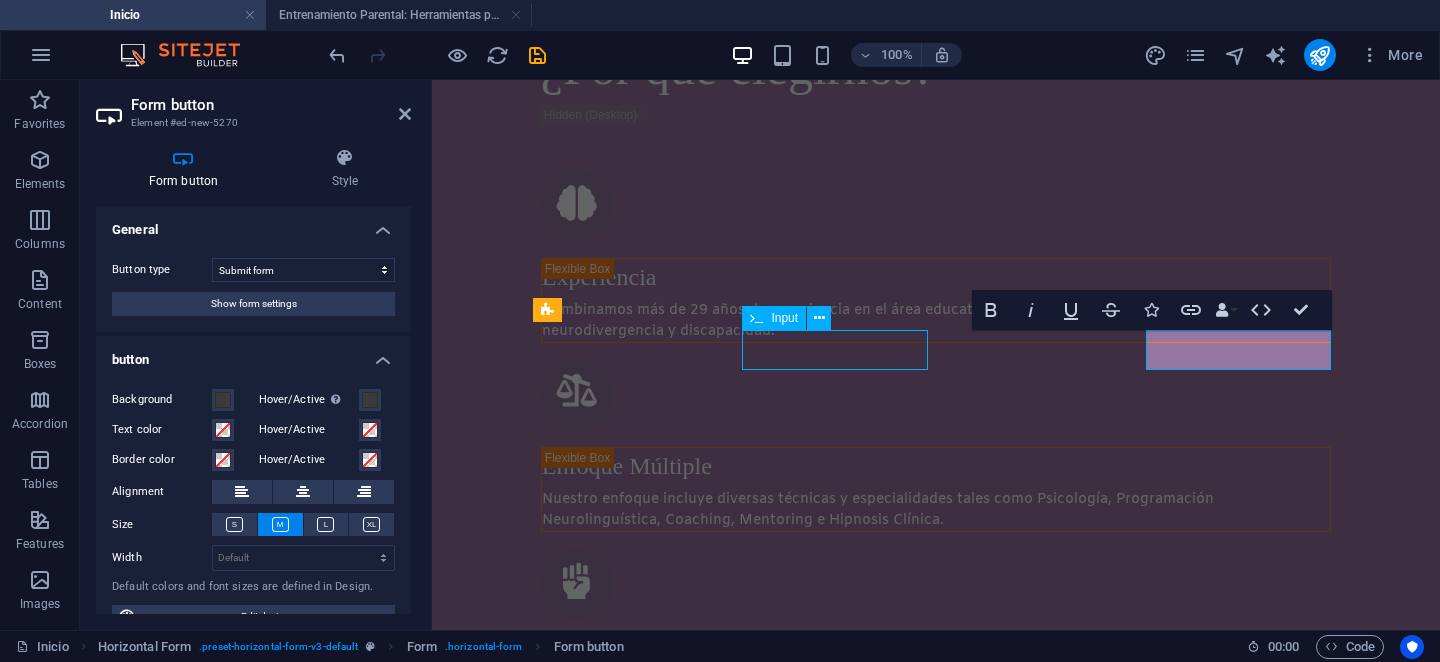 click at bounding box center (933, 1960) 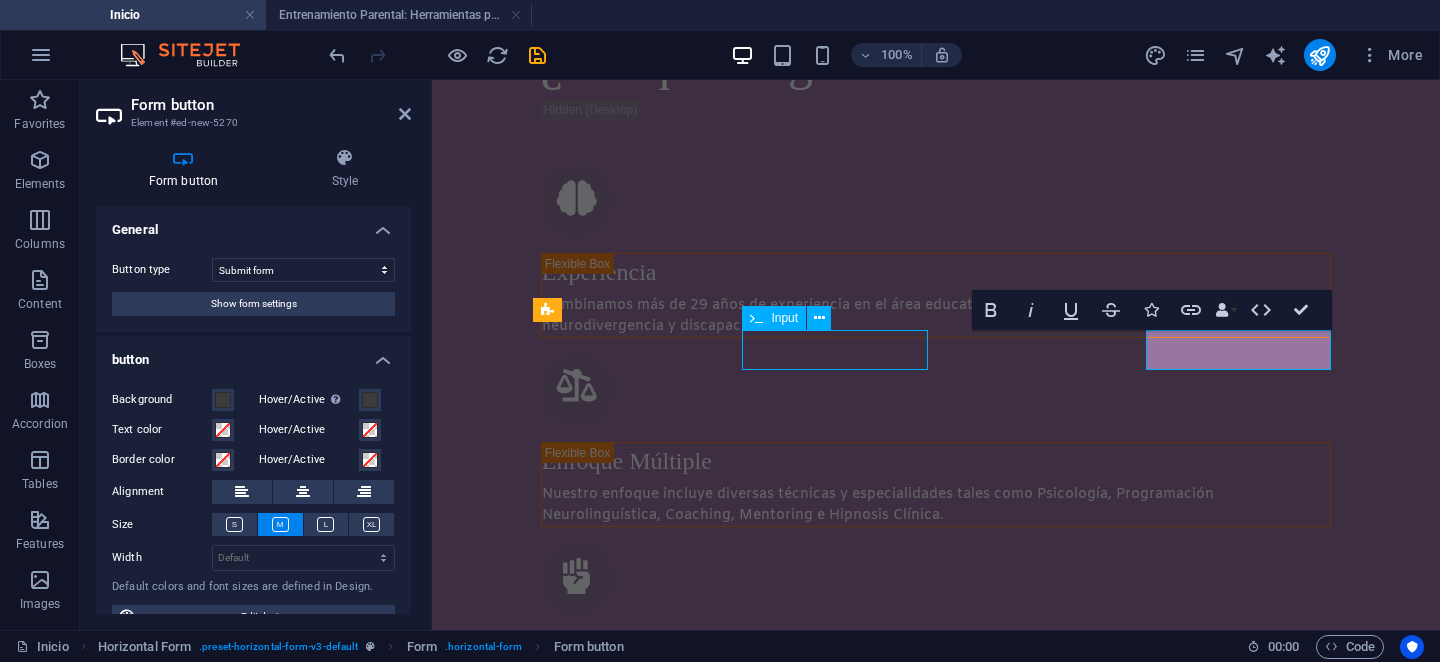 select on "characters" 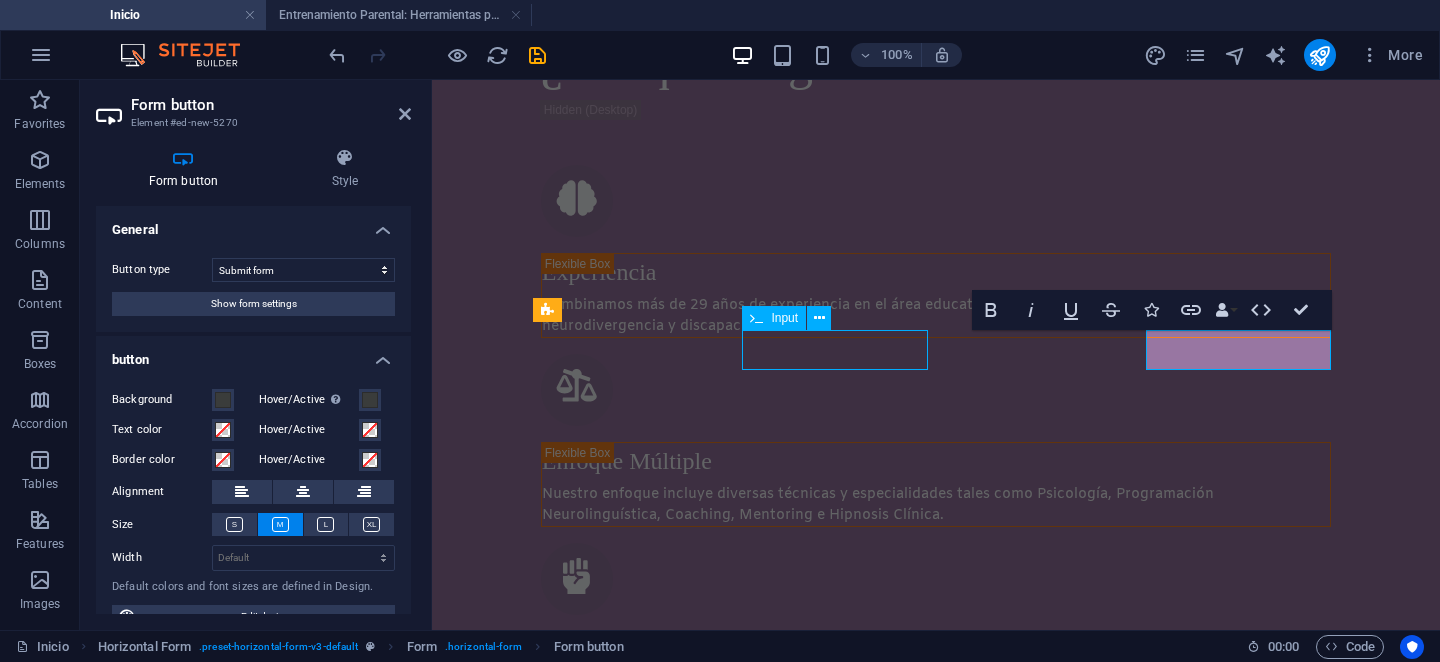 select on "characters" 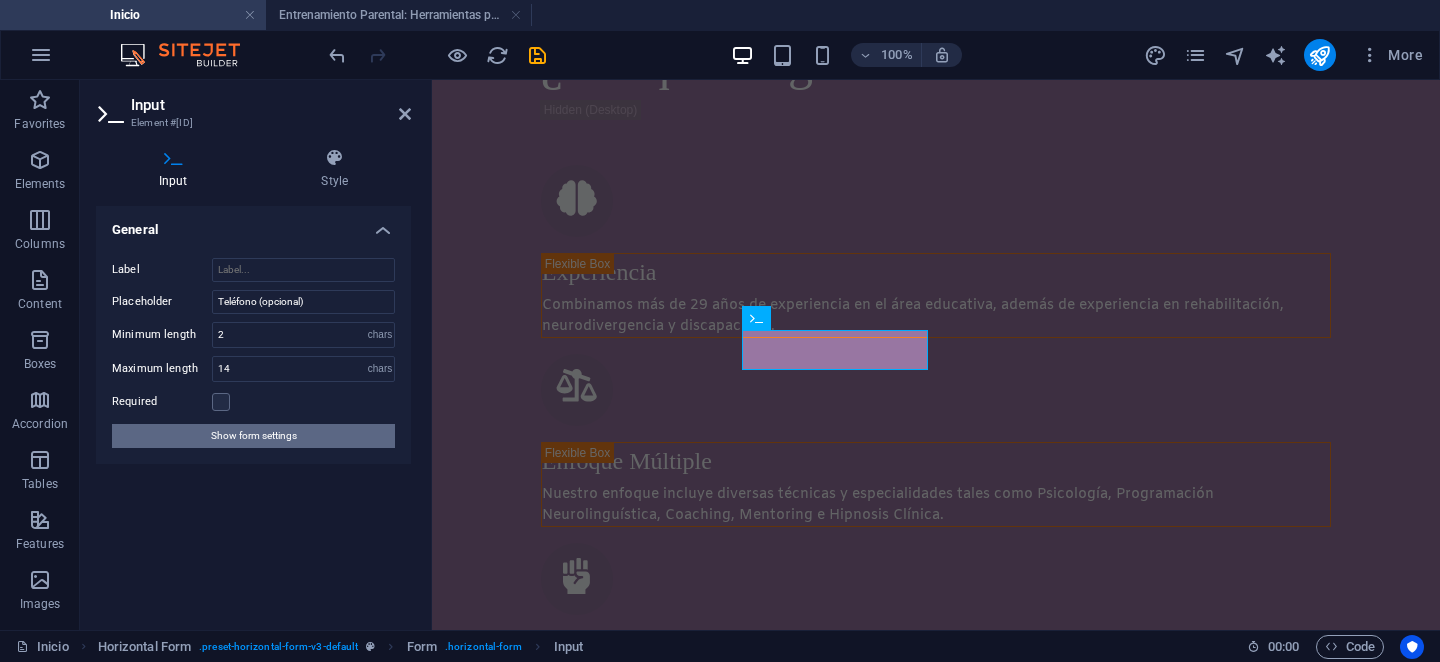 click on "Show form settings" at bounding box center (253, 436) 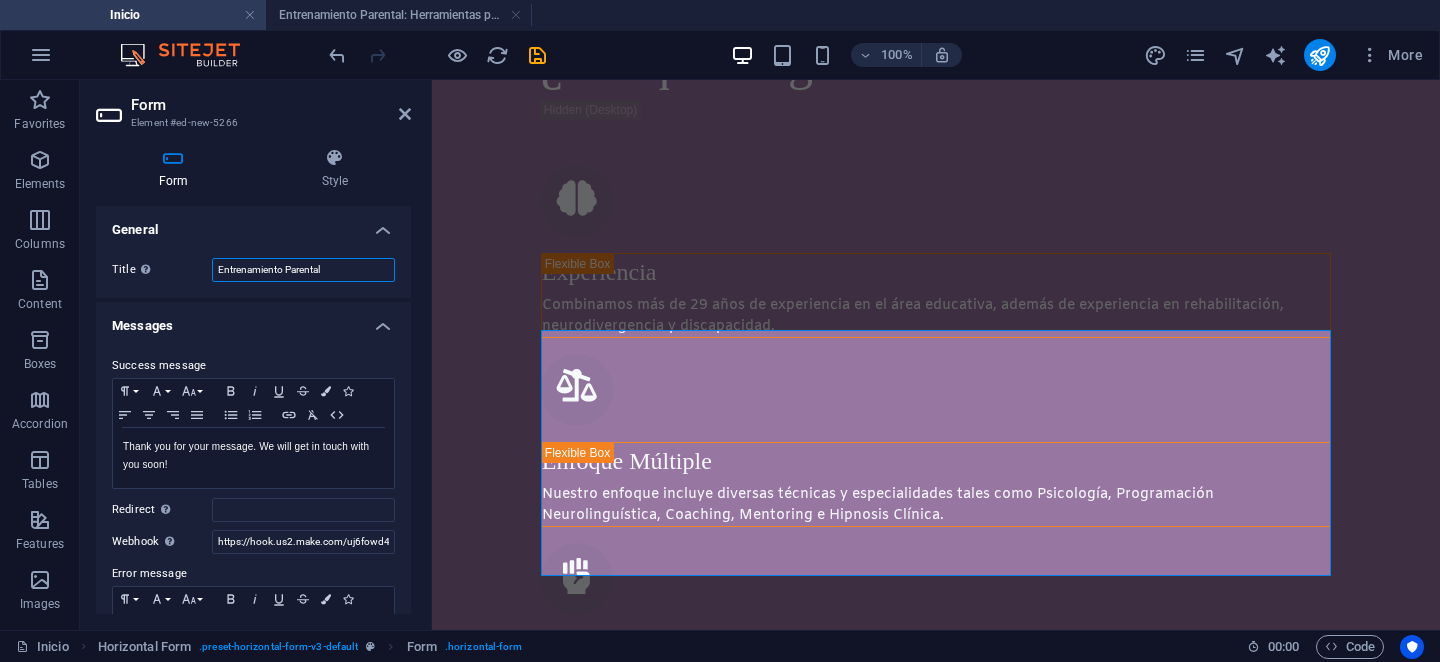 drag, startPoint x: 335, startPoint y: 275, endPoint x: 158, endPoint y: 265, distance: 177.28226 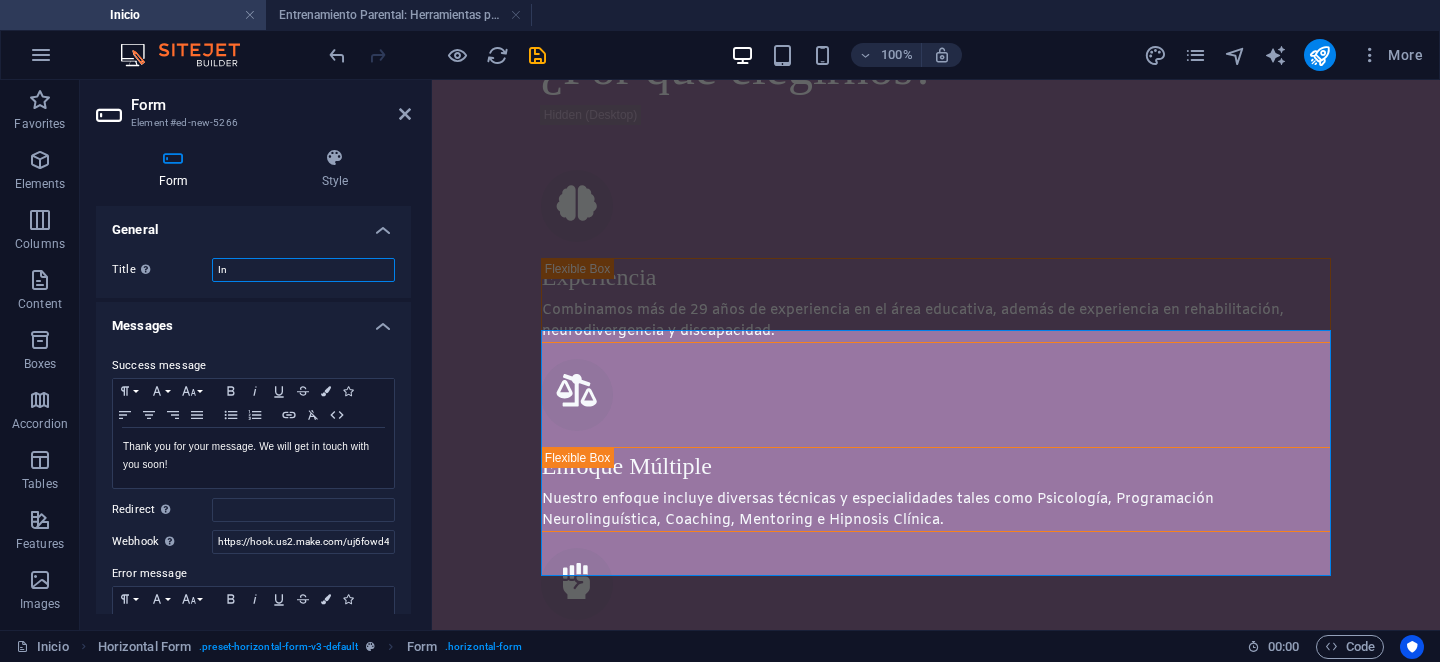 type on "I" 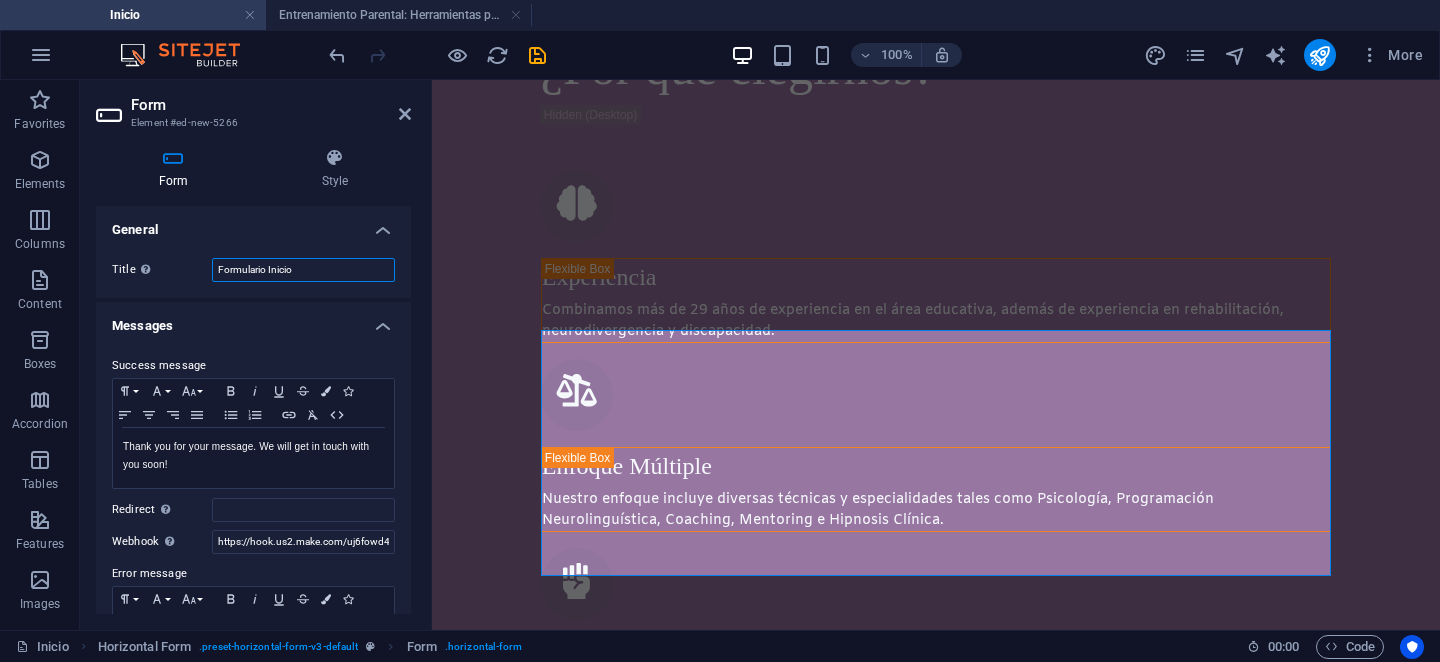 drag, startPoint x: 329, startPoint y: 268, endPoint x: 131, endPoint y: 257, distance: 198.30531 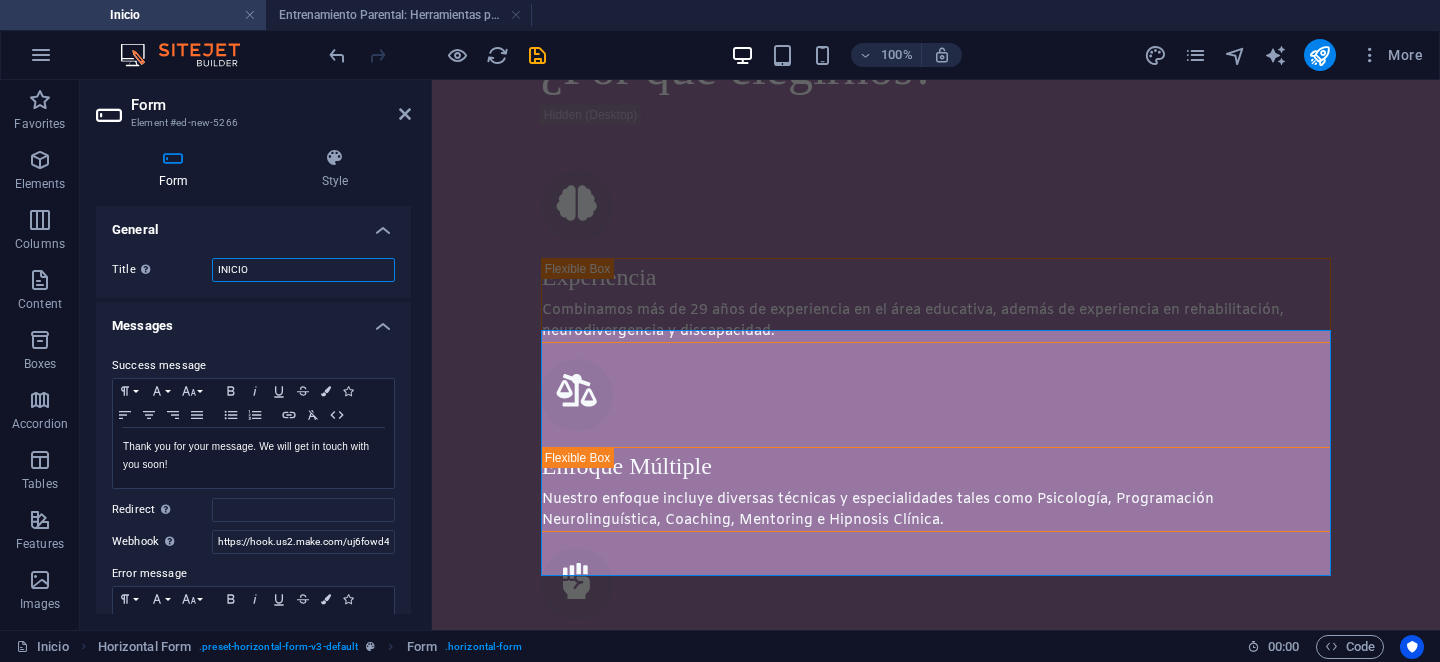 click on "INICIO" at bounding box center (303, 270) 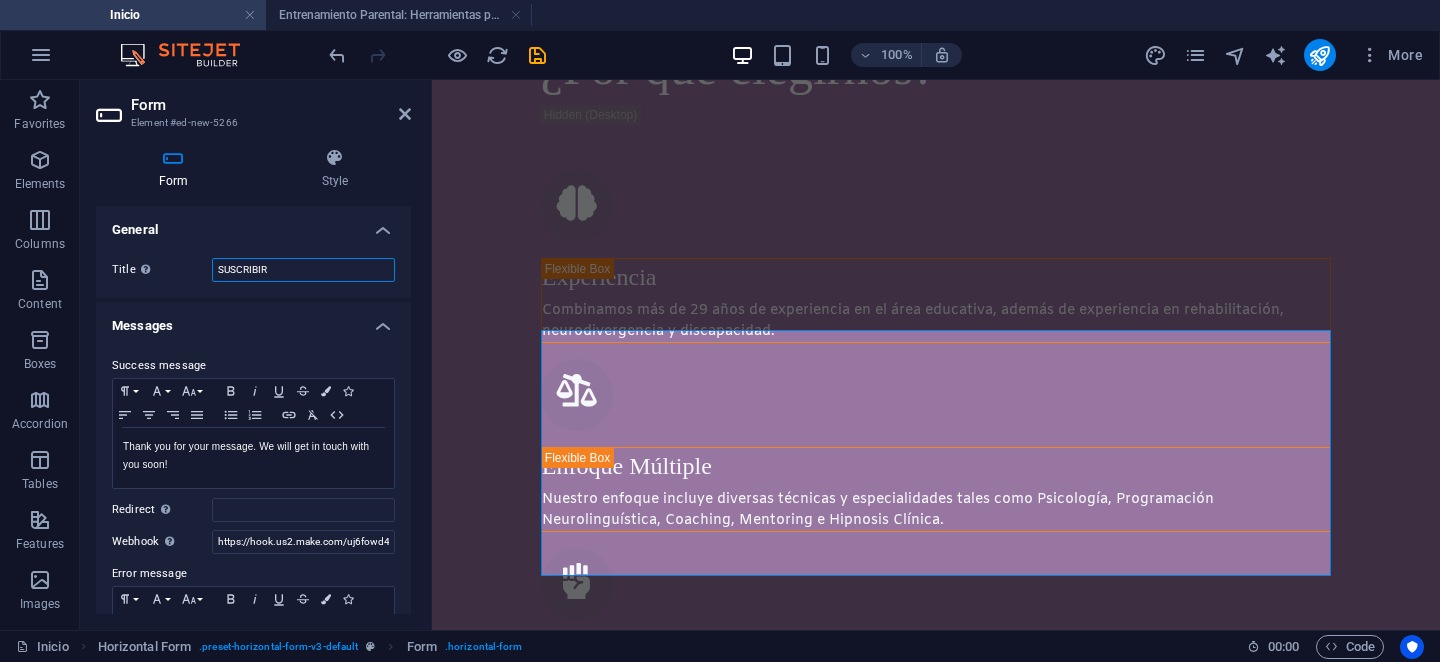 click on "SUSCRIBIR" at bounding box center [303, 270] 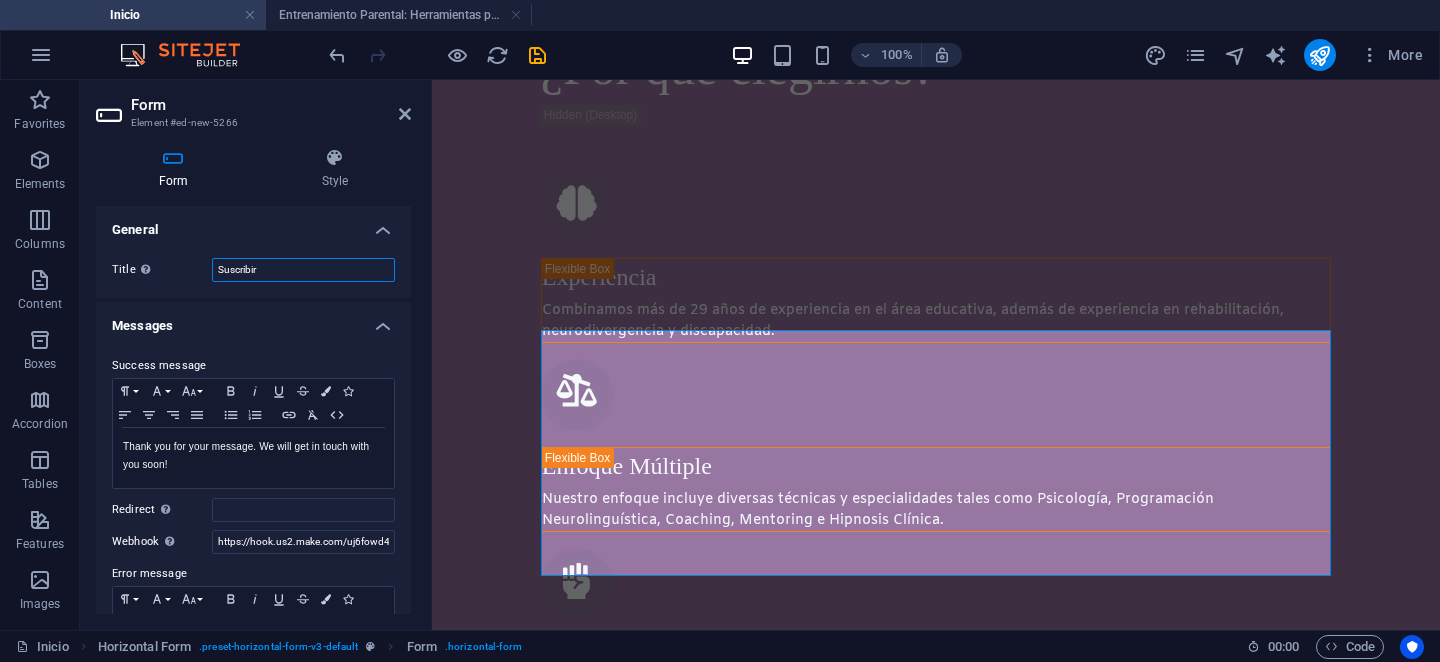 scroll, scrollTop: 3, scrollLeft: 0, axis: vertical 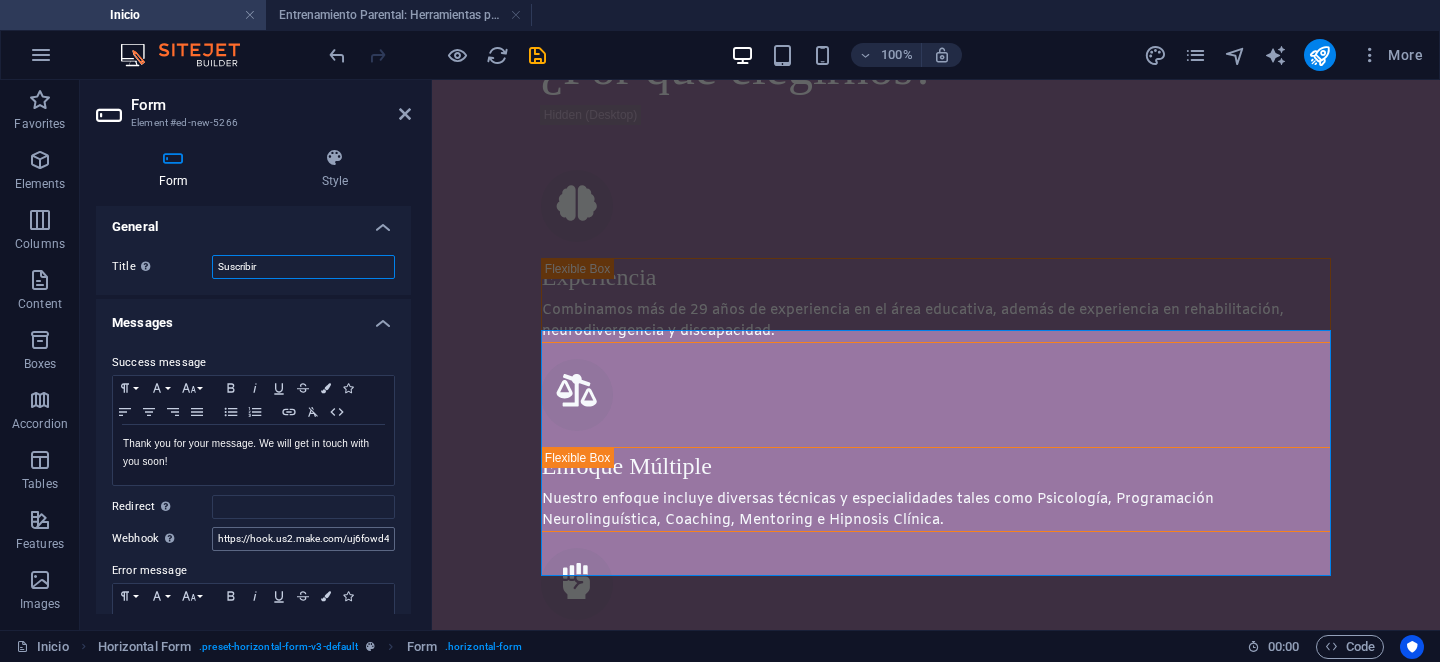 type on "Suscribir" 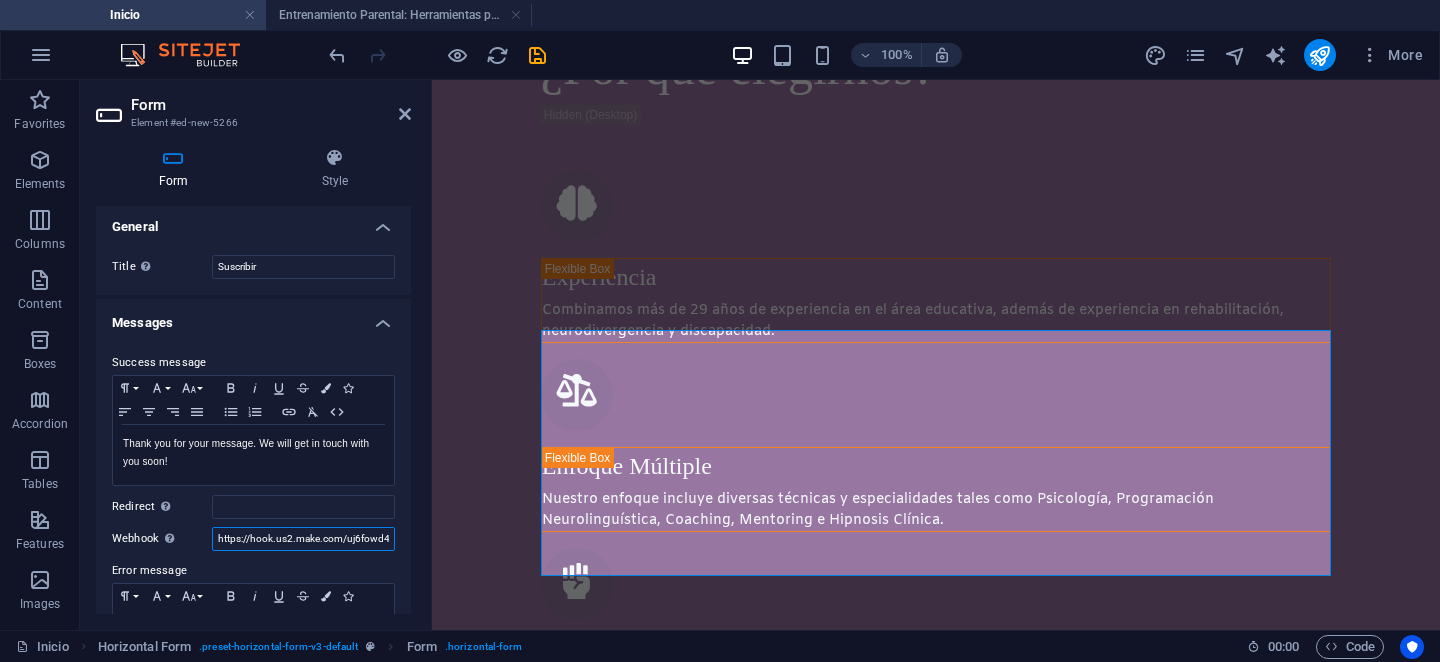 click on "https://hook.us2.make.com/uj6fowd4atrxcccteurlnc7254hrknhg" at bounding box center [303, 539] 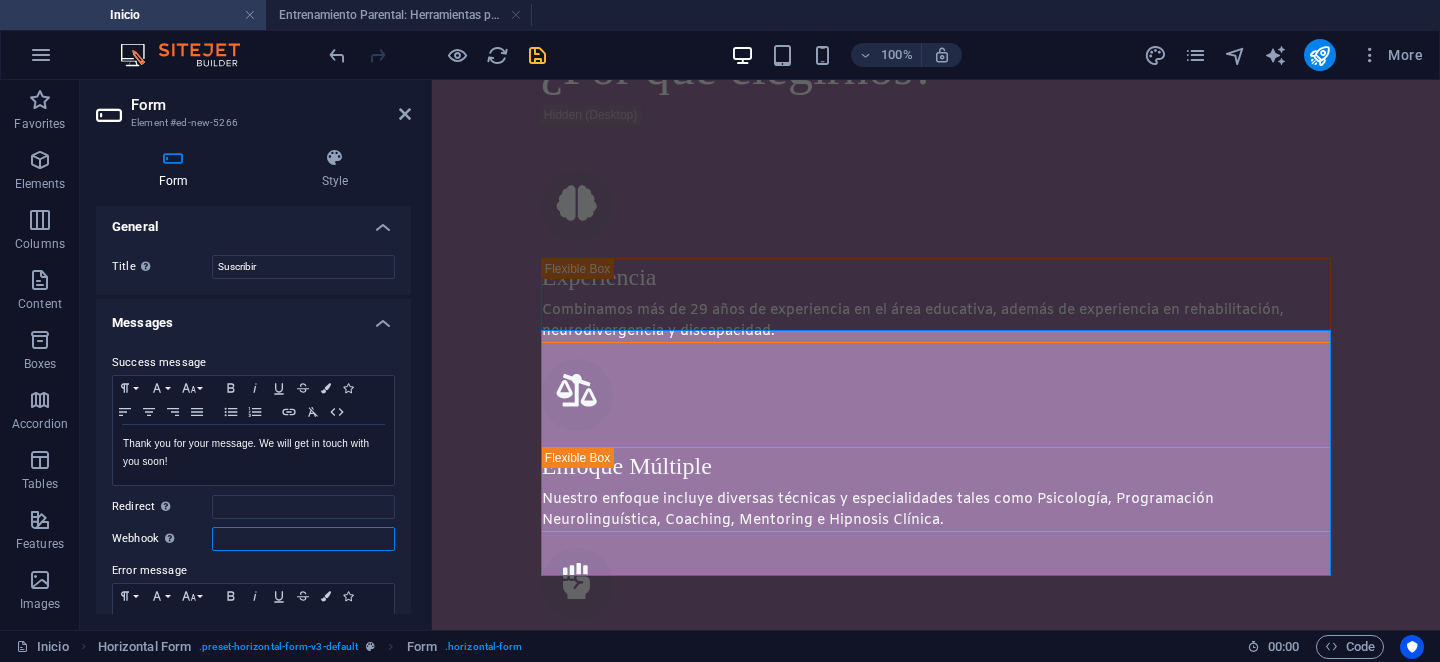 type 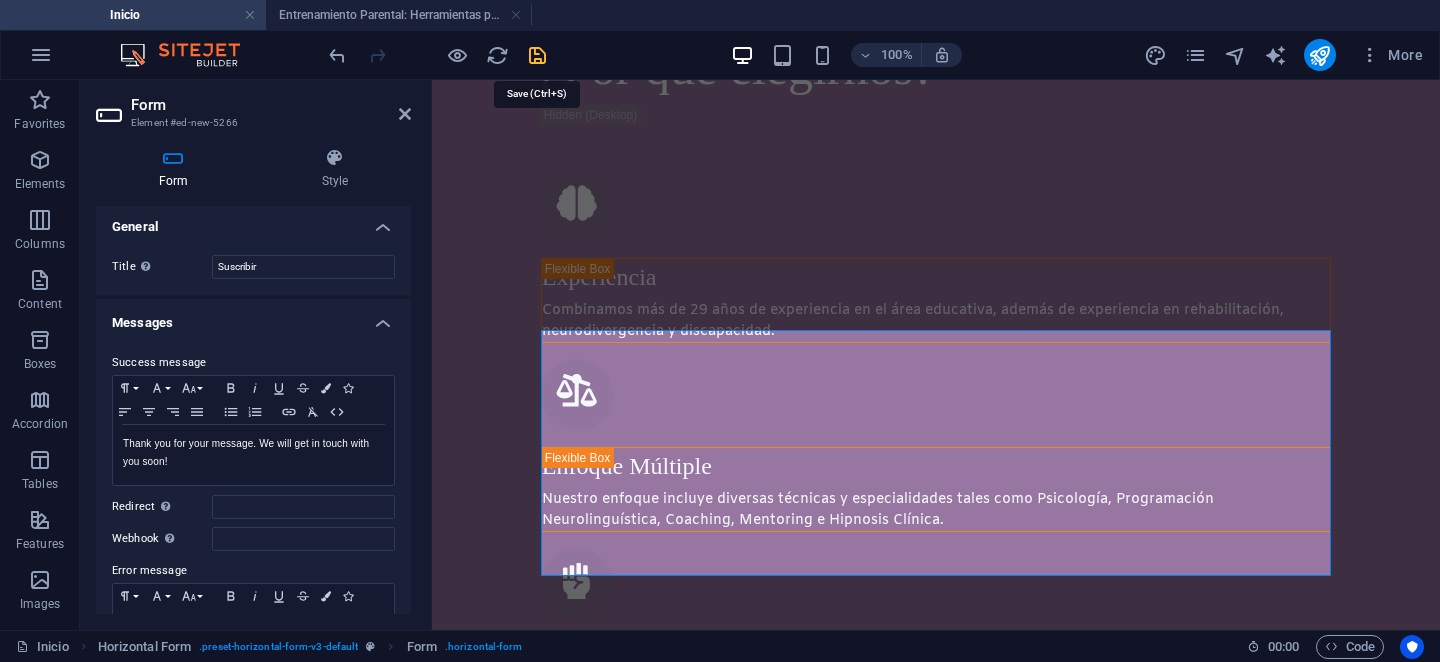 click at bounding box center [537, 55] 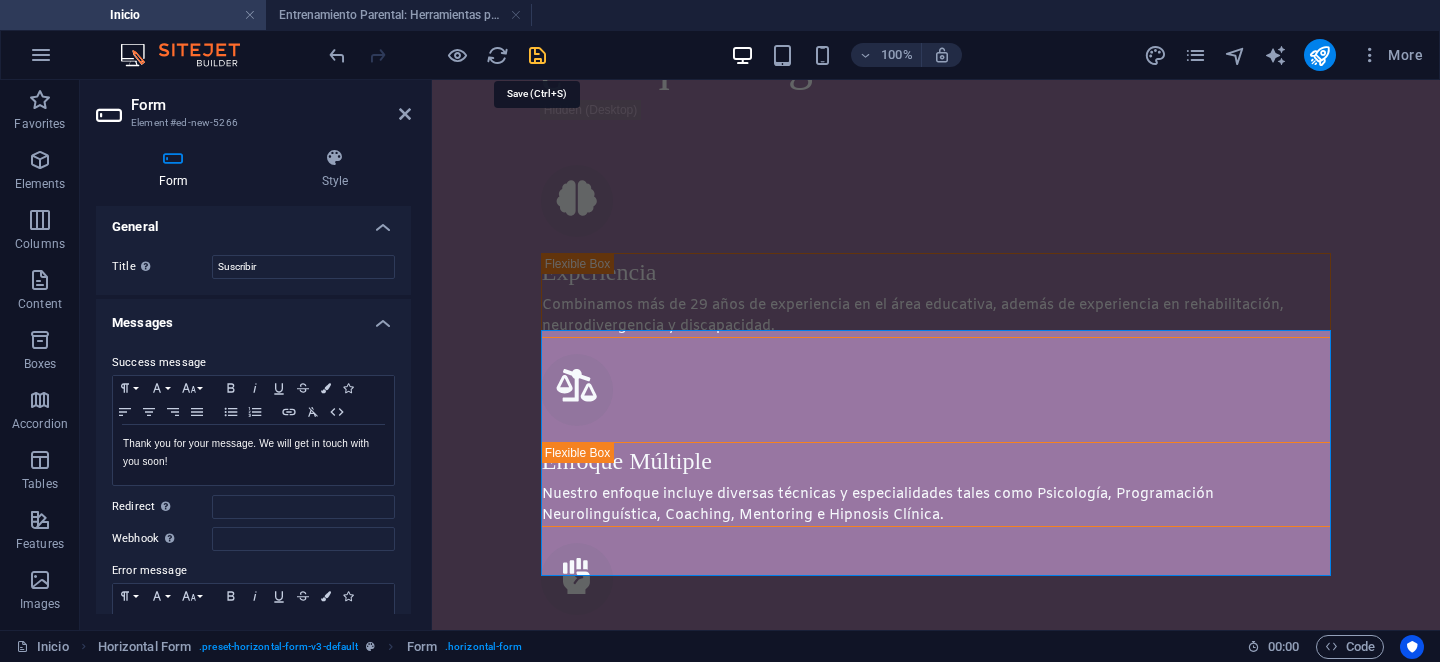 scroll, scrollTop: 1493, scrollLeft: 0, axis: vertical 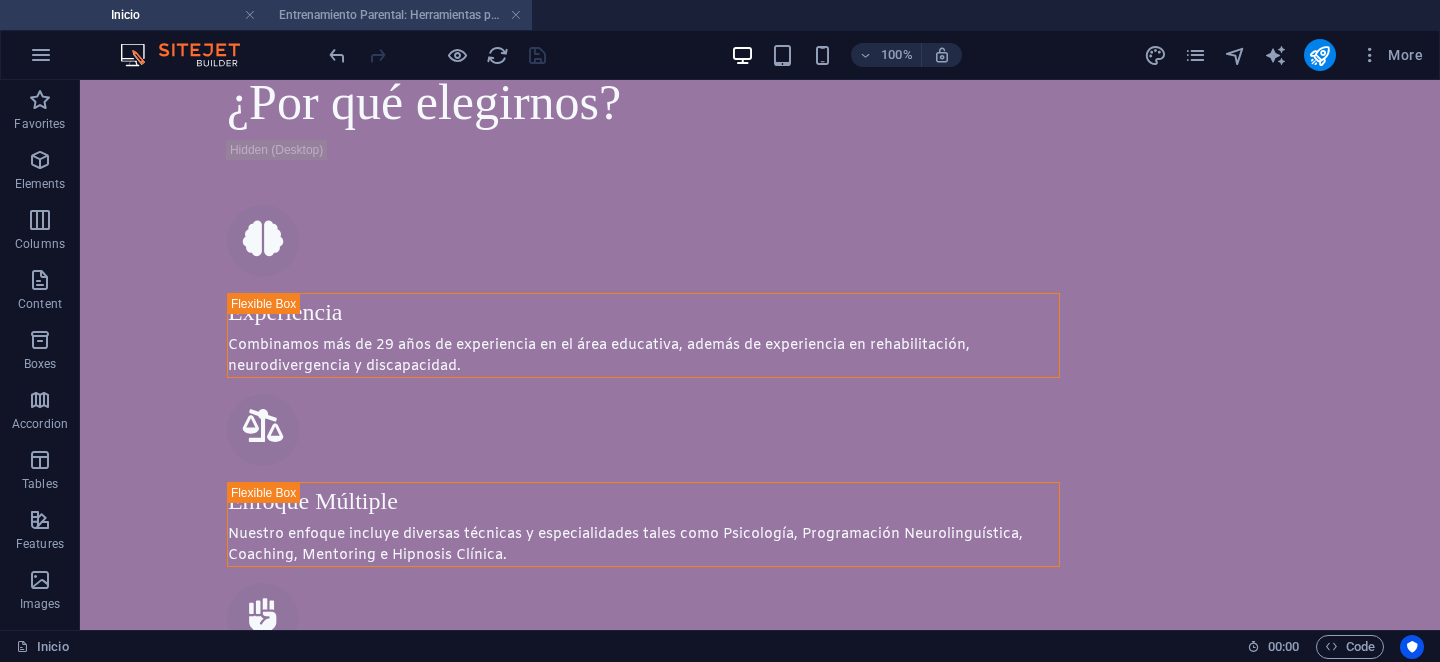 click on "Entrenamiento Parental: Herramientas prácticas para una crianza consciente y efectiva." at bounding box center [399, 15] 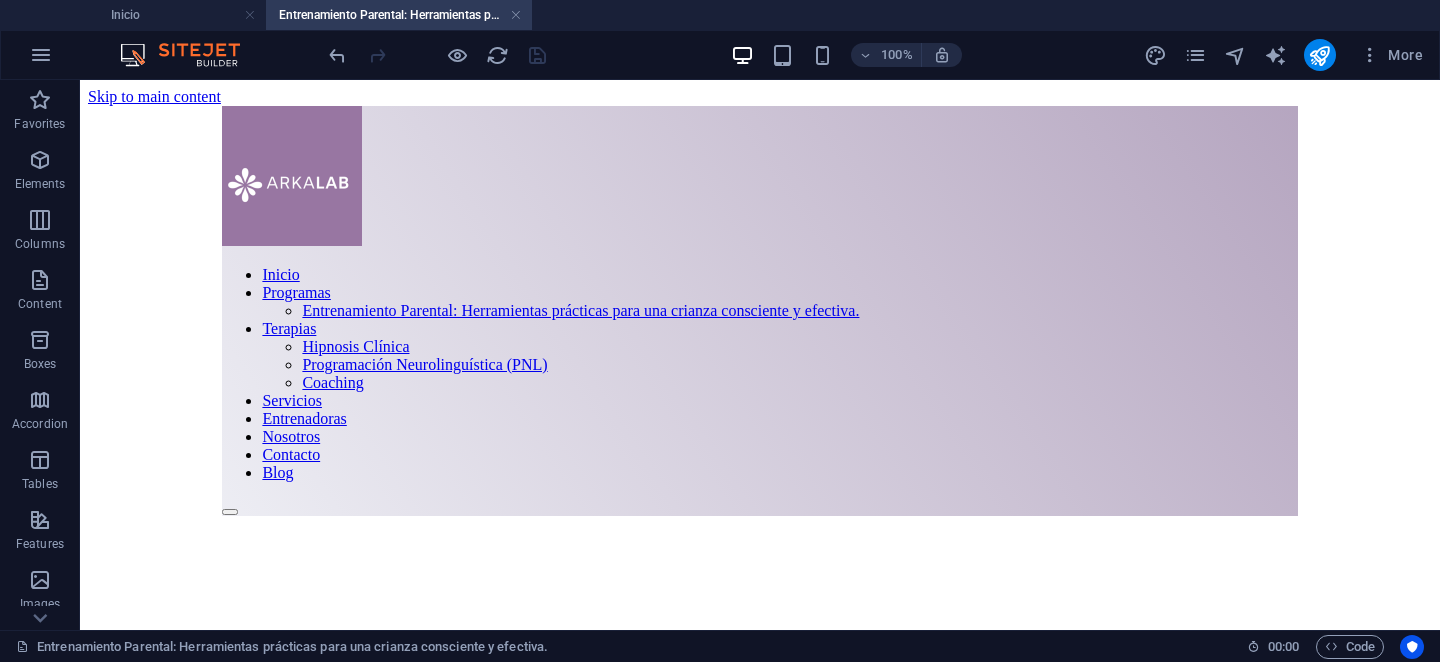 scroll, scrollTop: 1365, scrollLeft: 0, axis: vertical 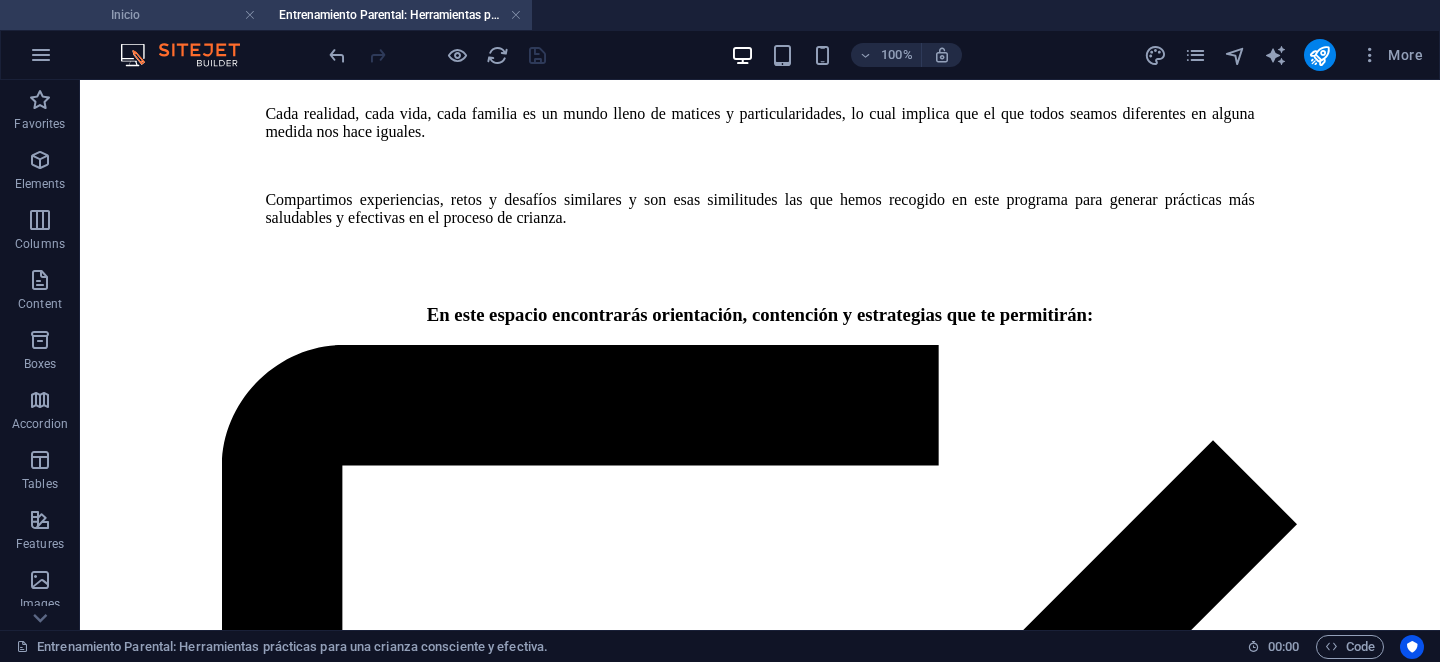 click on "Inicio" at bounding box center [133, 15] 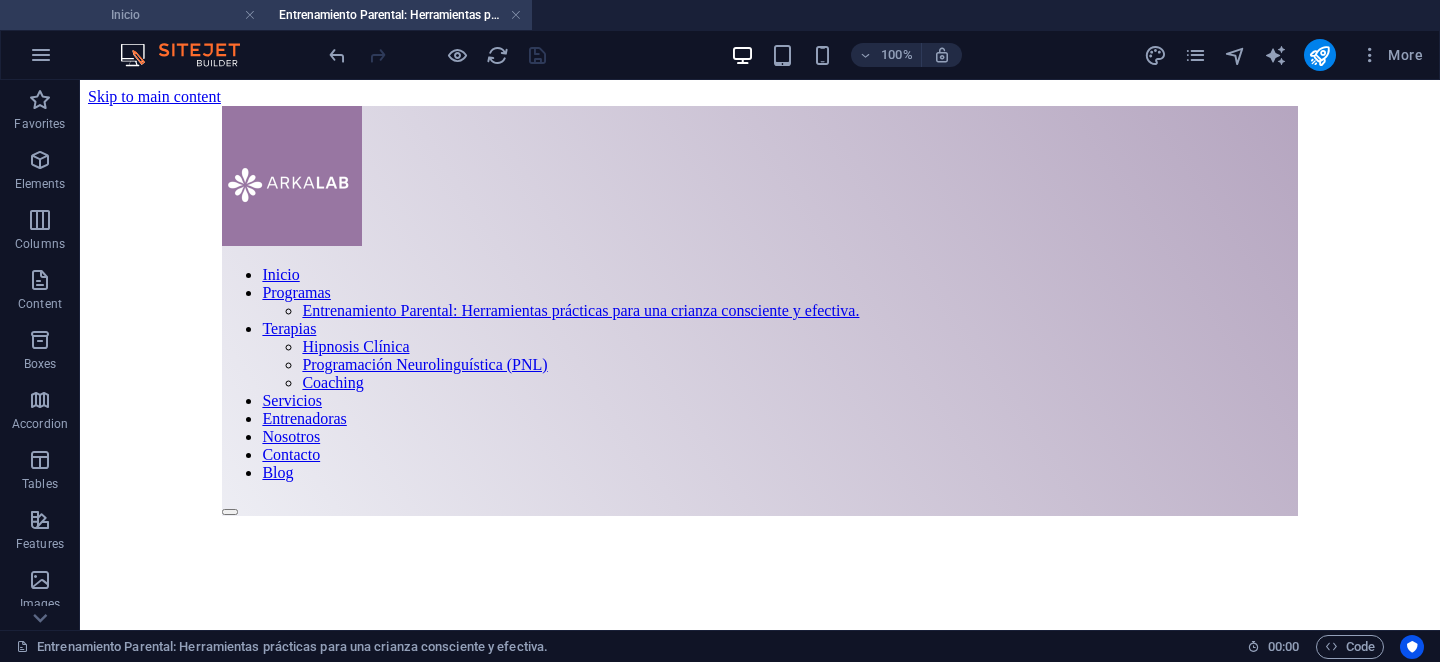 scroll, scrollTop: 1493, scrollLeft: 0, axis: vertical 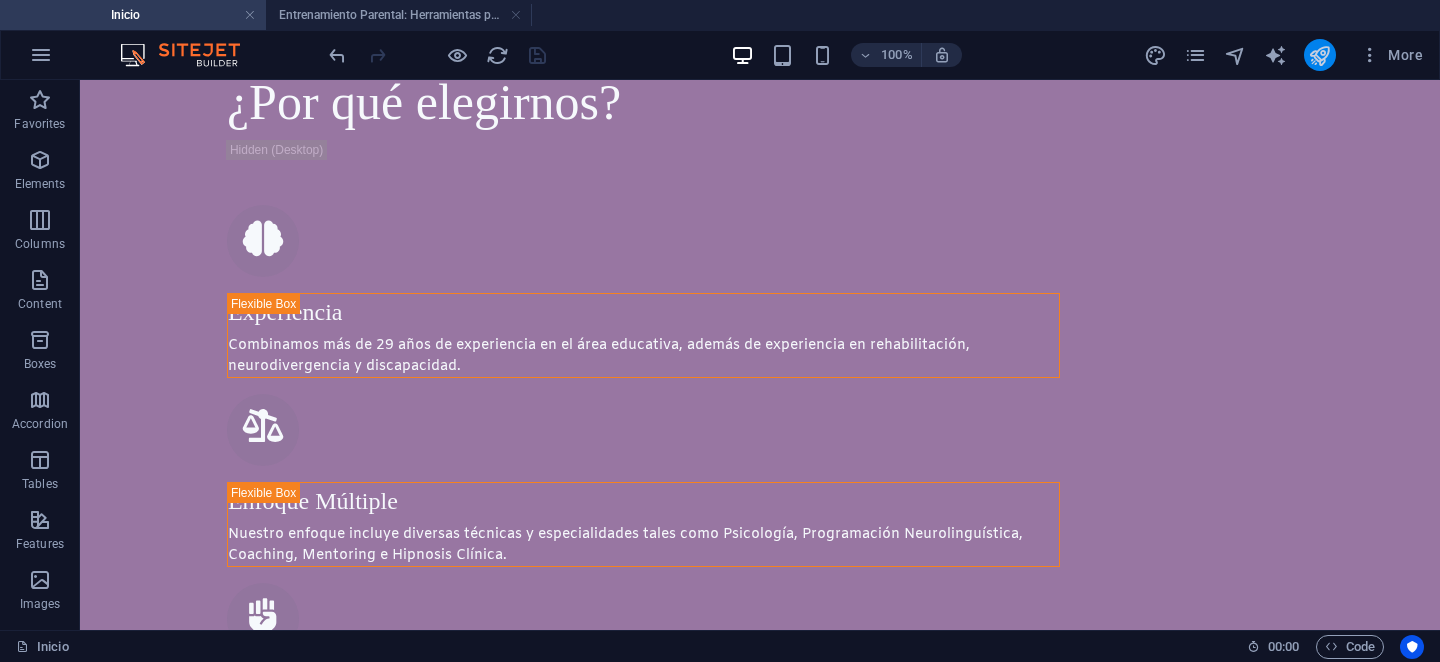 click at bounding box center [1319, 55] 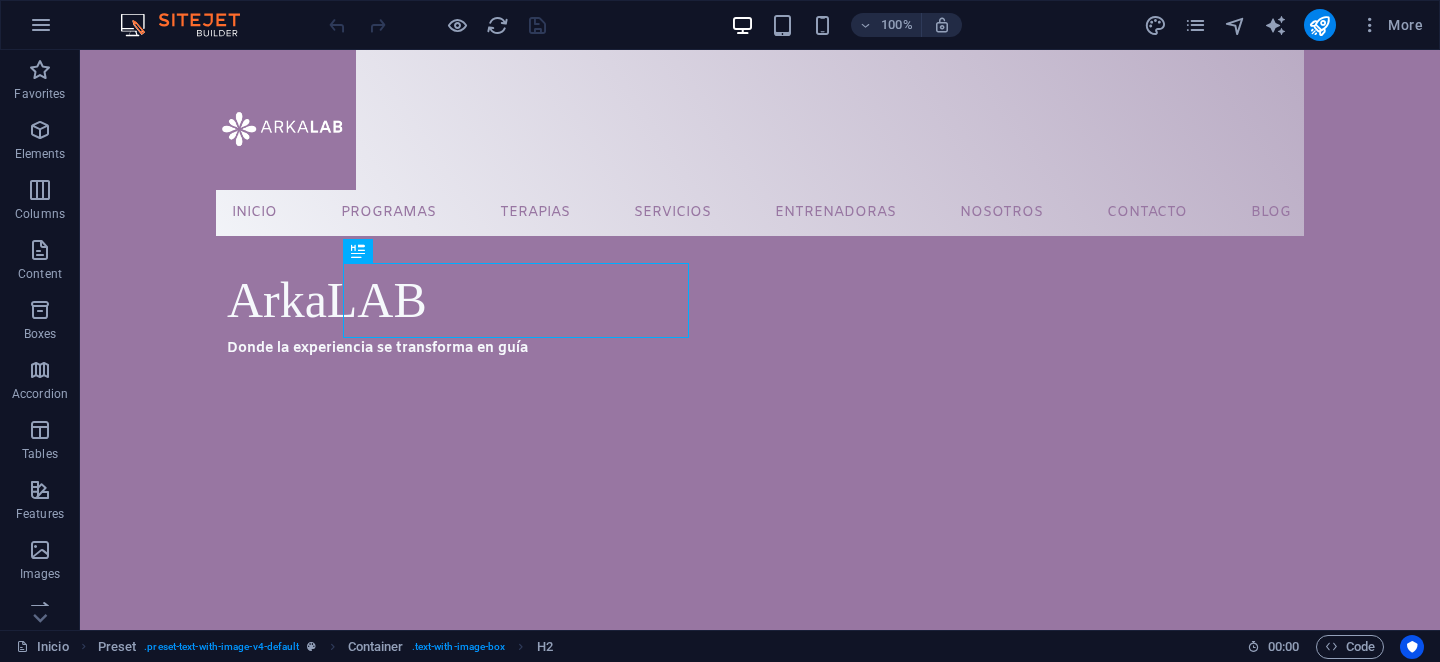 scroll, scrollTop: 0, scrollLeft: 0, axis: both 